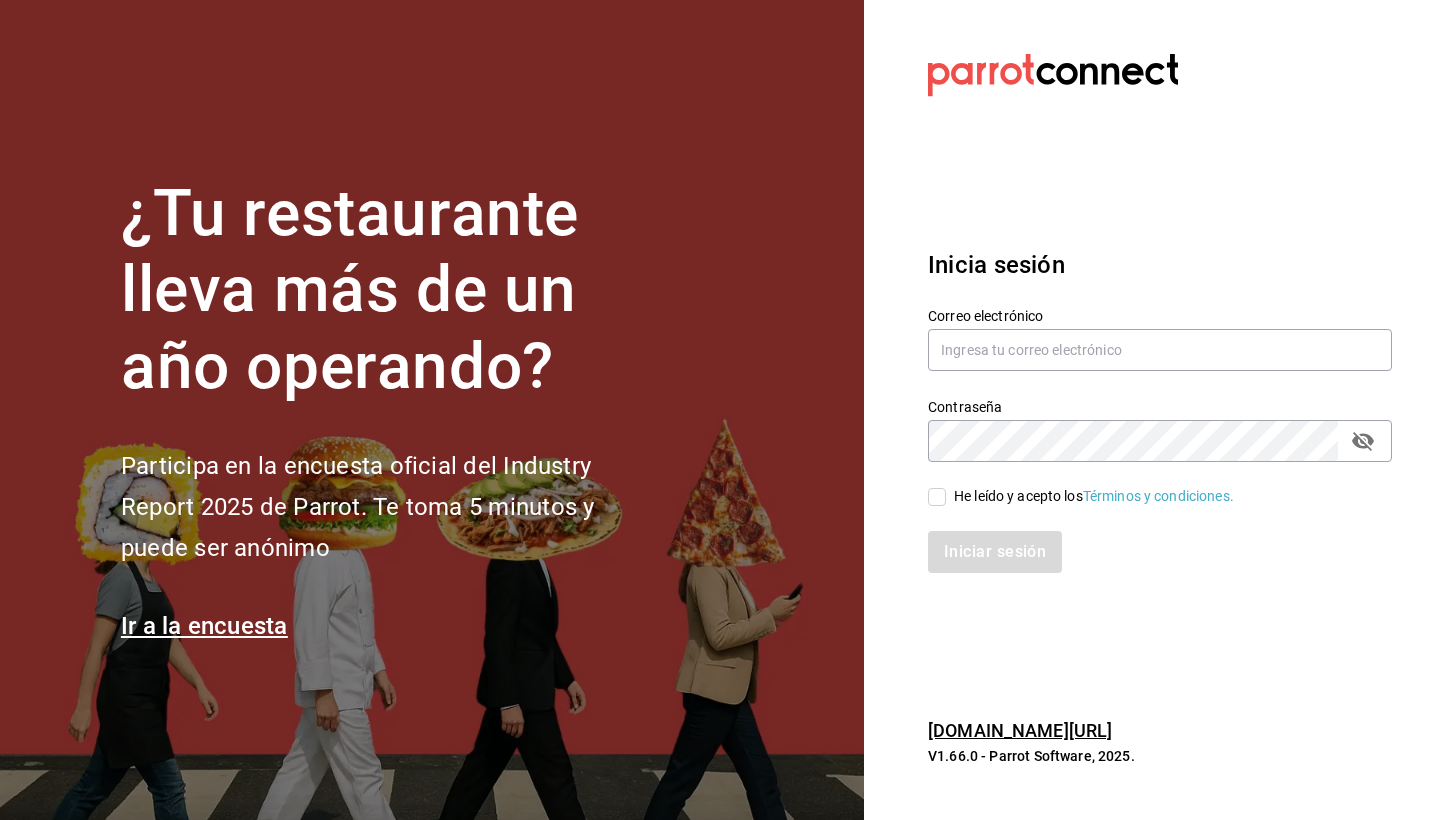scroll, scrollTop: 0, scrollLeft: 0, axis: both 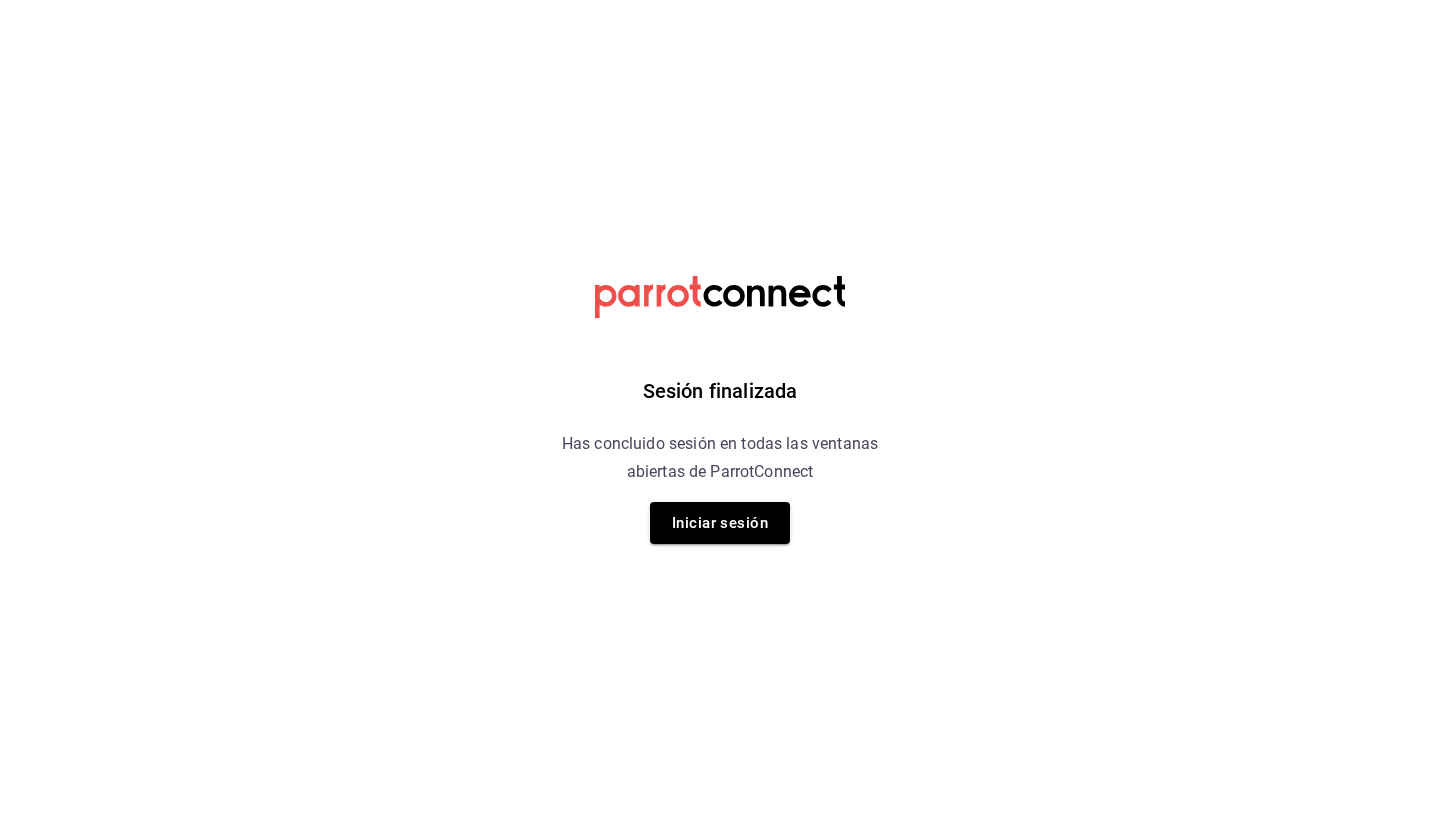 click on "Sesión finalizada Has concluido sesión en todas las ventanas abiertas de ParrotConnect Iniciar sesión" at bounding box center (720, 0) 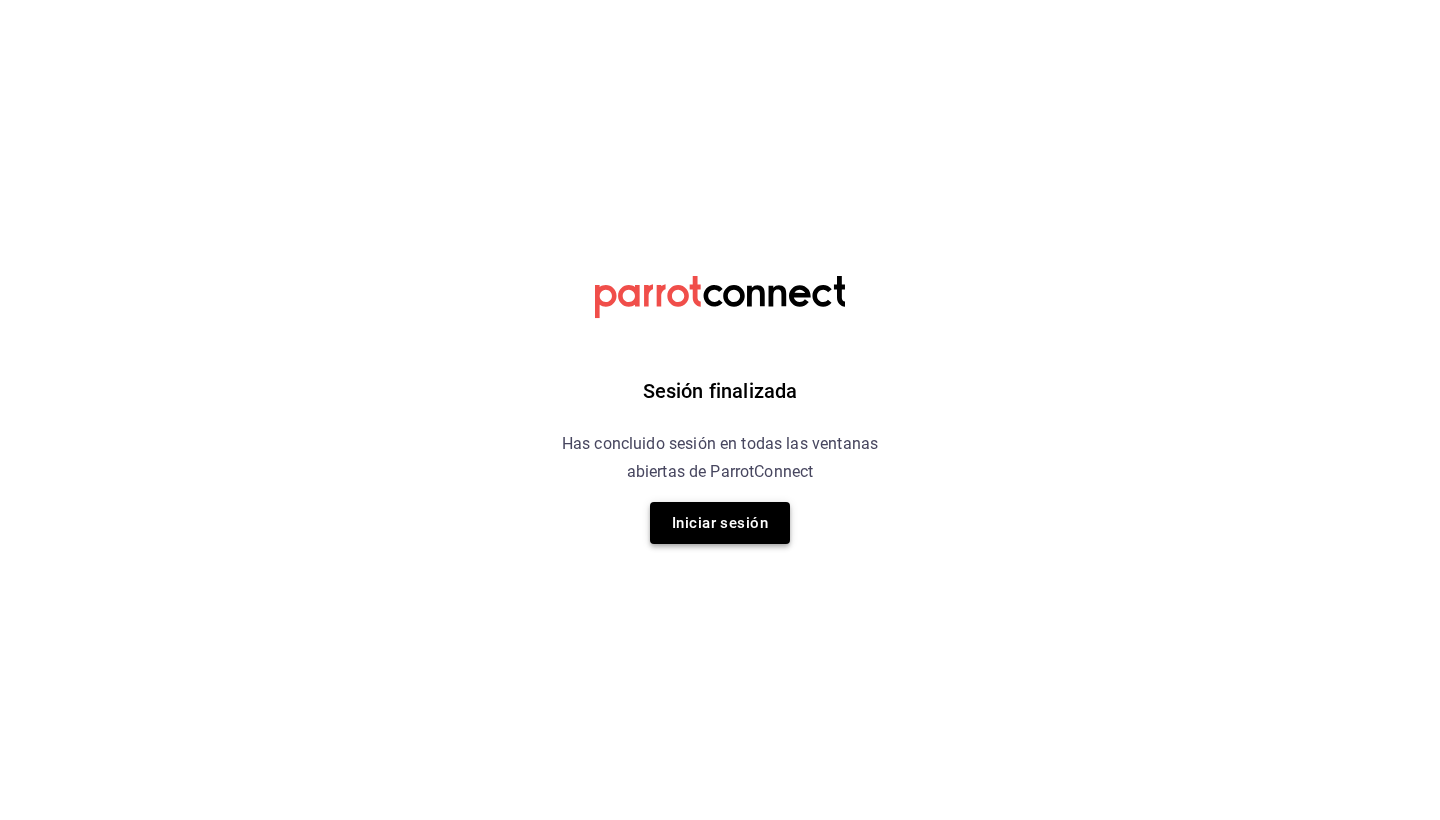 click on "Iniciar sesión" at bounding box center (720, 523) 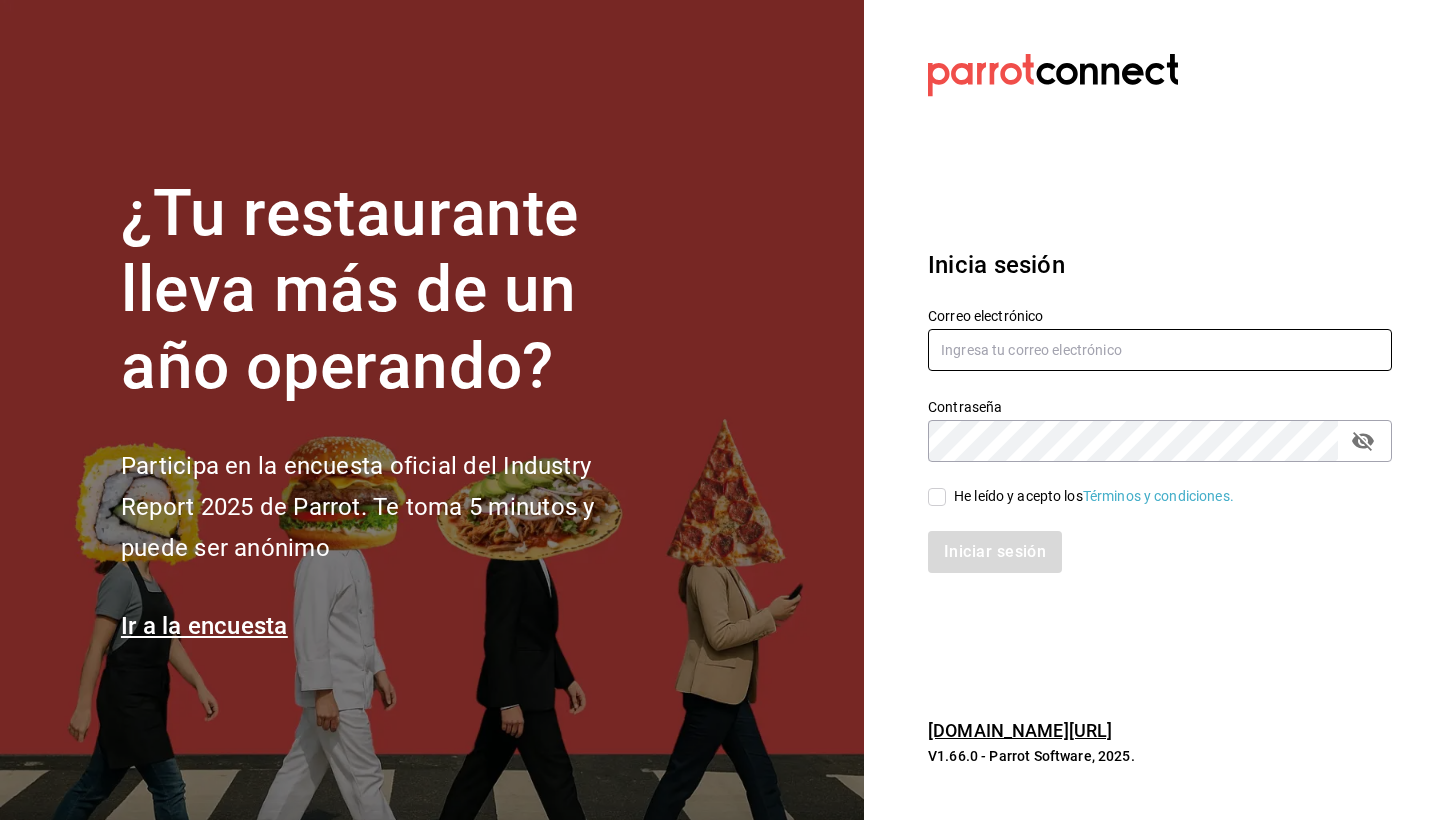 type on "rojas.raquelmr@outlook.com" 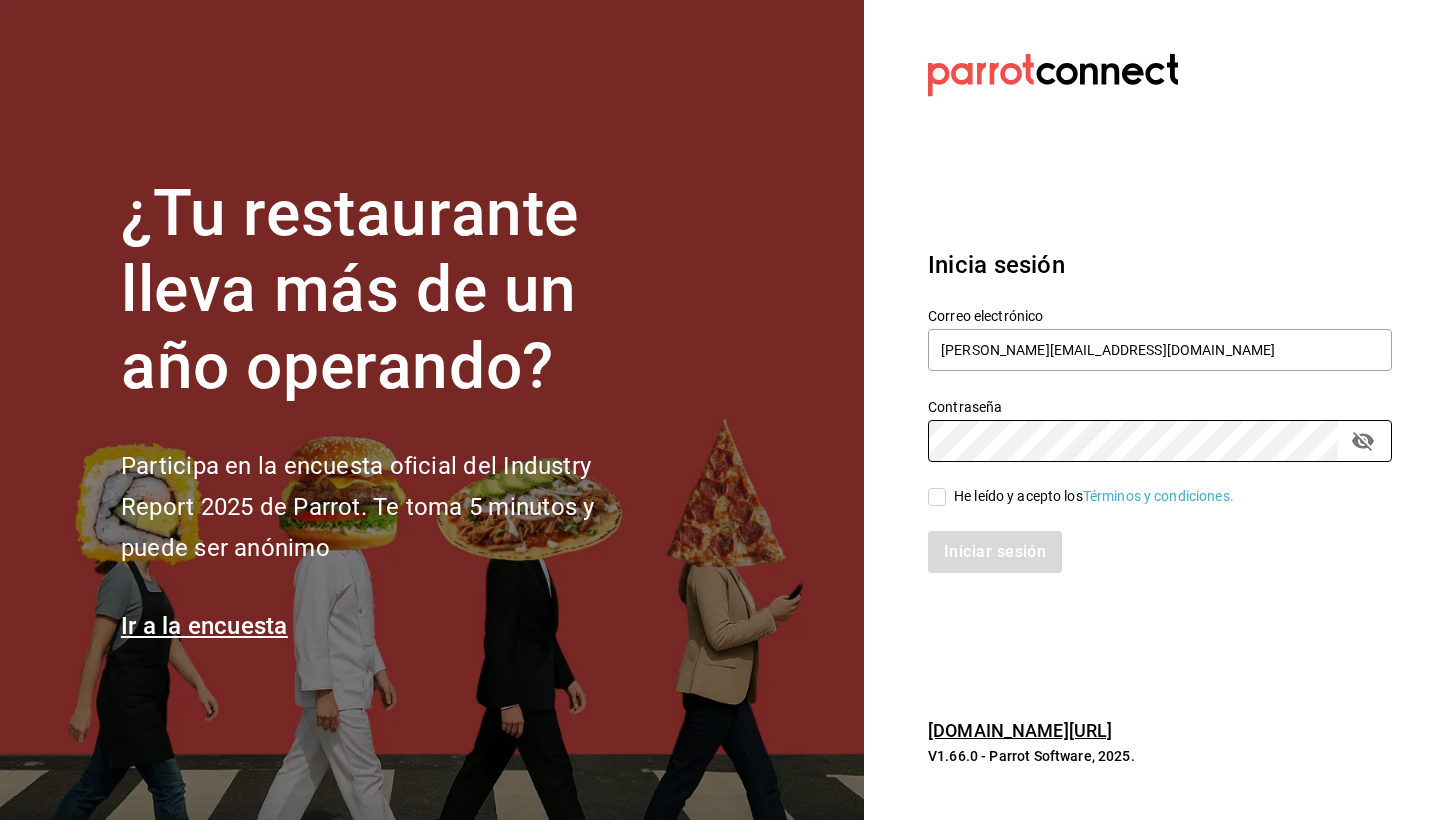 click on "He leído y acepto los  Términos y condiciones." at bounding box center (937, 497) 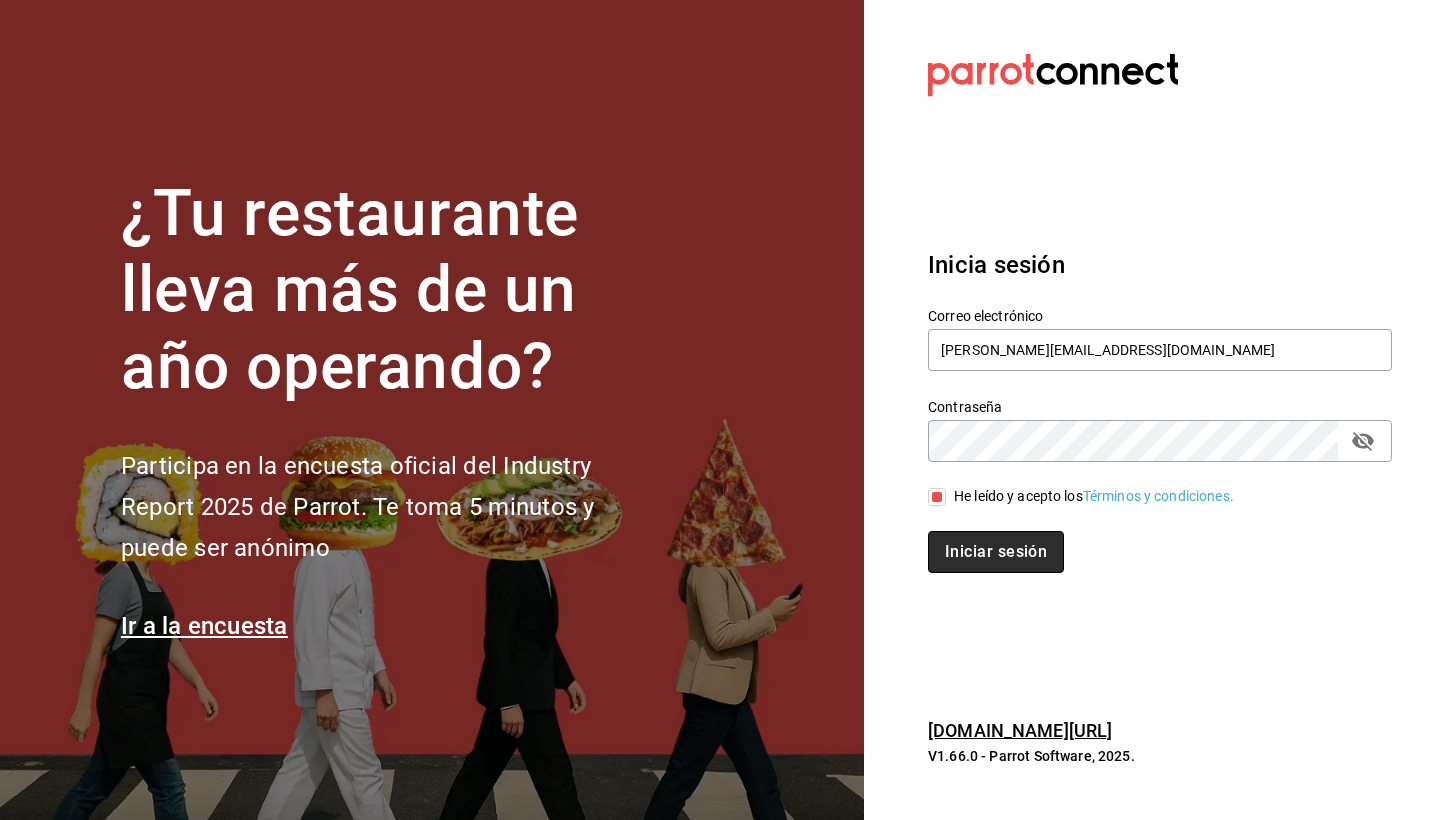 click on "Iniciar sesión" at bounding box center (996, 552) 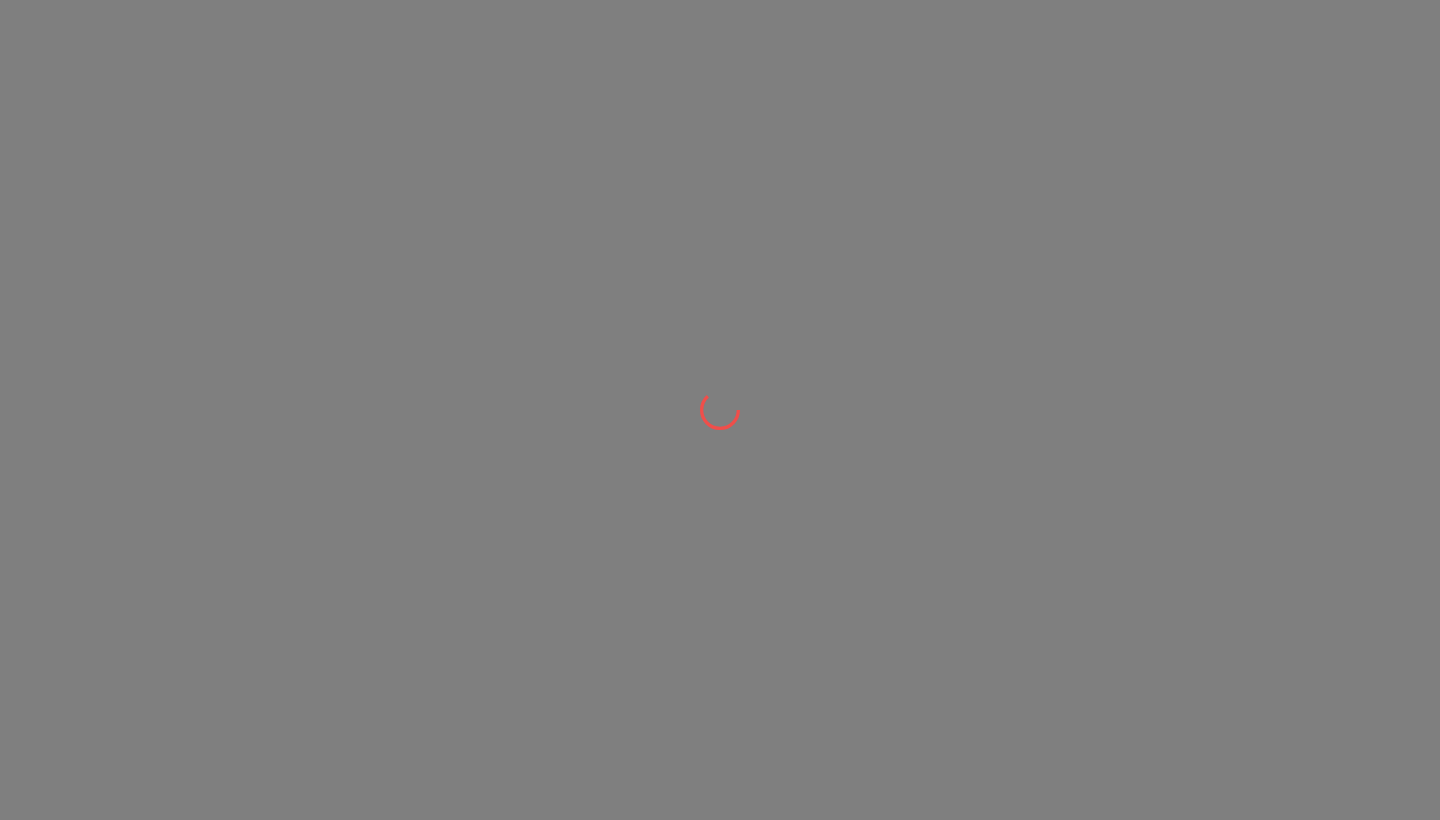 scroll, scrollTop: 0, scrollLeft: 0, axis: both 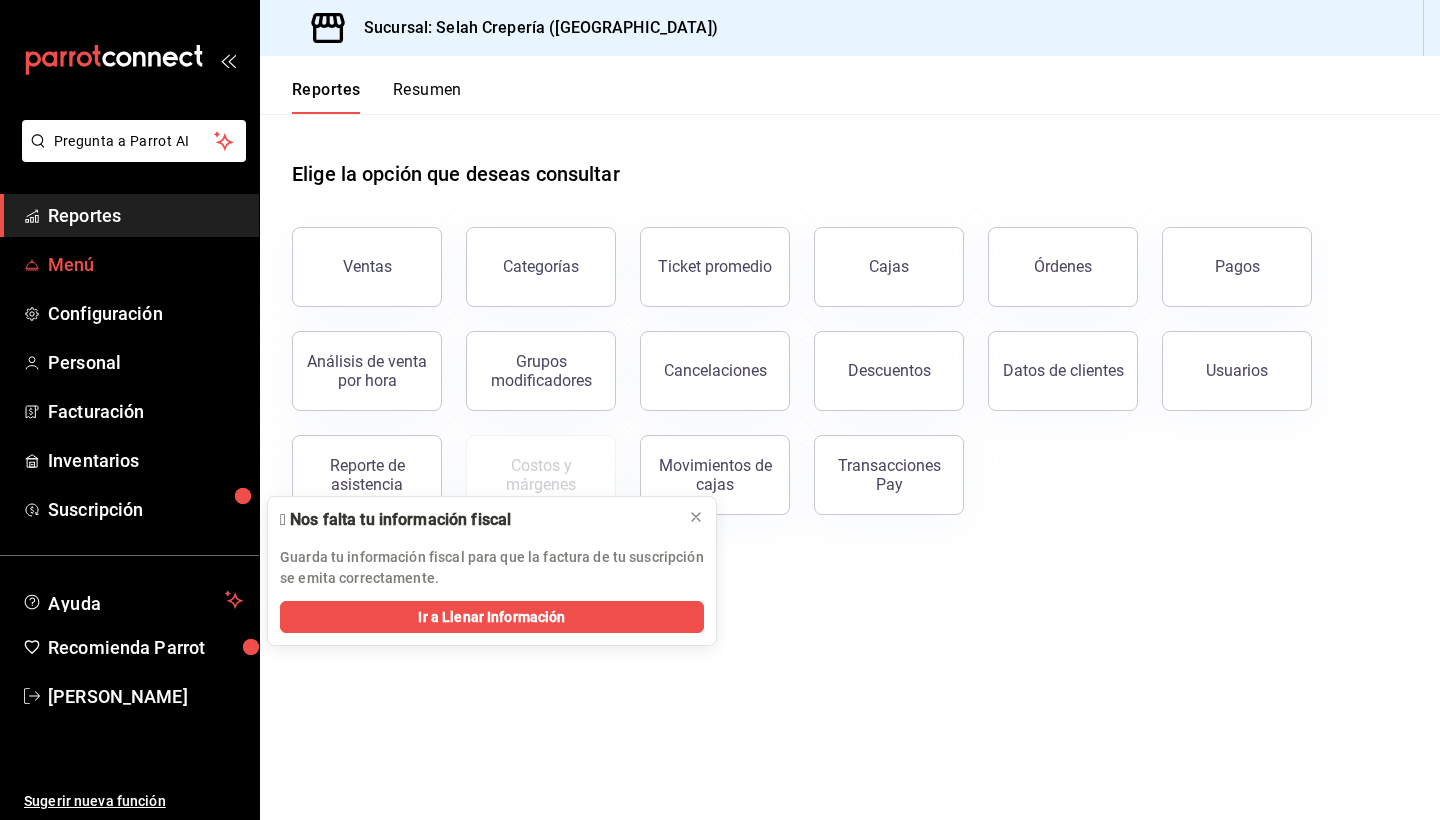 click on "Menú" at bounding box center [145, 264] 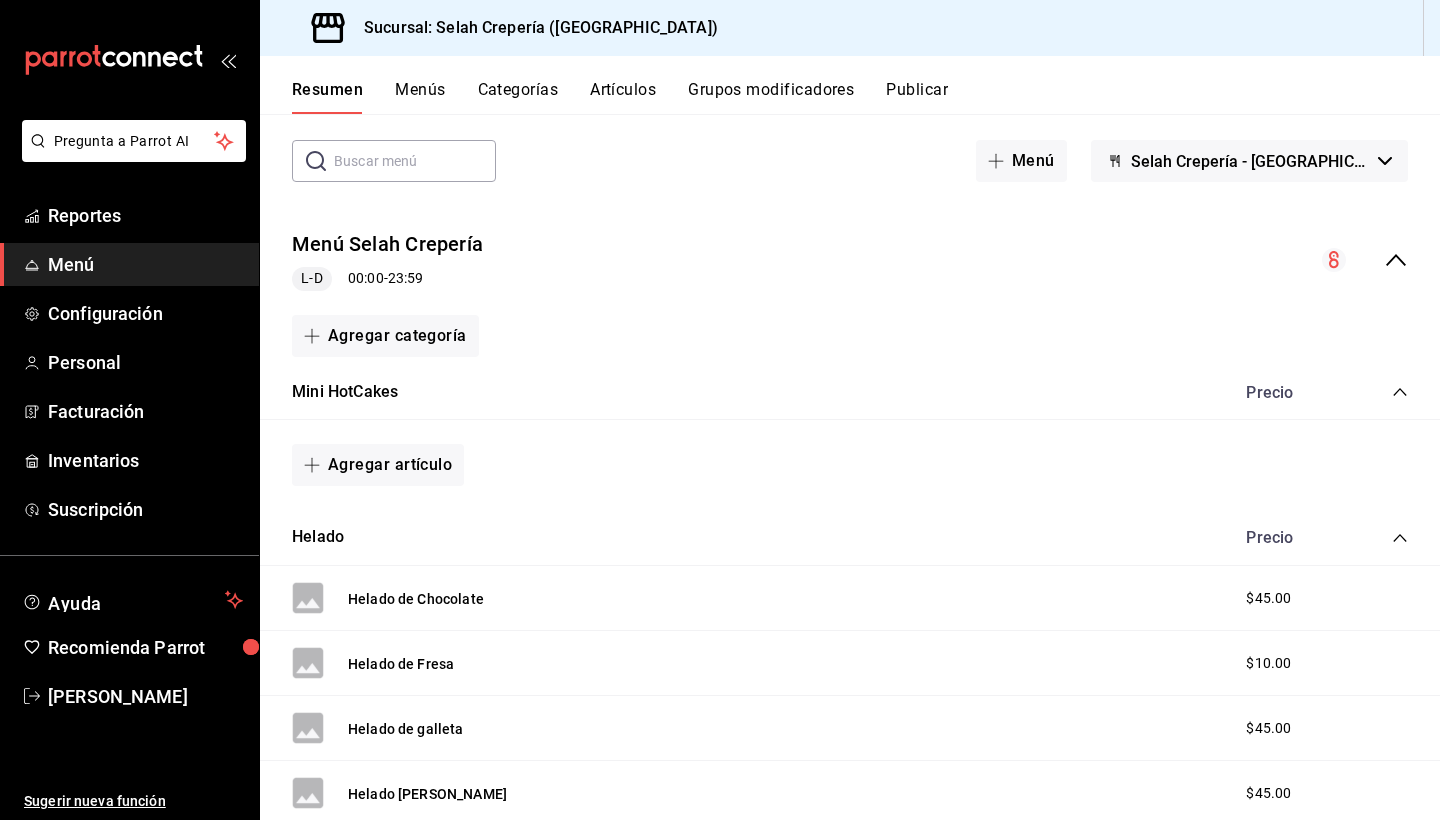 scroll, scrollTop: 92, scrollLeft: 0, axis: vertical 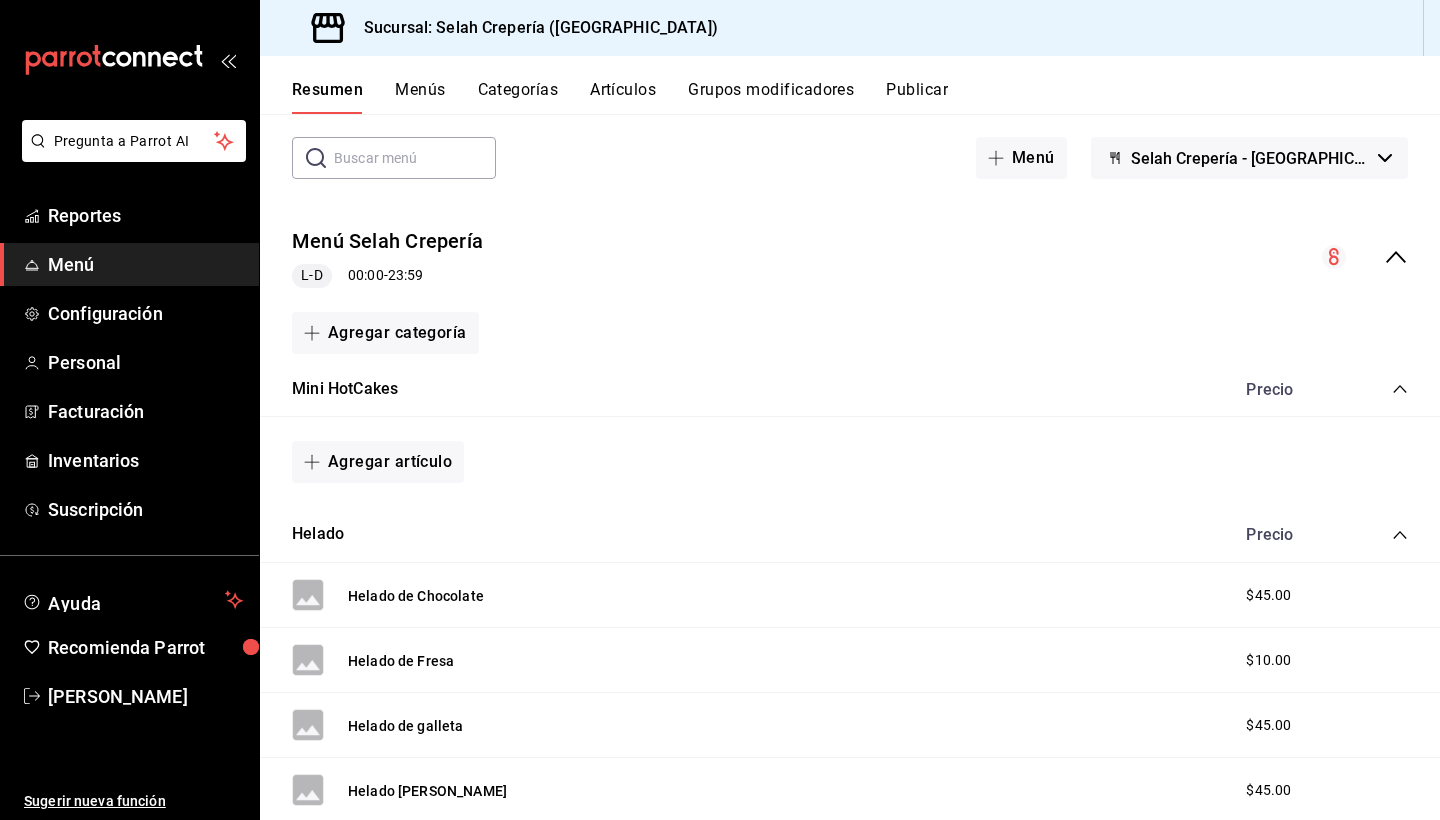 click on "L-D 00:00  -  23:59" at bounding box center [387, 276] 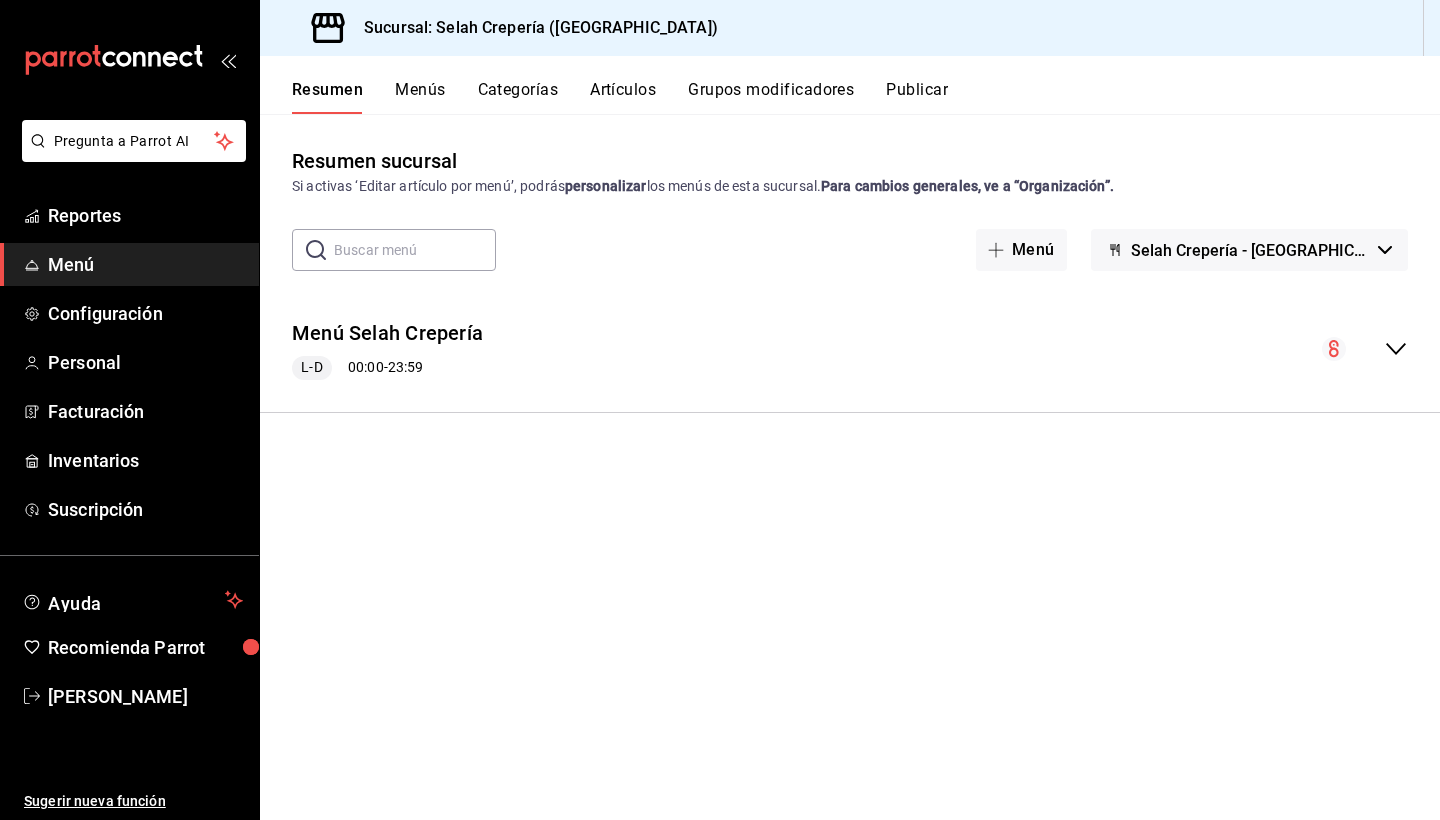 scroll, scrollTop: 0, scrollLeft: 0, axis: both 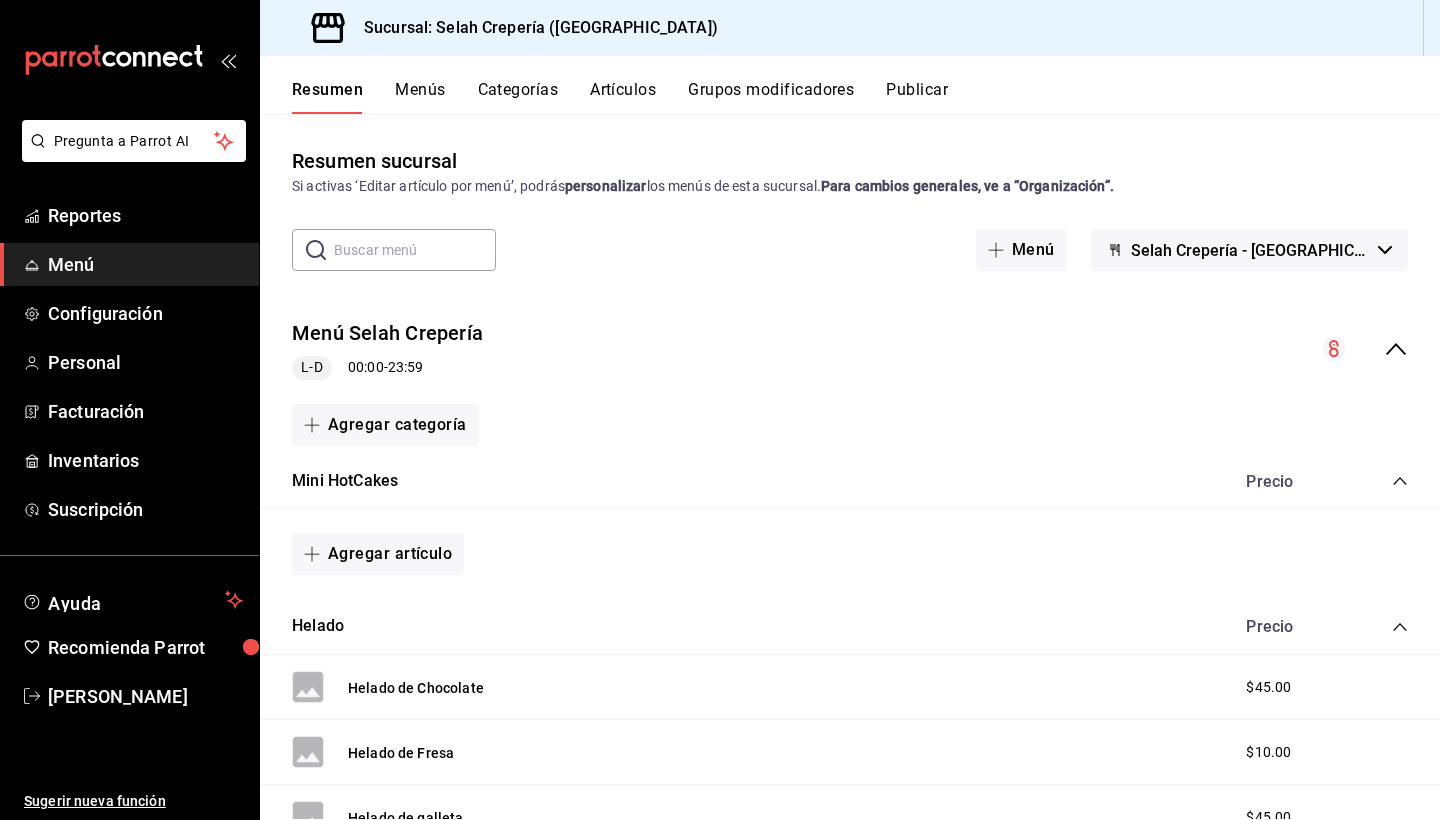 click on "Categorías" at bounding box center (518, 97) 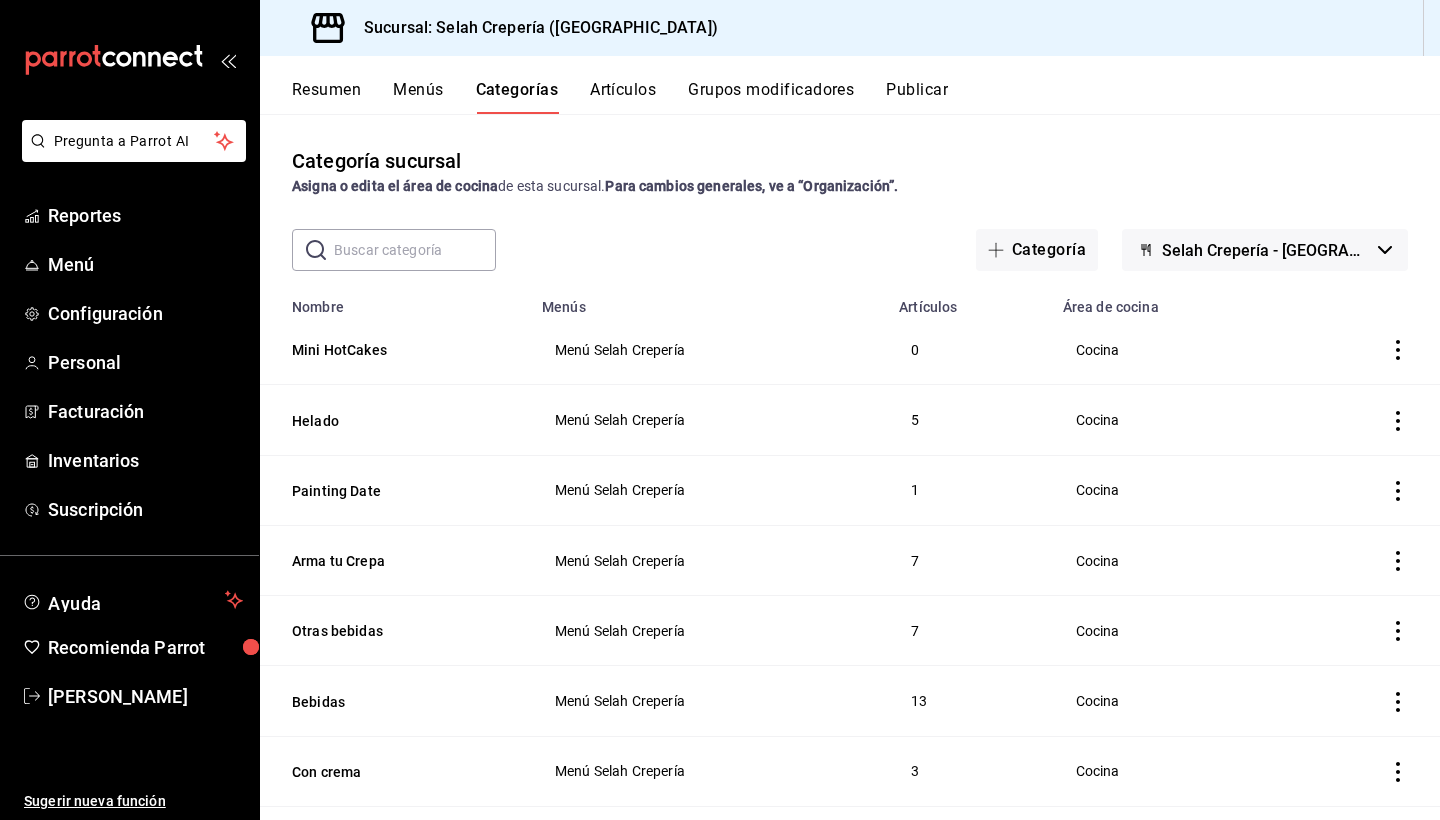 scroll, scrollTop: 0, scrollLeft: 0, axis: both 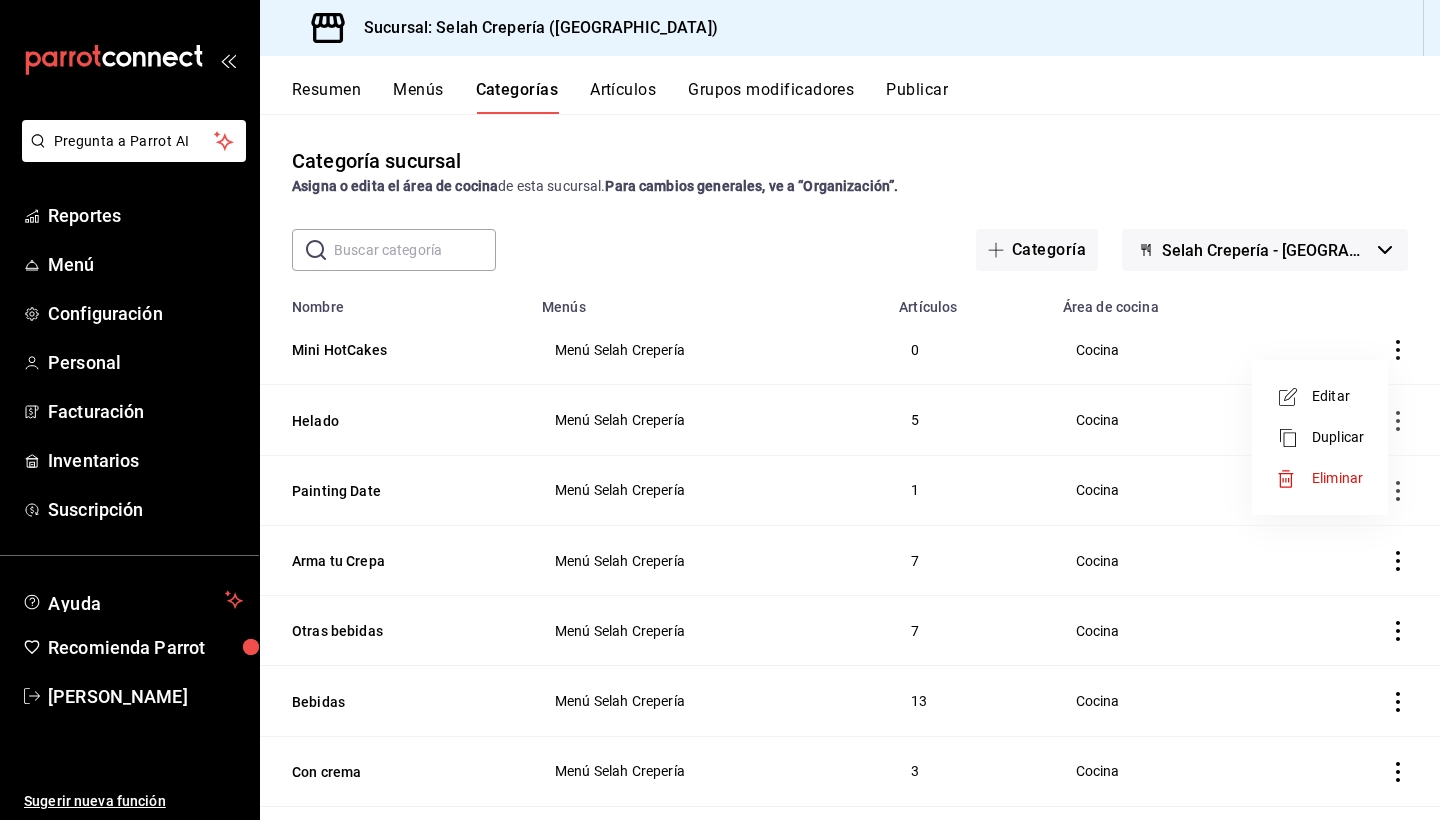 click on "Eliminar" at bounding box center (1337, 478) 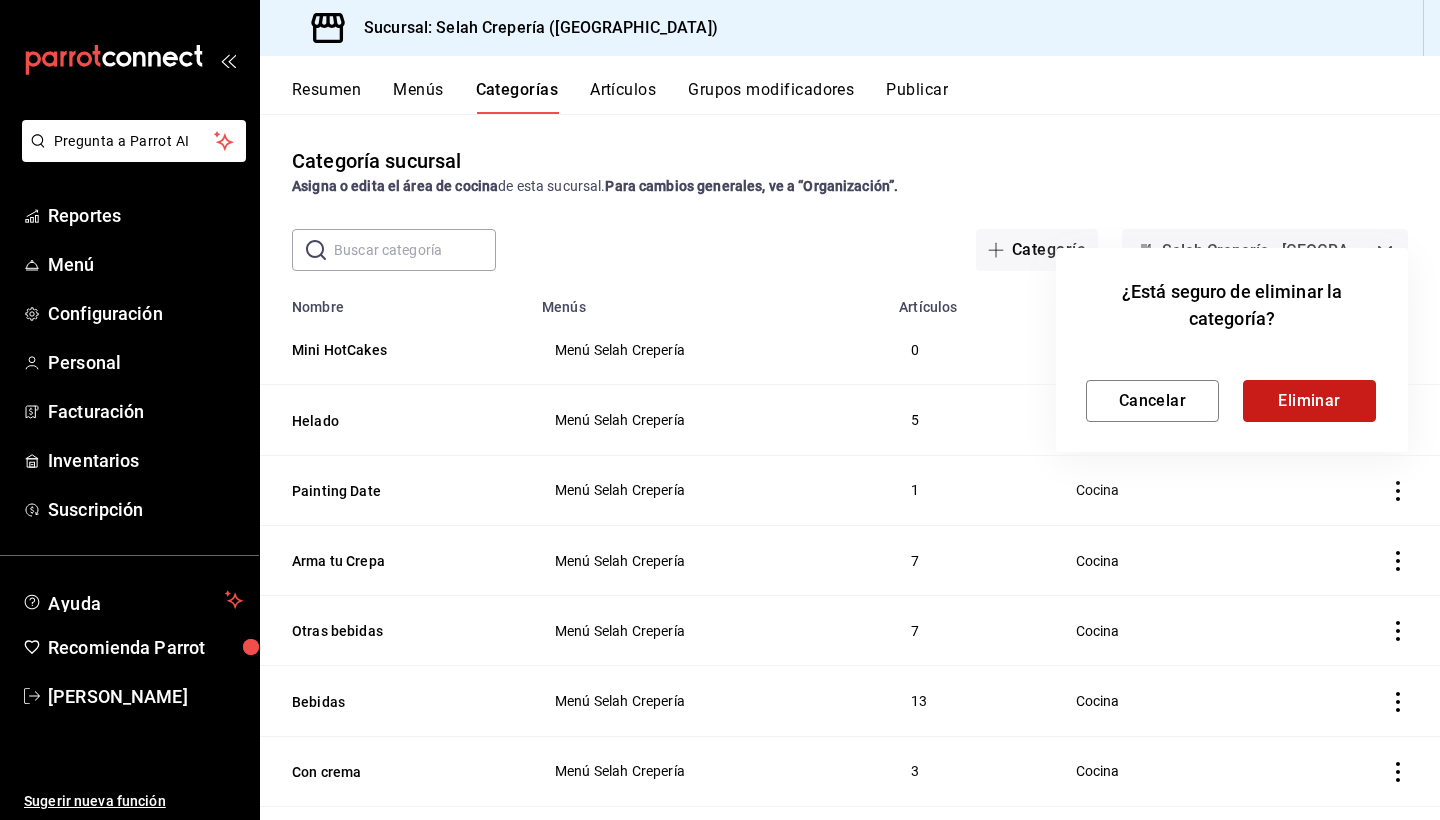 click on "Eliminar" at bounding box center (1309, 401) 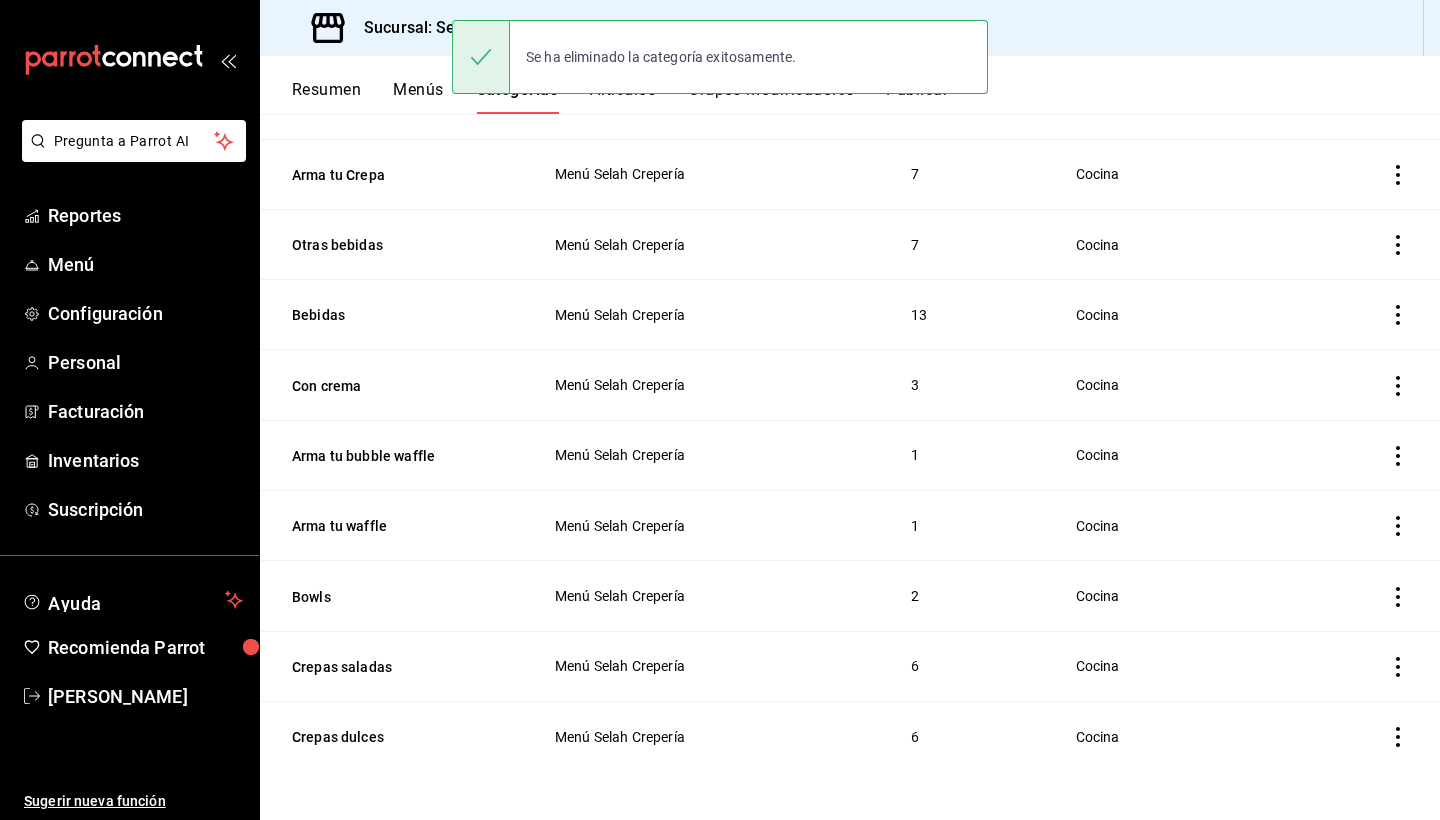 scroll, scrollTop: 316, scrollLeft: 0, axis: vertical 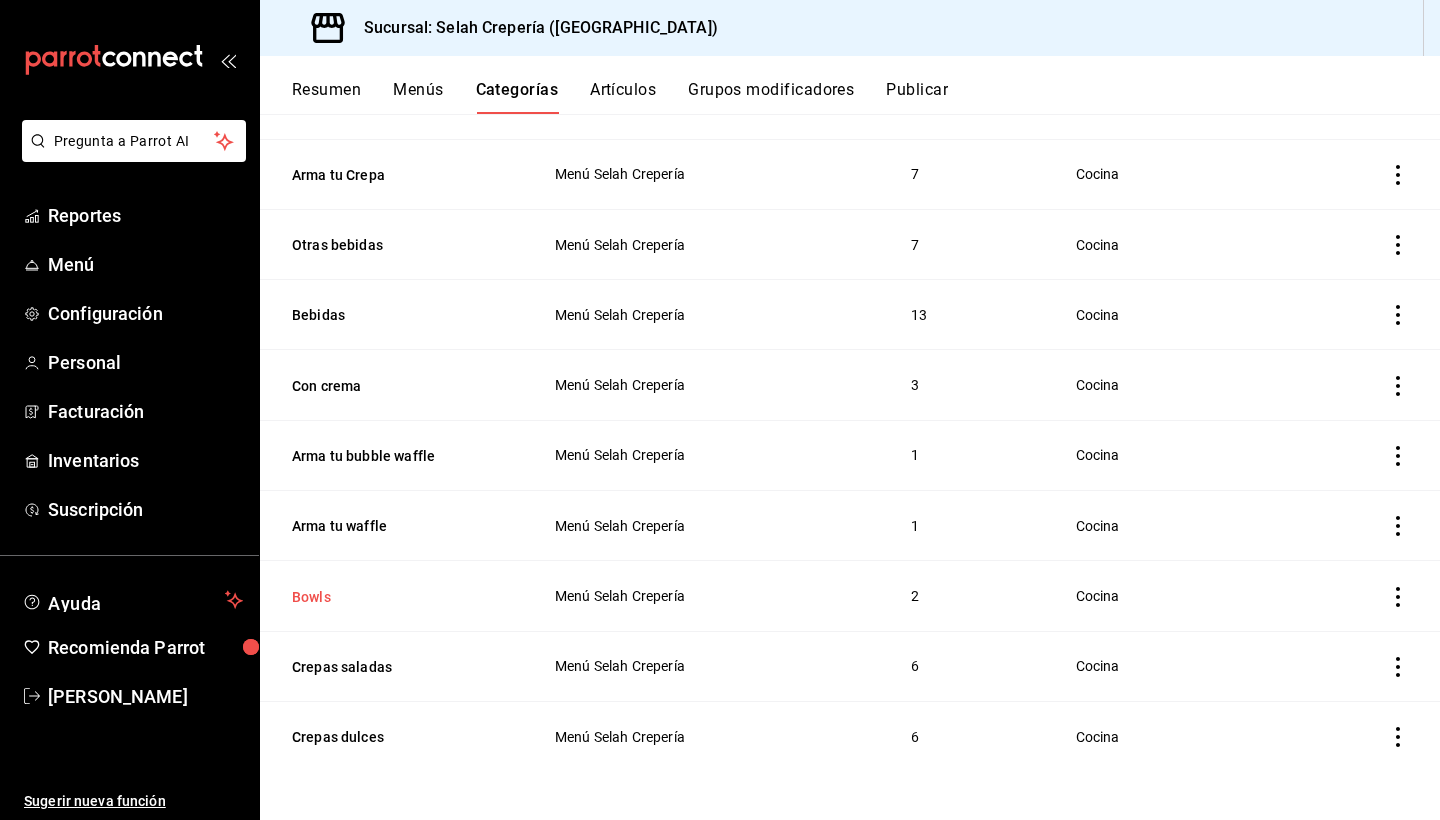 click on "Bowls" at bounding box center (392, 597) 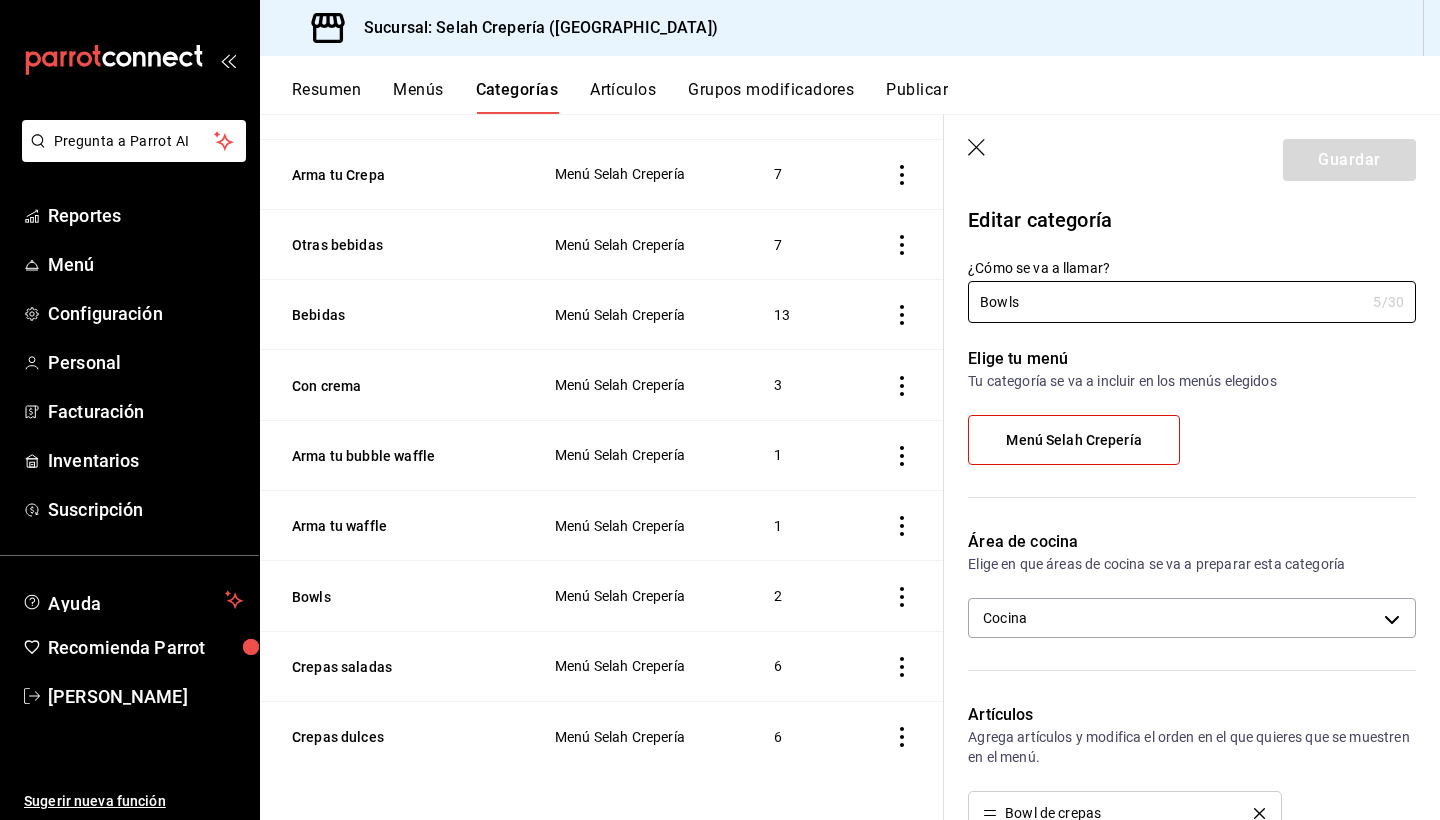 scroll, scrollTop: 0, scrollLeft: 0, axis: both 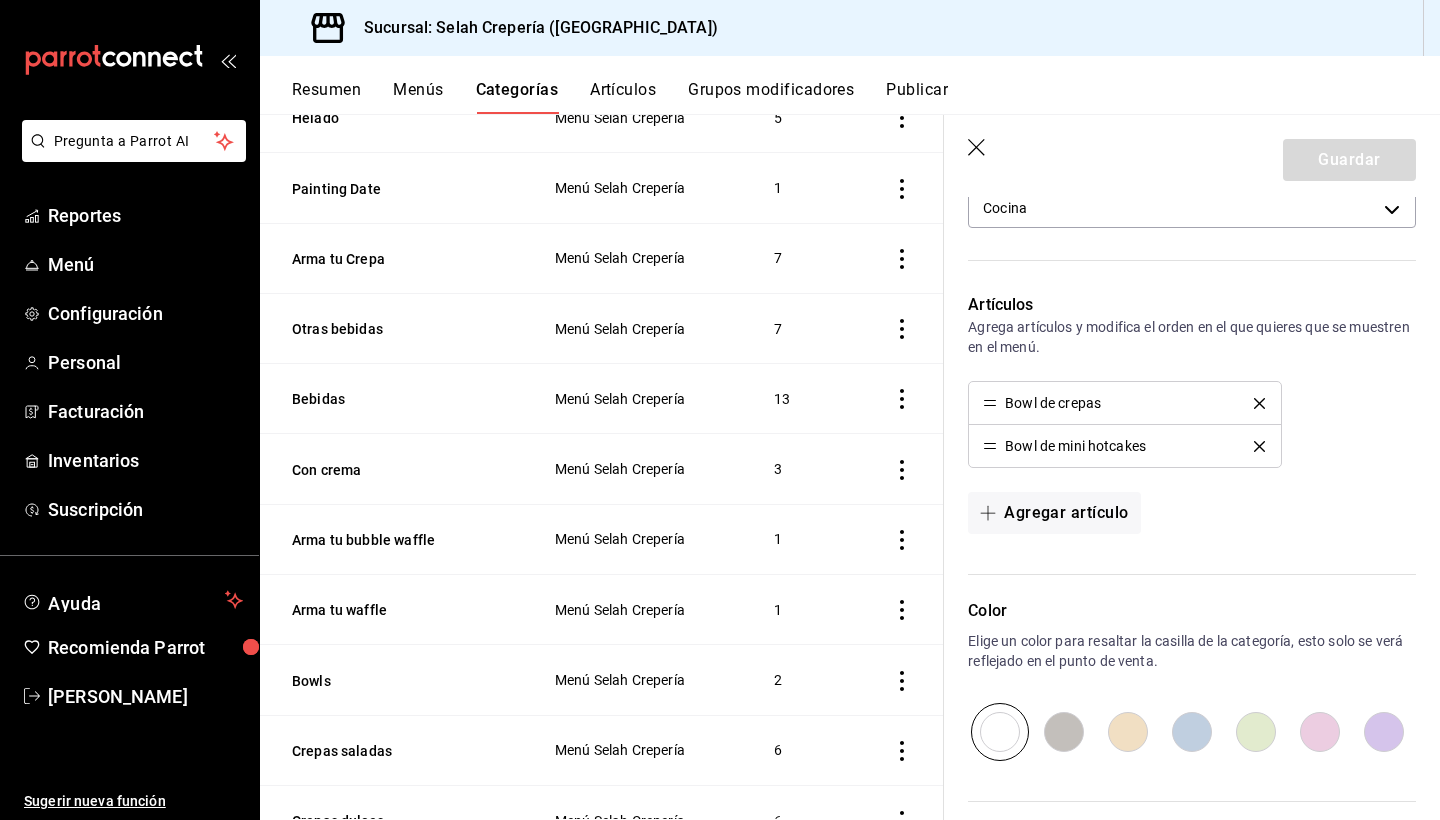 click on "Artículos" at bounding box center (623, 97) 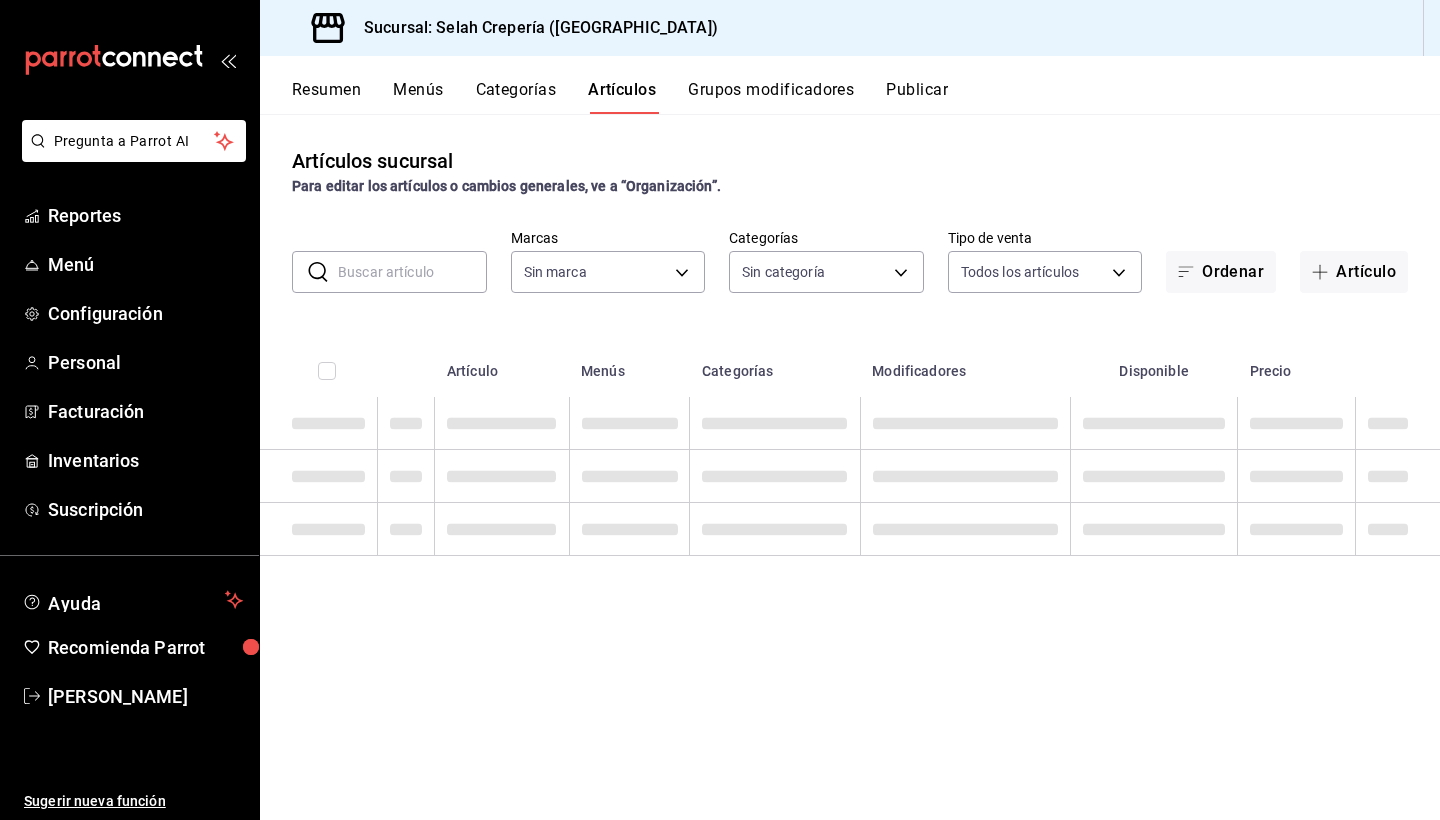 type on "f76ea378-03e0-487c-8c0d-a2762fee1a14" 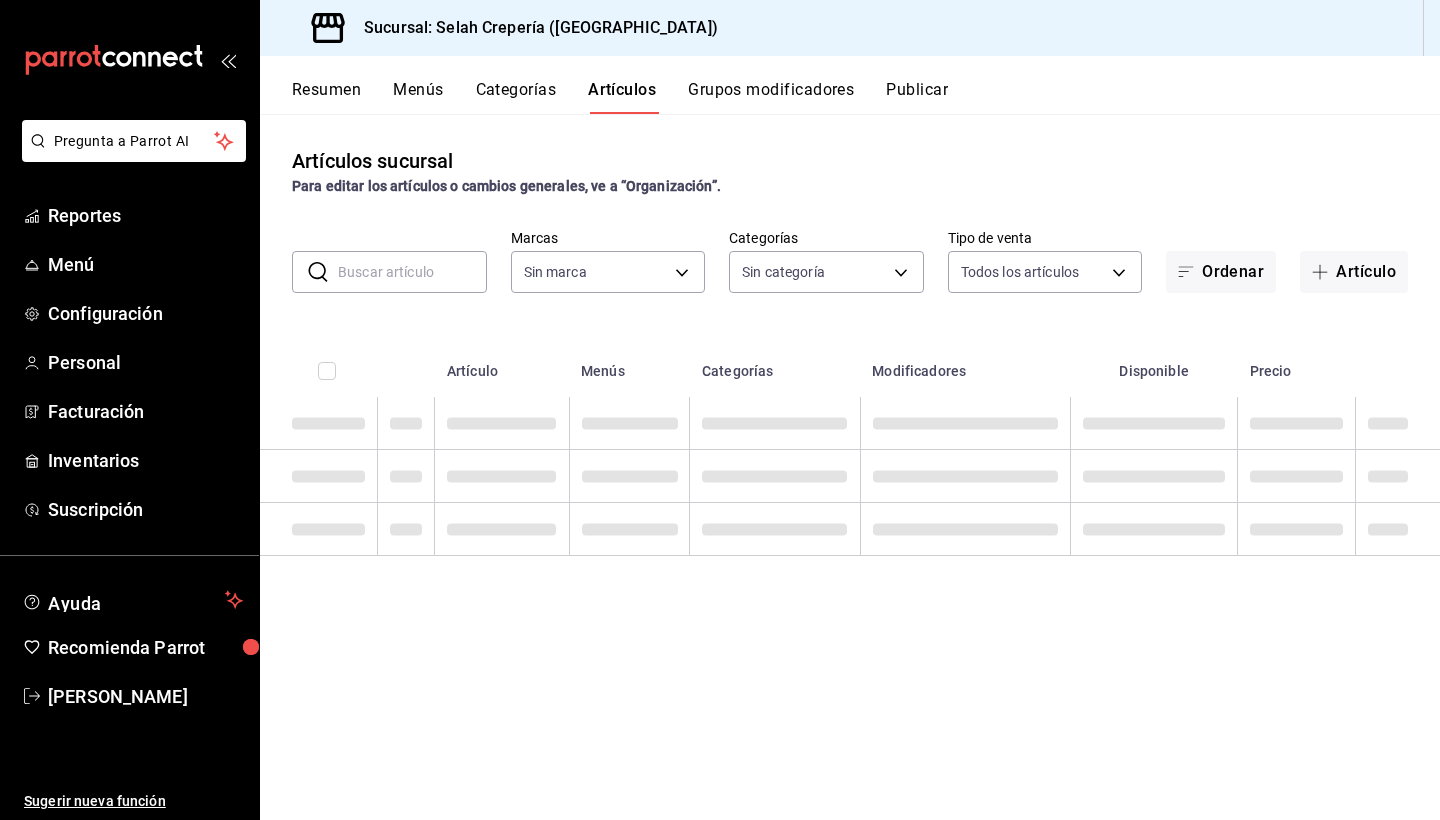 type on "7d147d81-40cb-49d0-a60a-1395a1179080,73edefb2-3d62-4b43-a7ef-14ab607d125e,2fc1781f-338d-45f2-a308-9337b69d94fa,d033aafa-f16a-45fe-8748-1bcf0adaad7e,348e5aaf-90f5-4fa6-a72e-4a56bc7b522a,b7759150-a860-4eef-84f1-3746a8f901cc,0a71cbac-041c-473c-9a44-d61ece3598fb,da1833bc-7cff-4684-8d29-dbc8451d76f7,2184d977-8a90-4b3b-9a89-32c88bbc2cba,0d33e6ec-59af-4d22-8cfc-0f6390bbe052,ab4f3103-058c-4800-a471-031a412c045e" 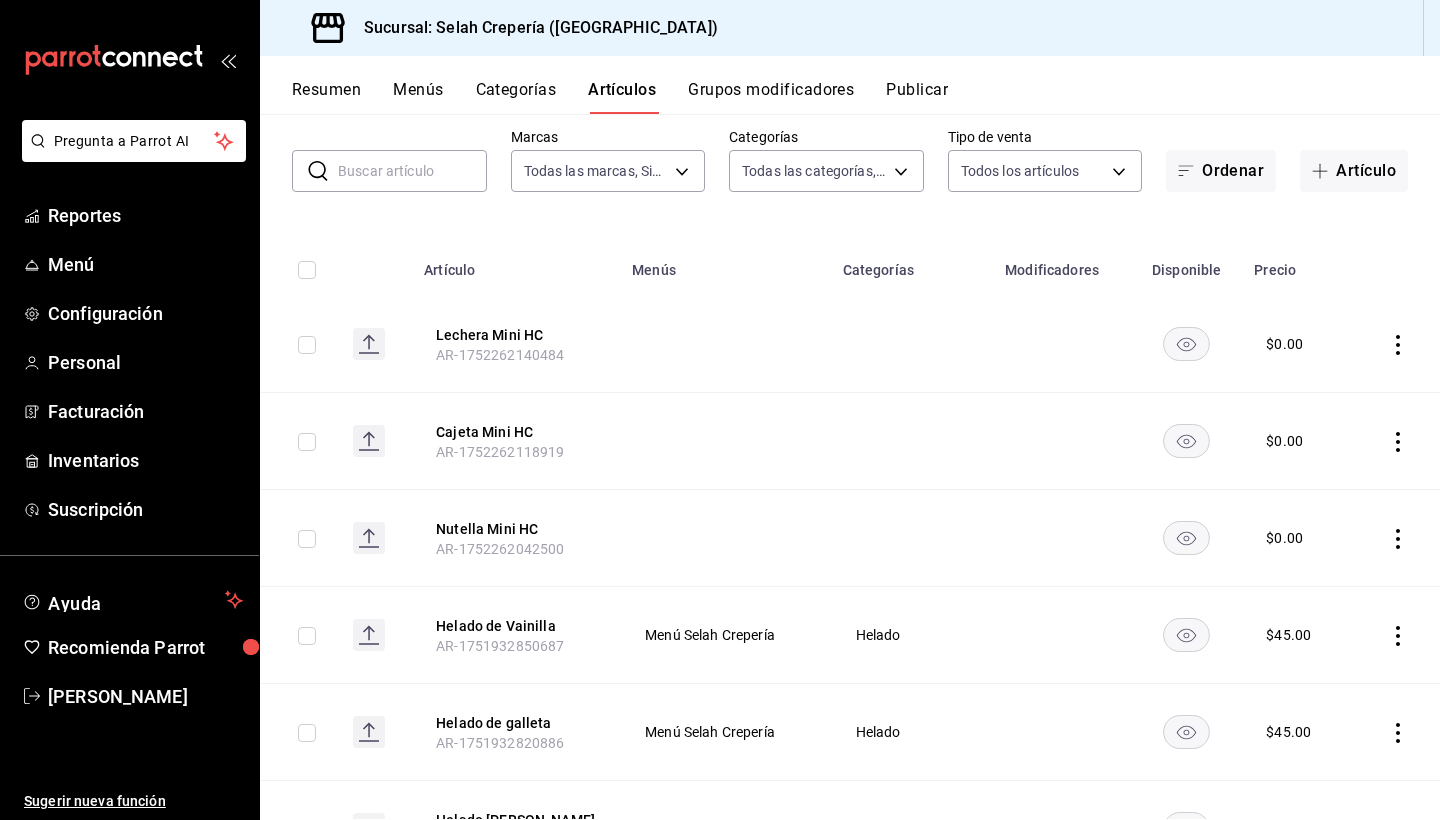 scroll, scrollTop: 104, scrollLeft: 0, axis: vertical 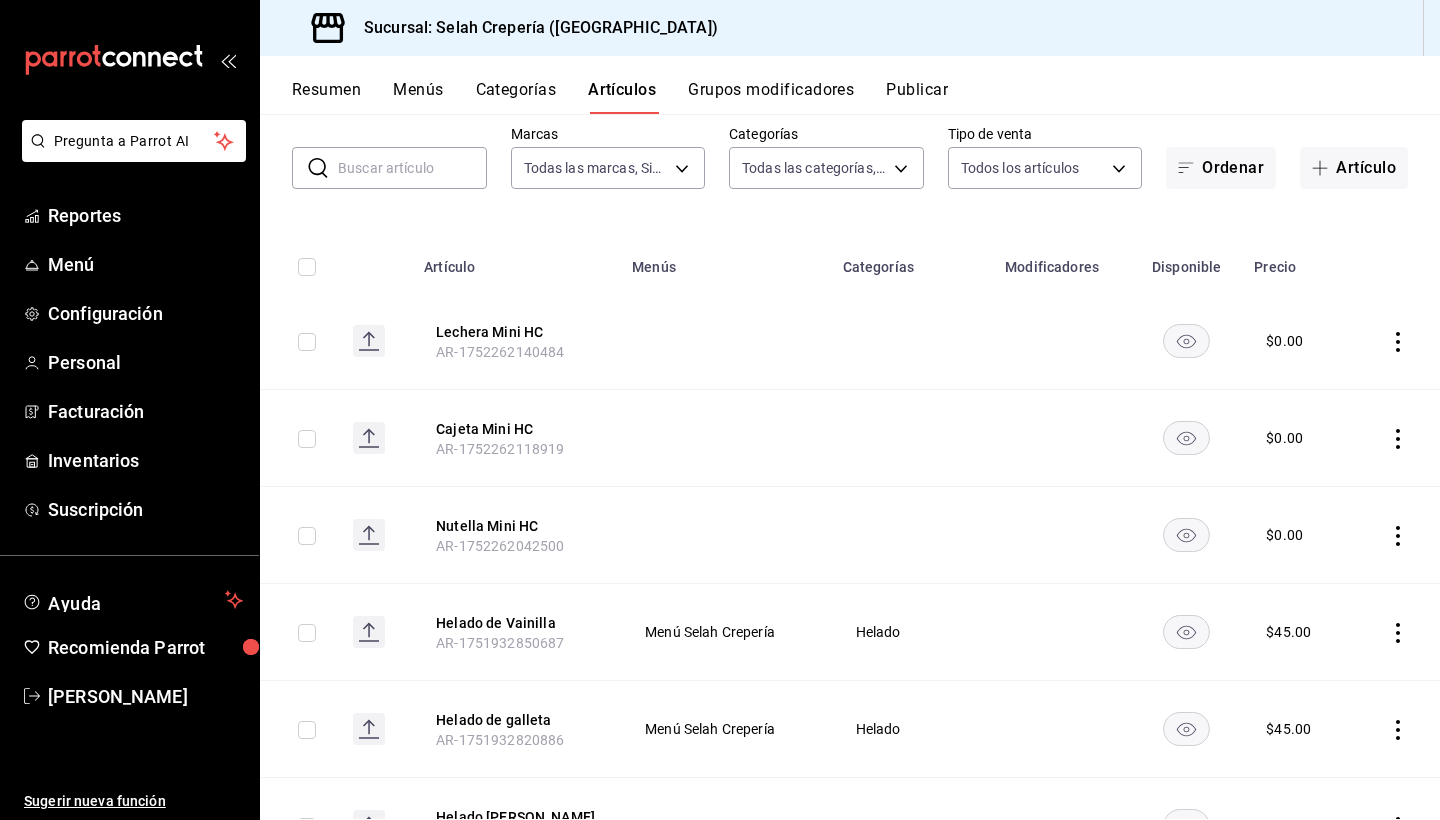 click at bounding box center (1395, 341) 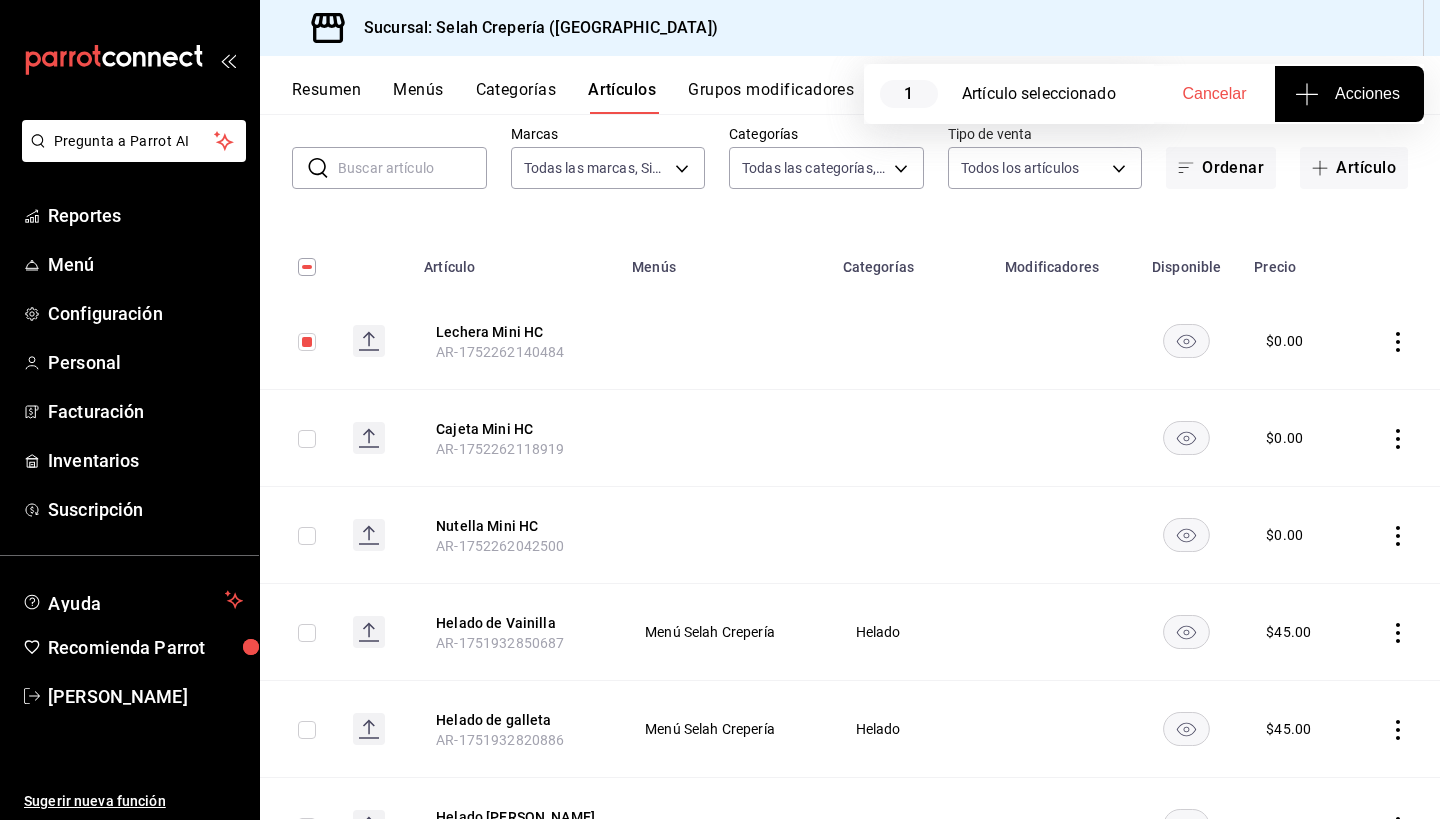 click at bounding box center [307, 439] 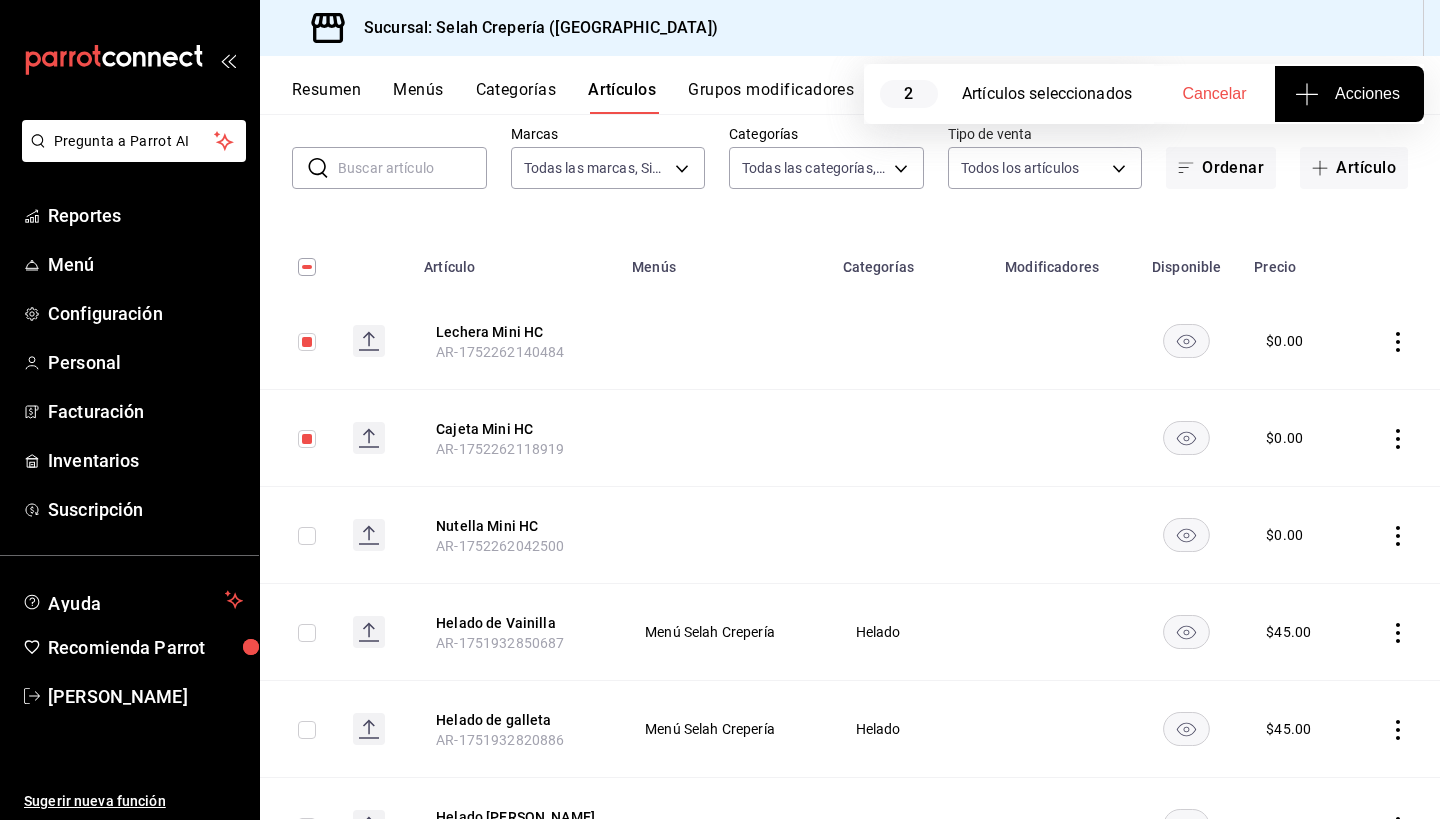 click at bounding box center (298, 535) 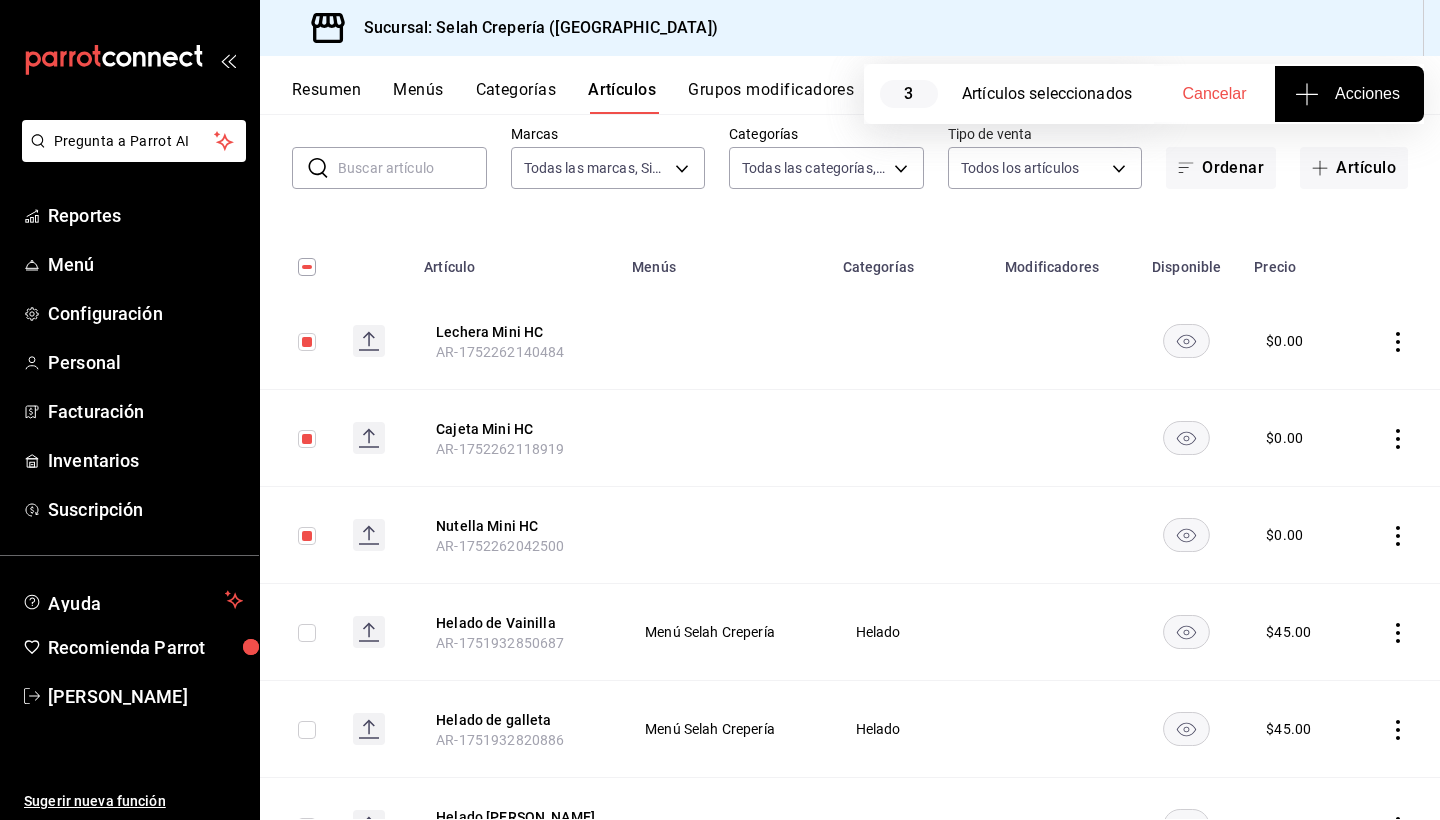 click 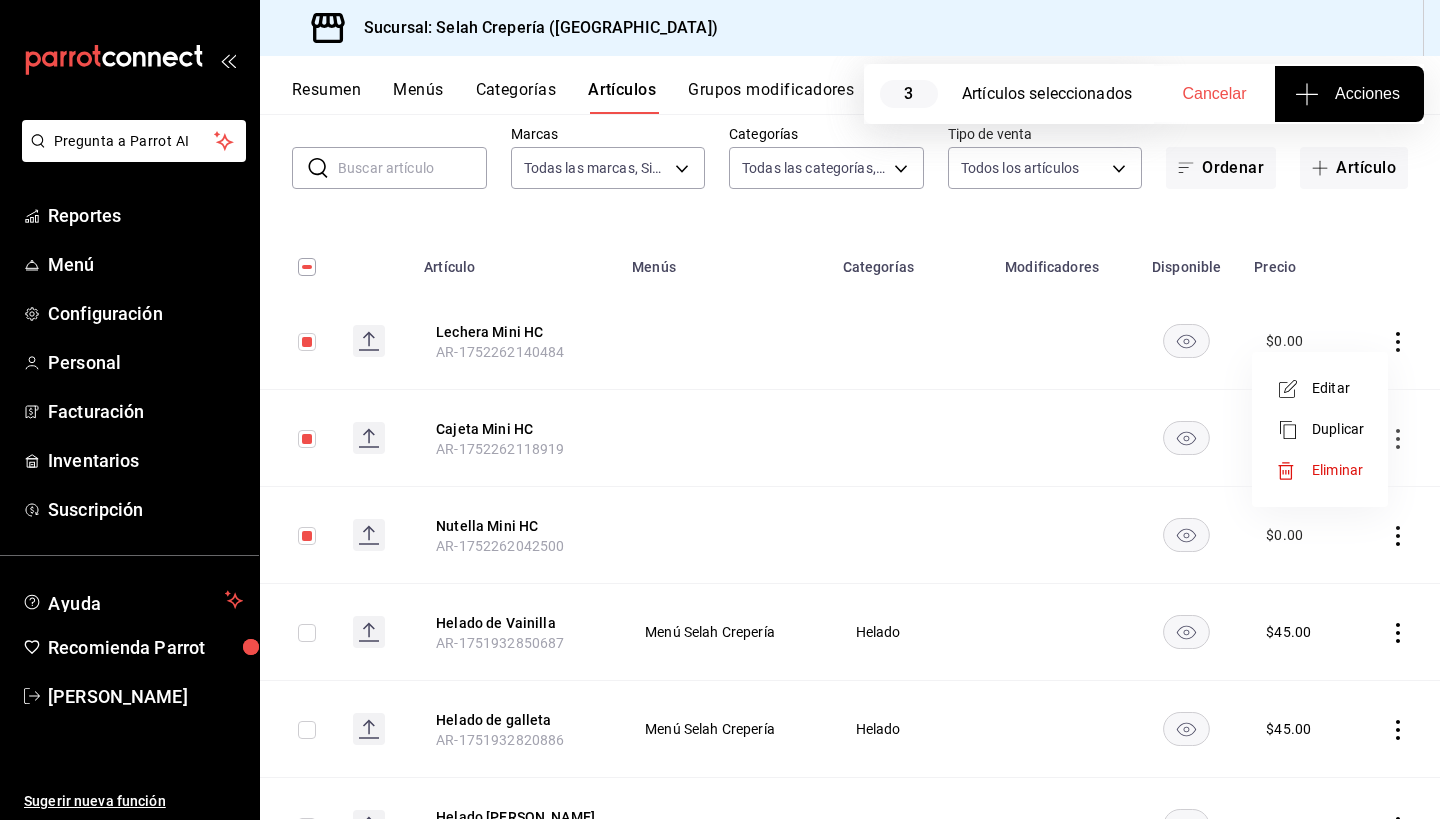 click on "Eliminar" at bounding box center (1337, 470) 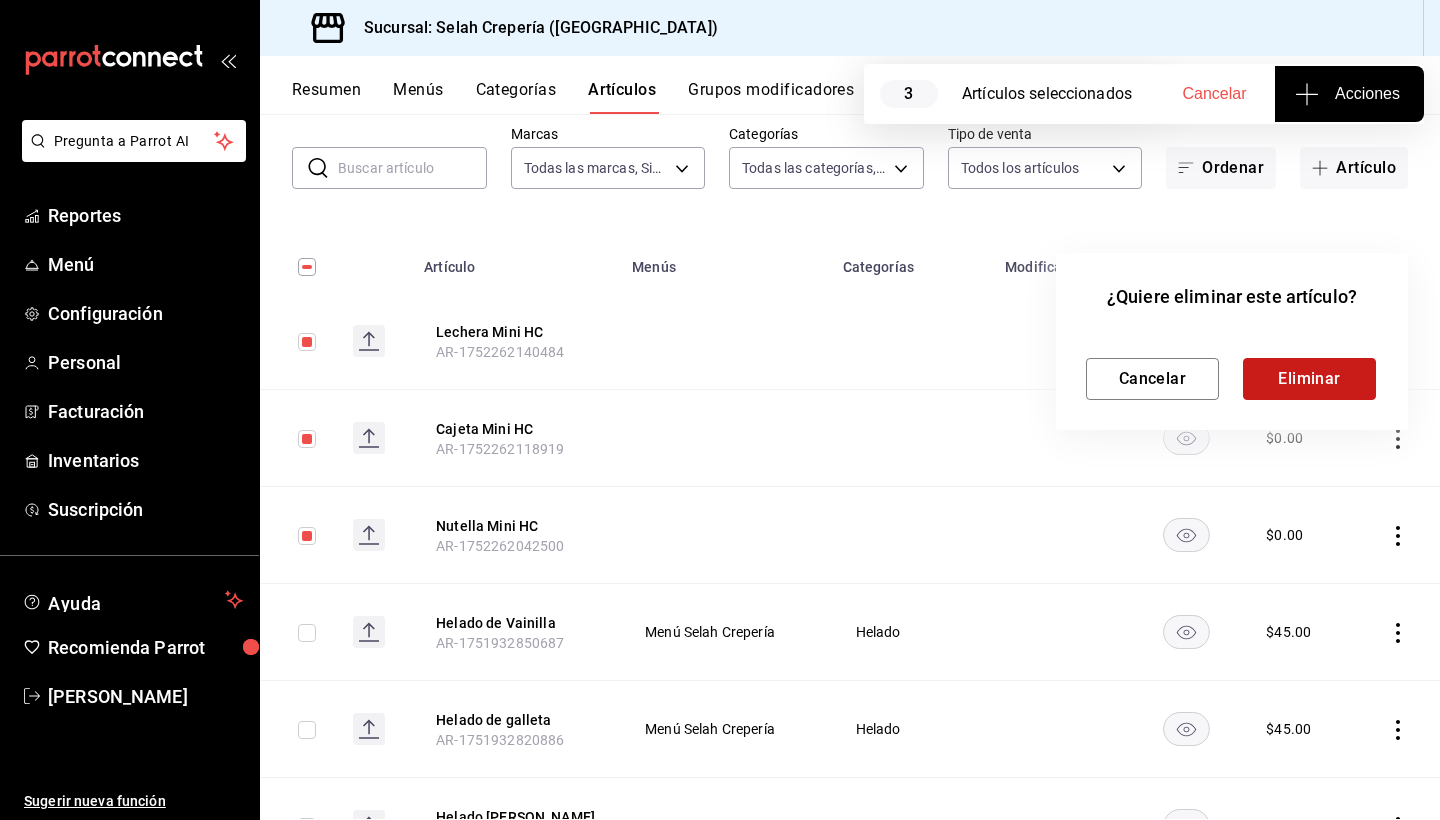 click on "Eliminar" at bounding box center [1309, 379] 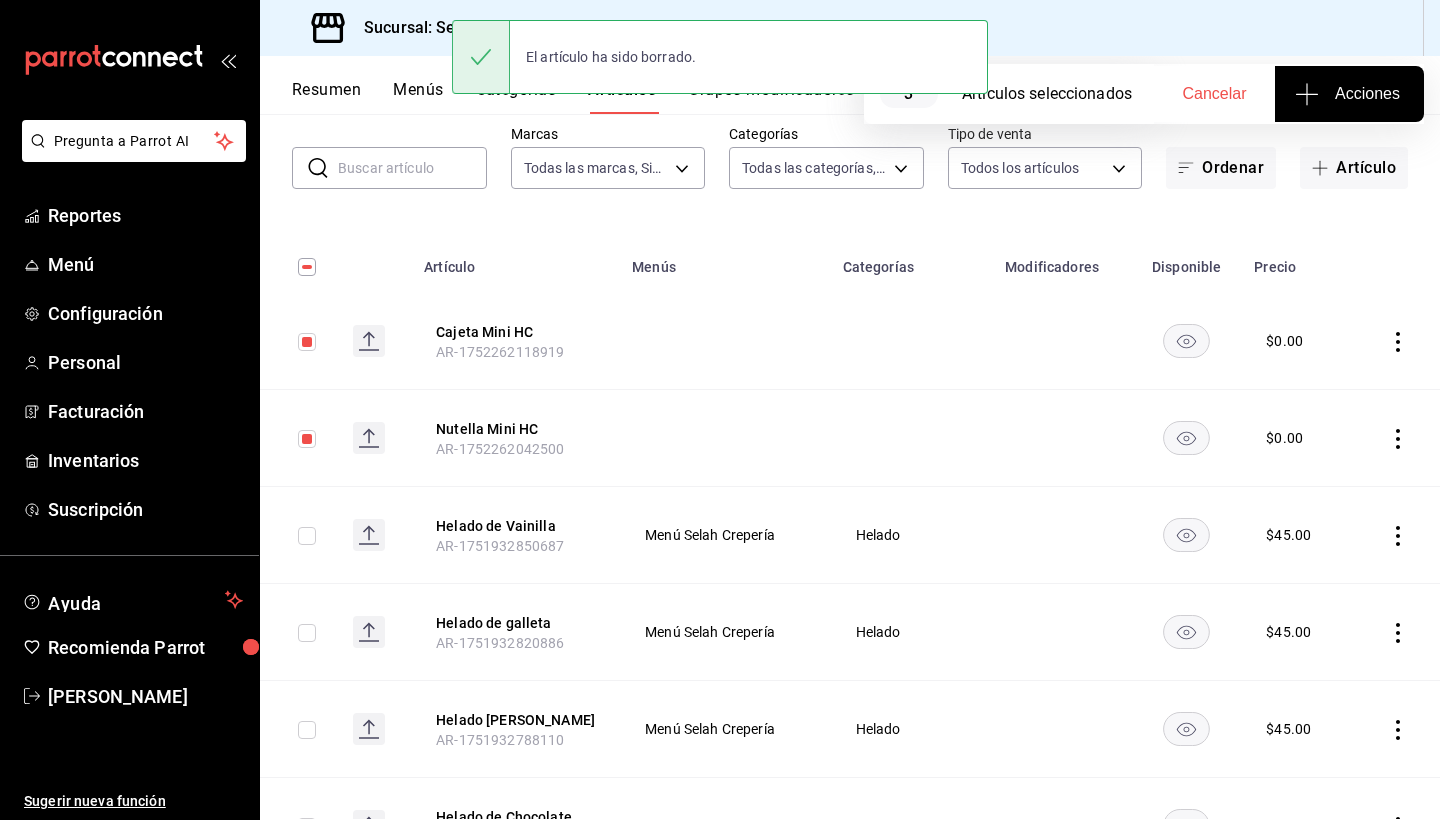 click 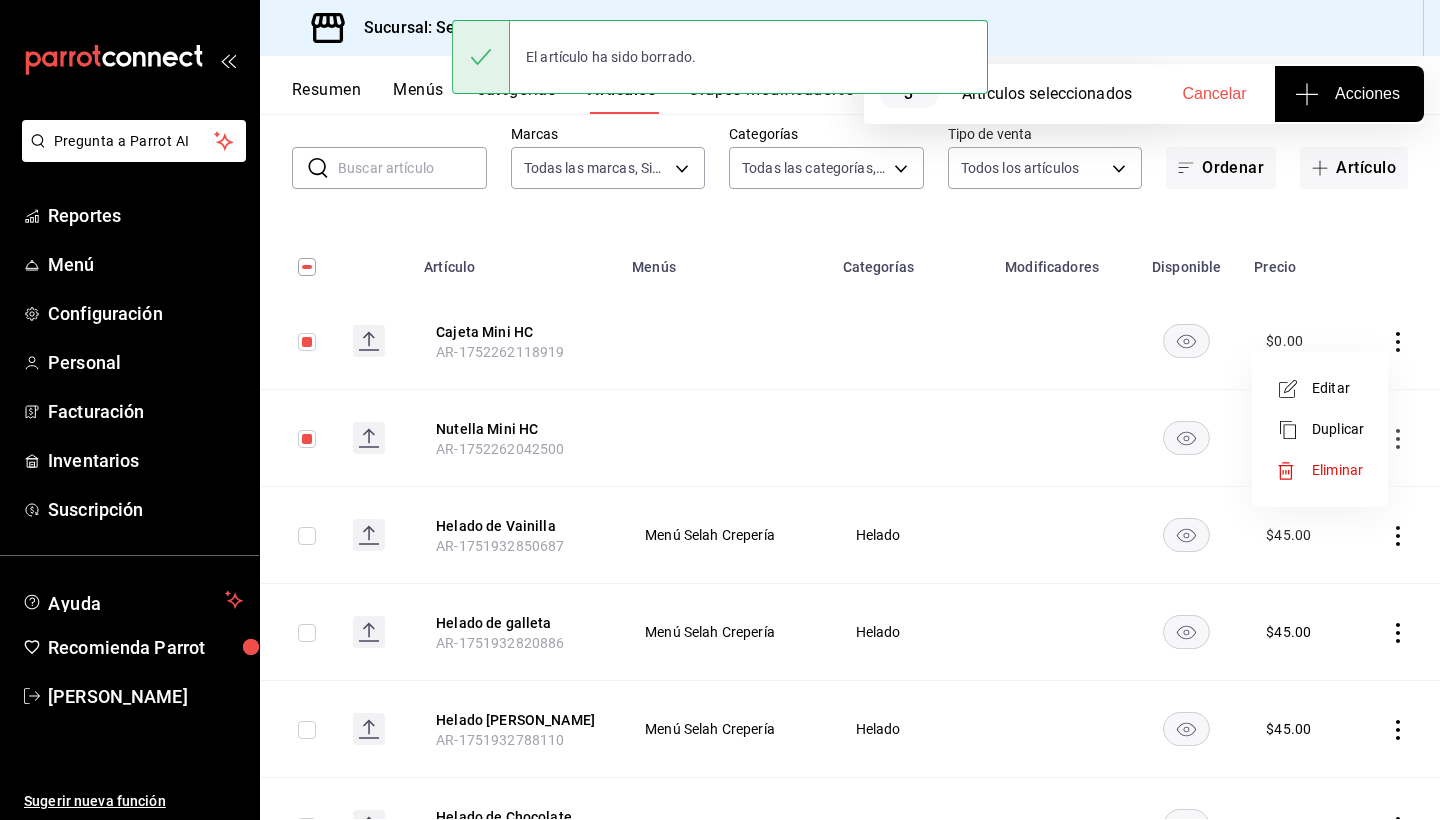 click on "Eliminar" at bounding box center [1338, 470] 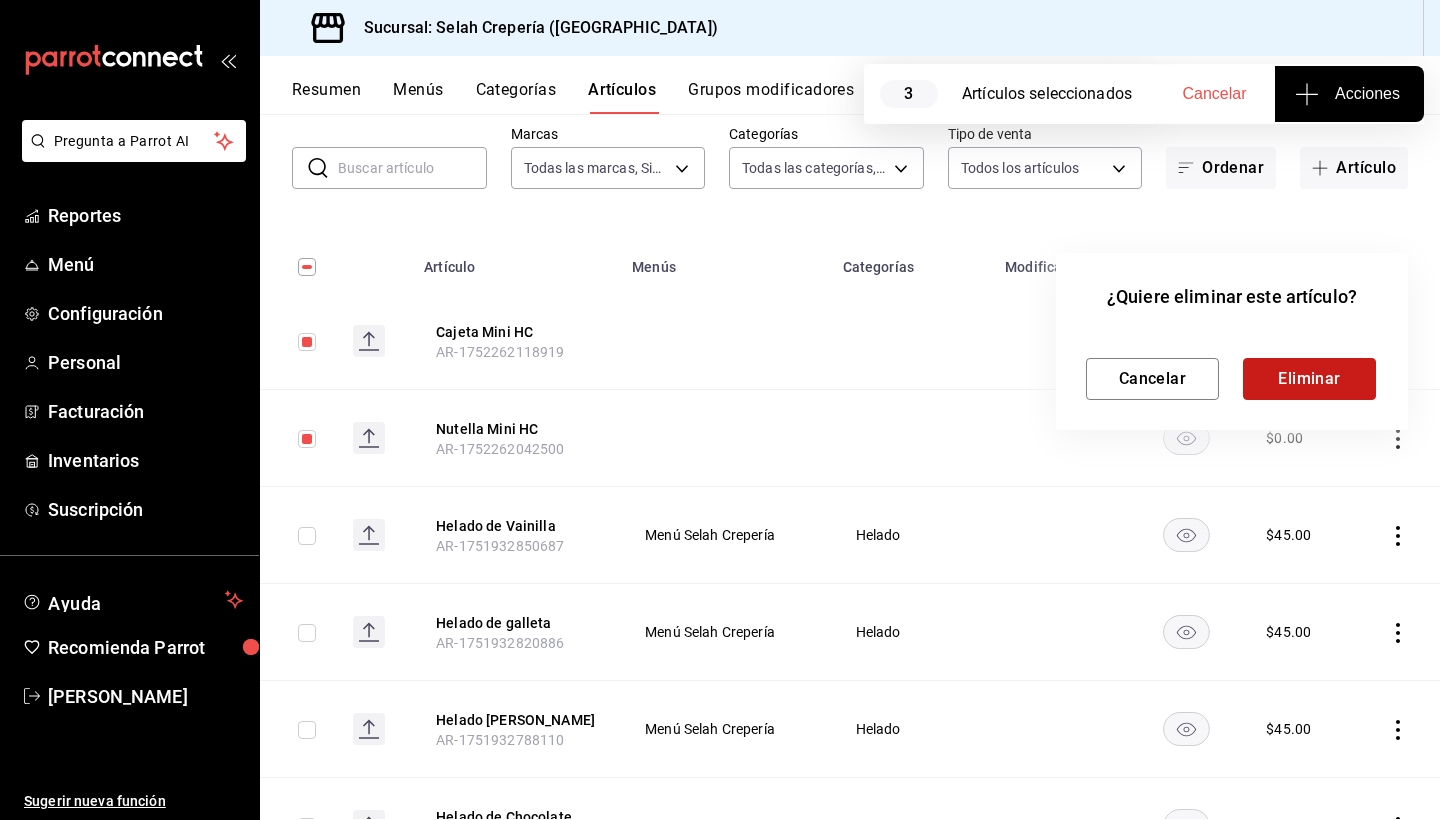 click on "Eliminar" at bounding box center [1309, 379] 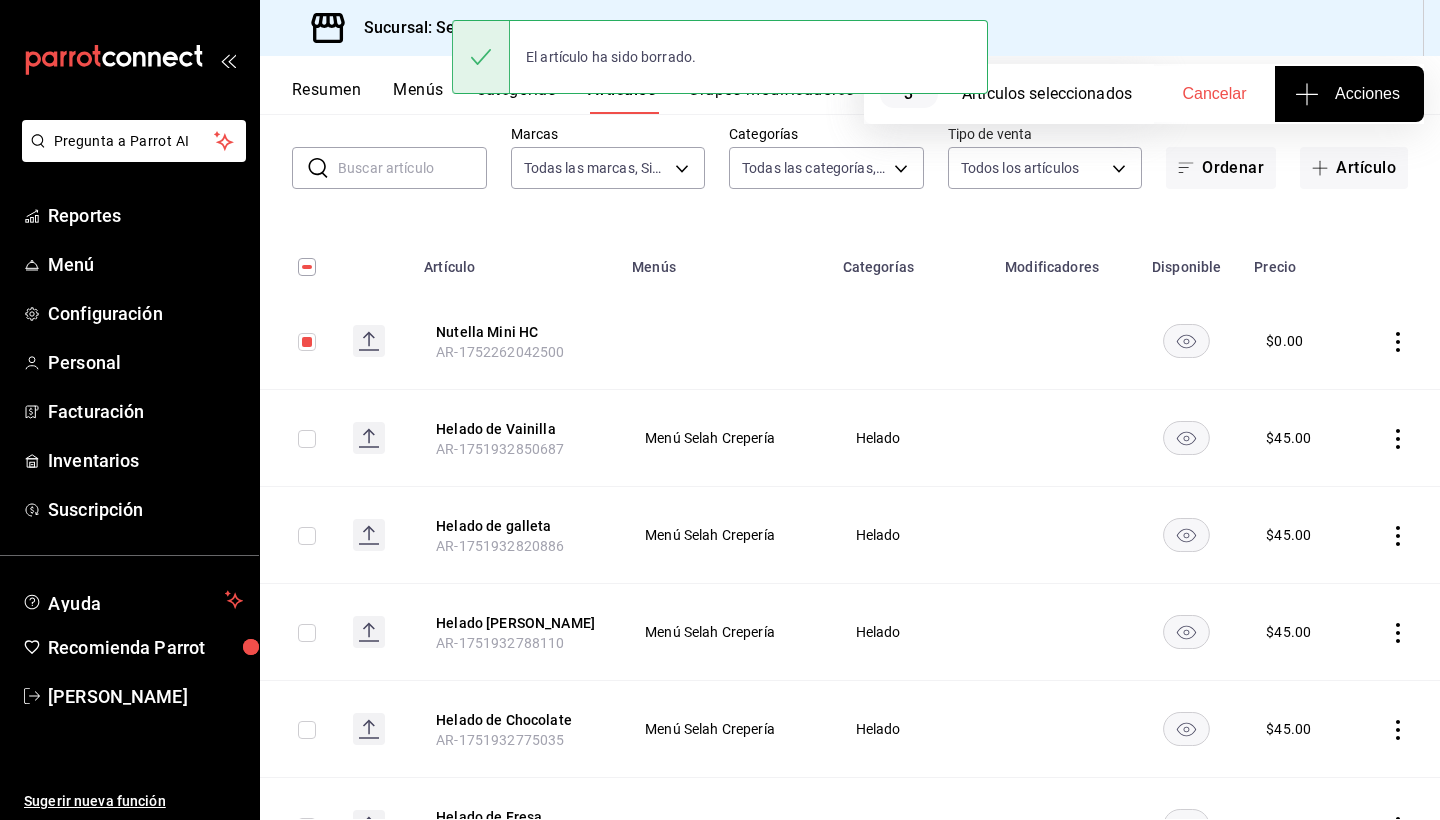 click 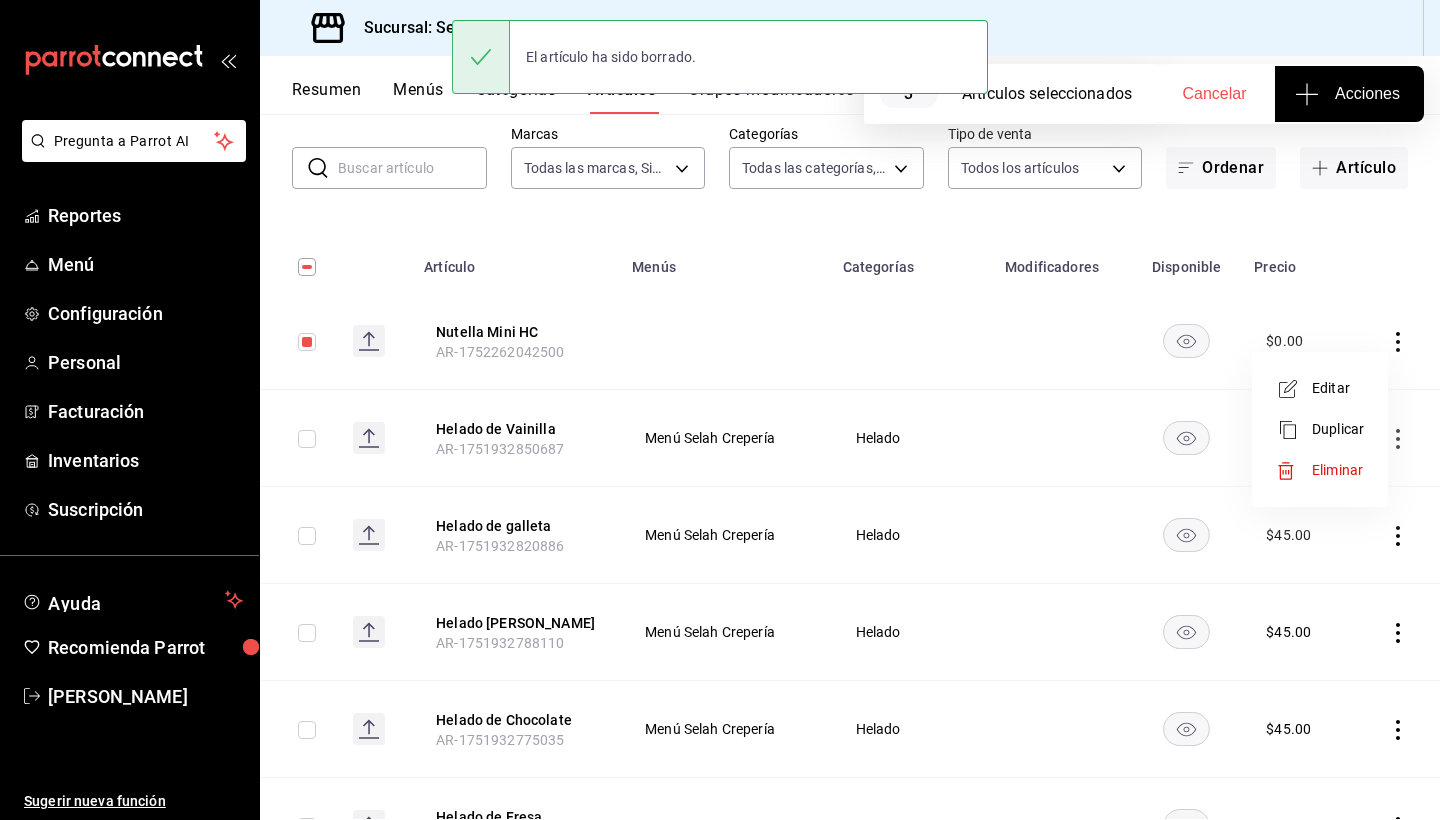 click at bounding box center [1294, 471] 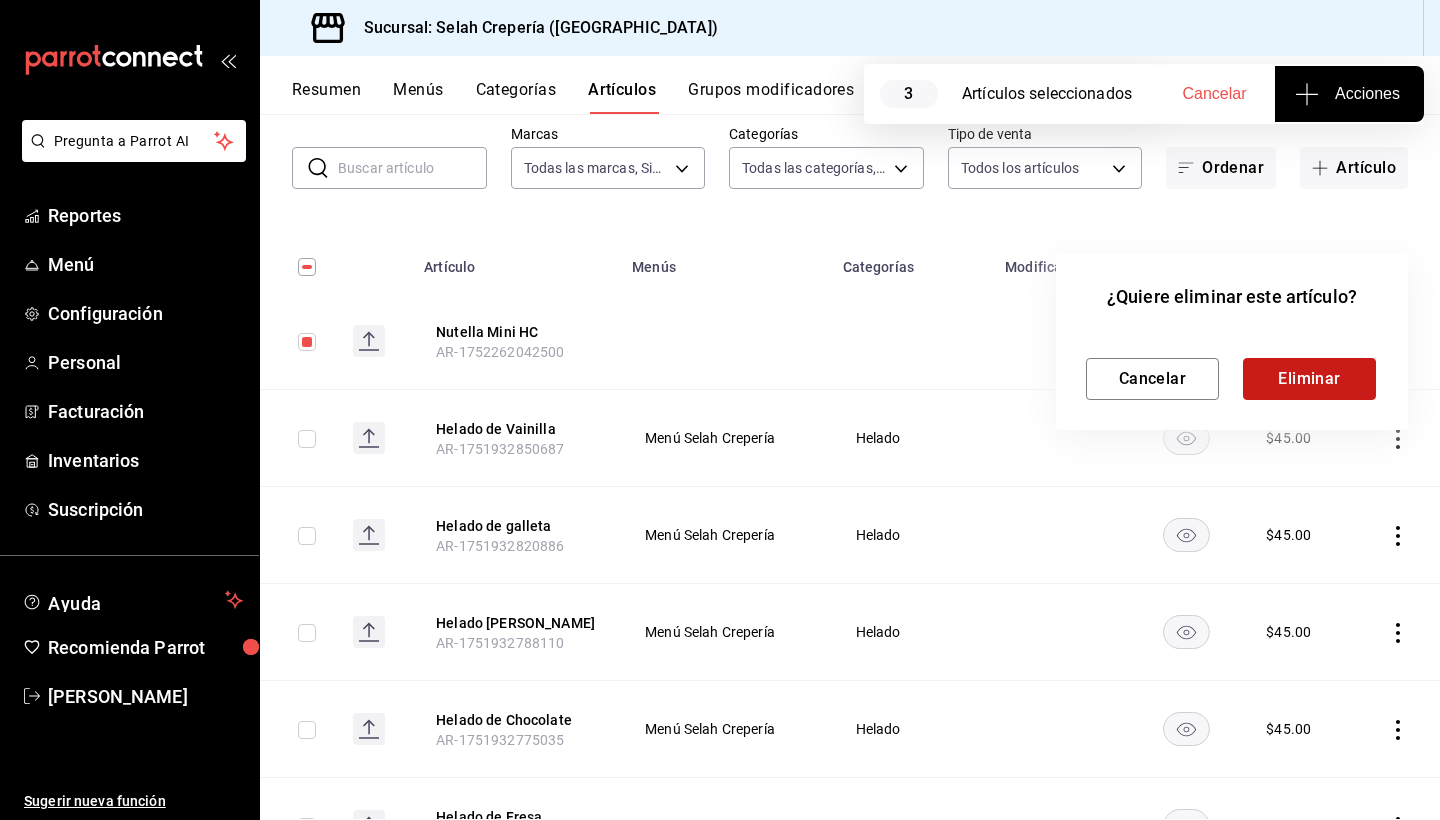 click on "Eliminar" at bounding box center (1309, 379) 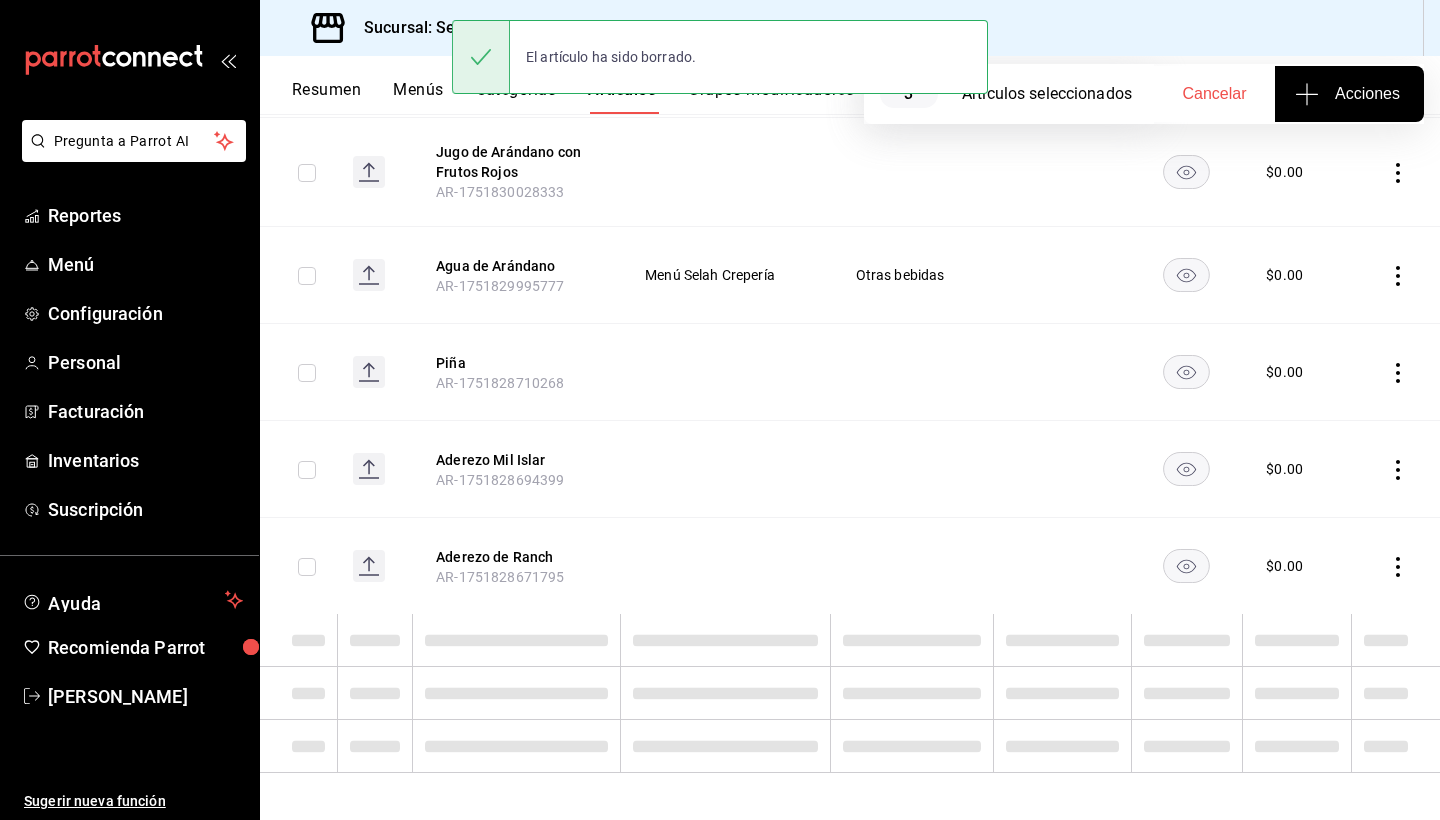scroll, scrollTop: 1457, scrollLeft: 0, axis: vertical 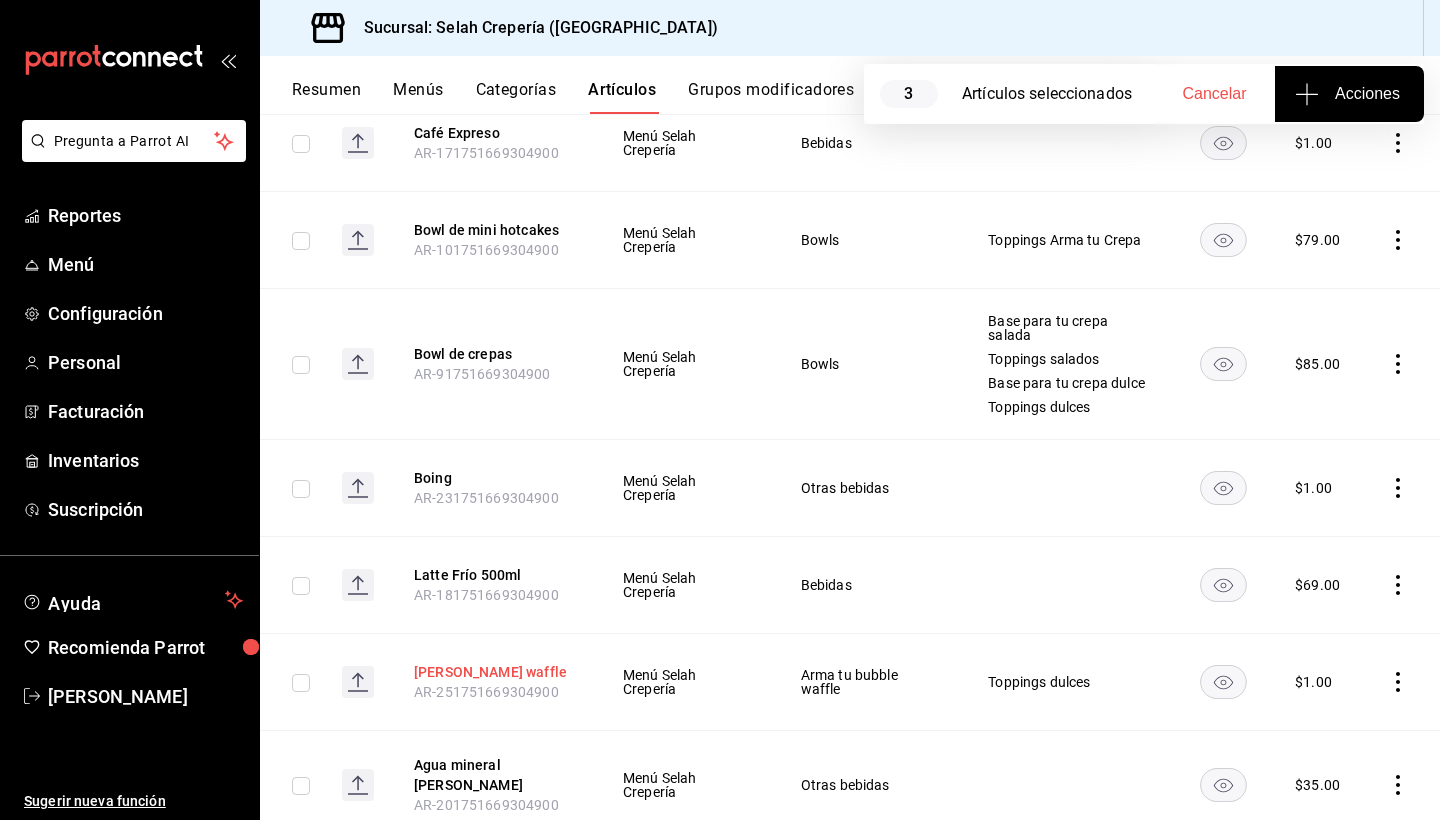 click on "[PERSON_NAME] waffle" at bounding box center (494, 672) 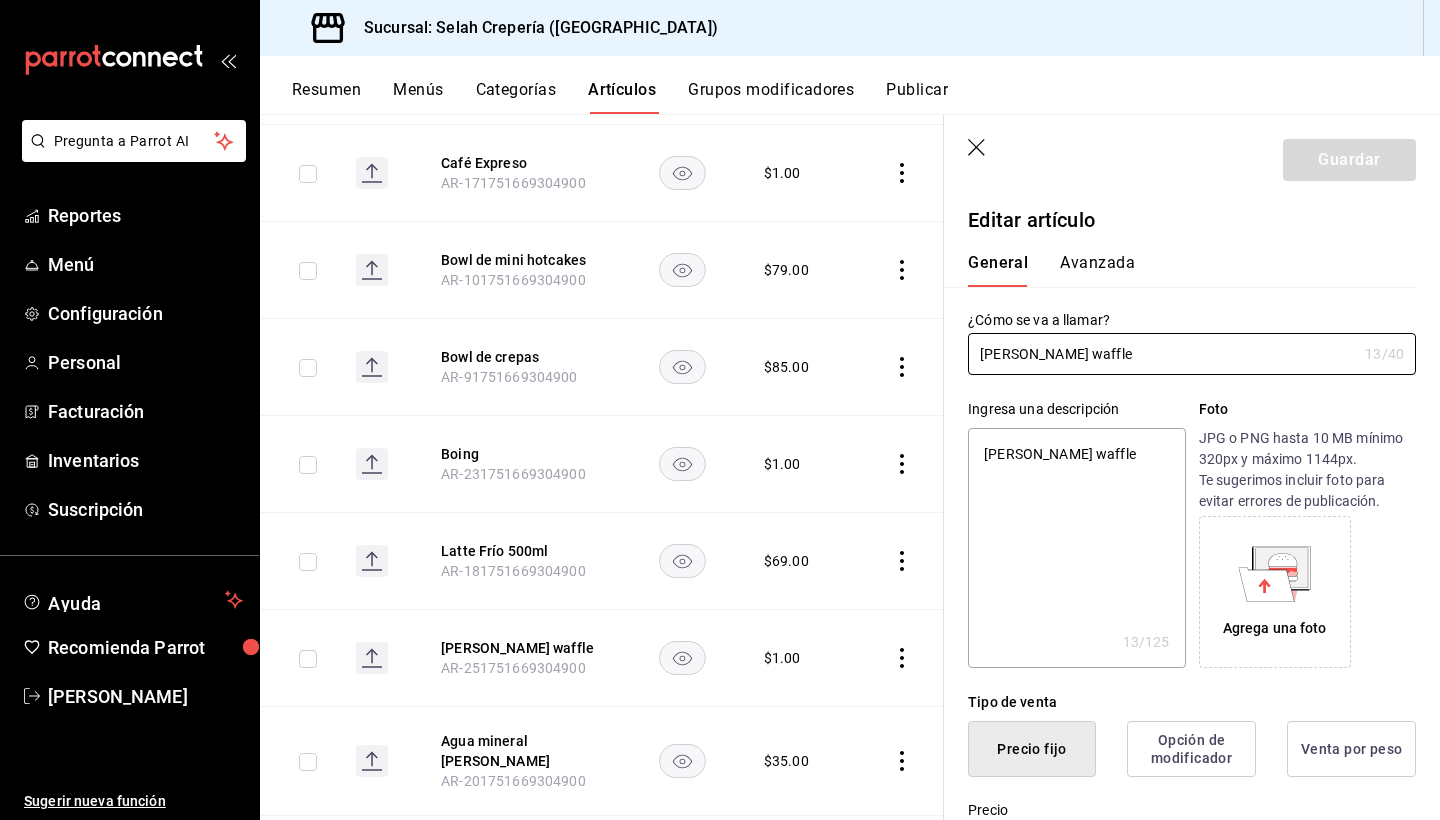 type on "x" 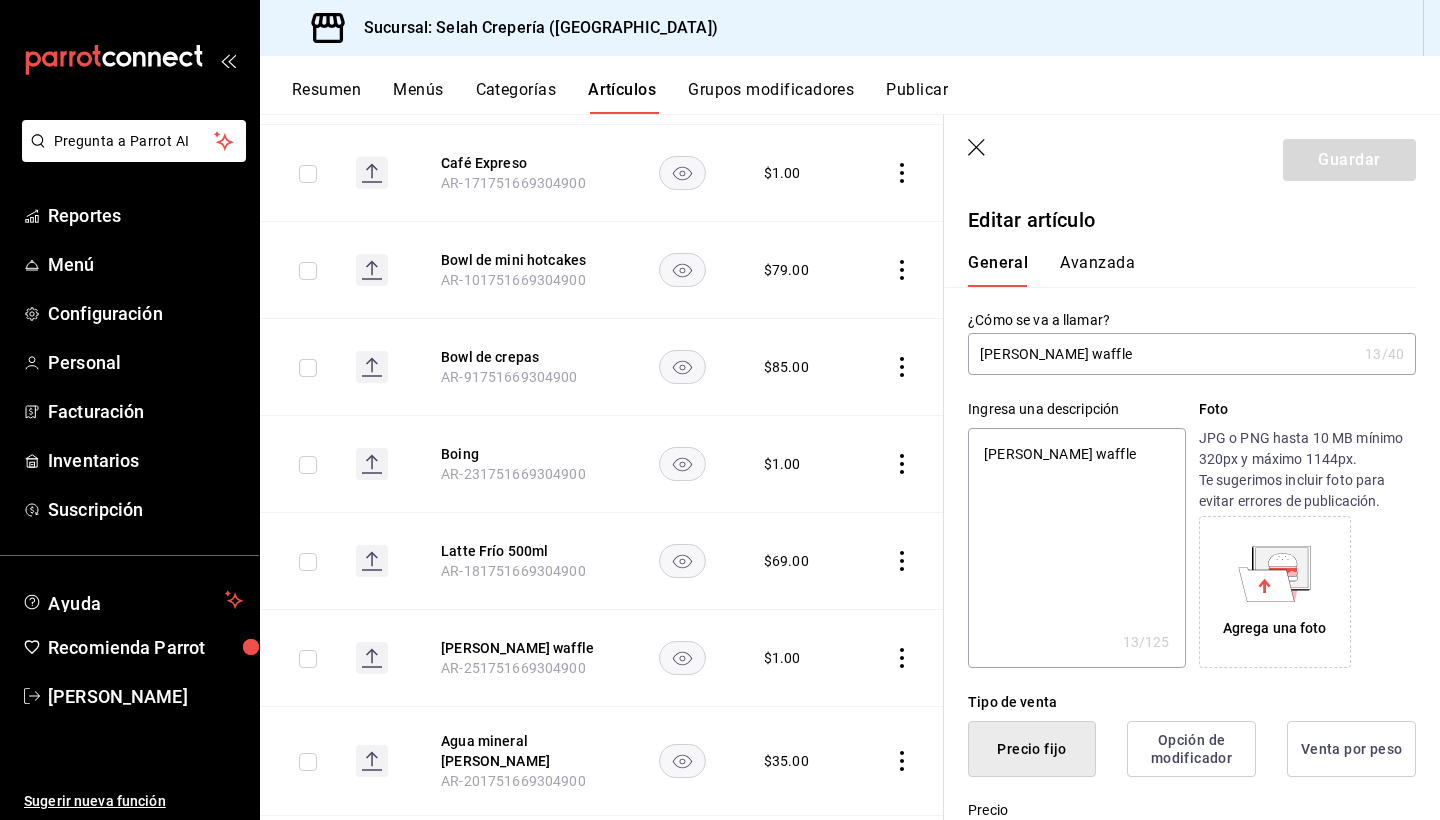 click on "[PERSON_NAME] waffle" at bounding box center [1162, 354] 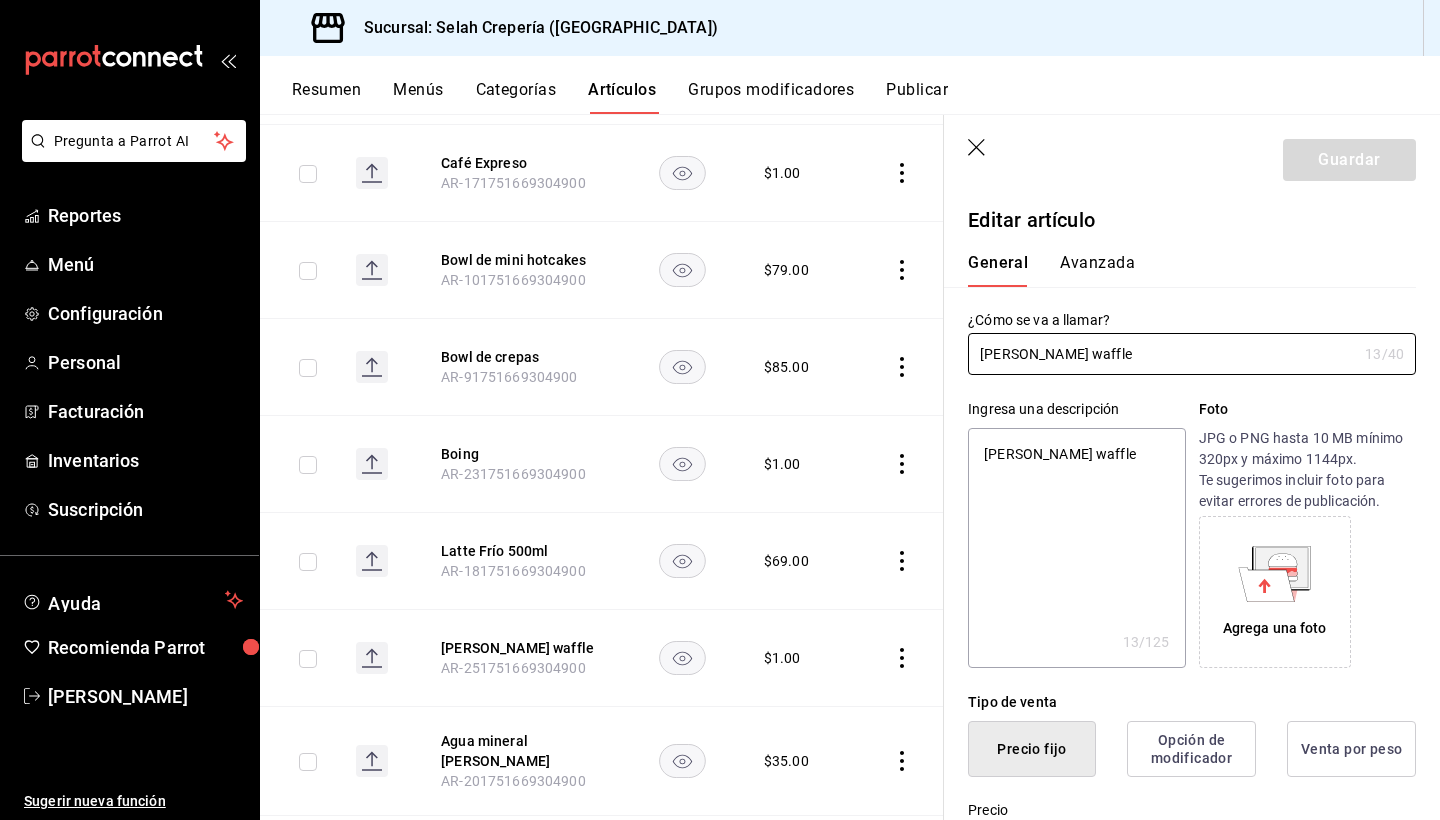 type on "Bbble waffle" 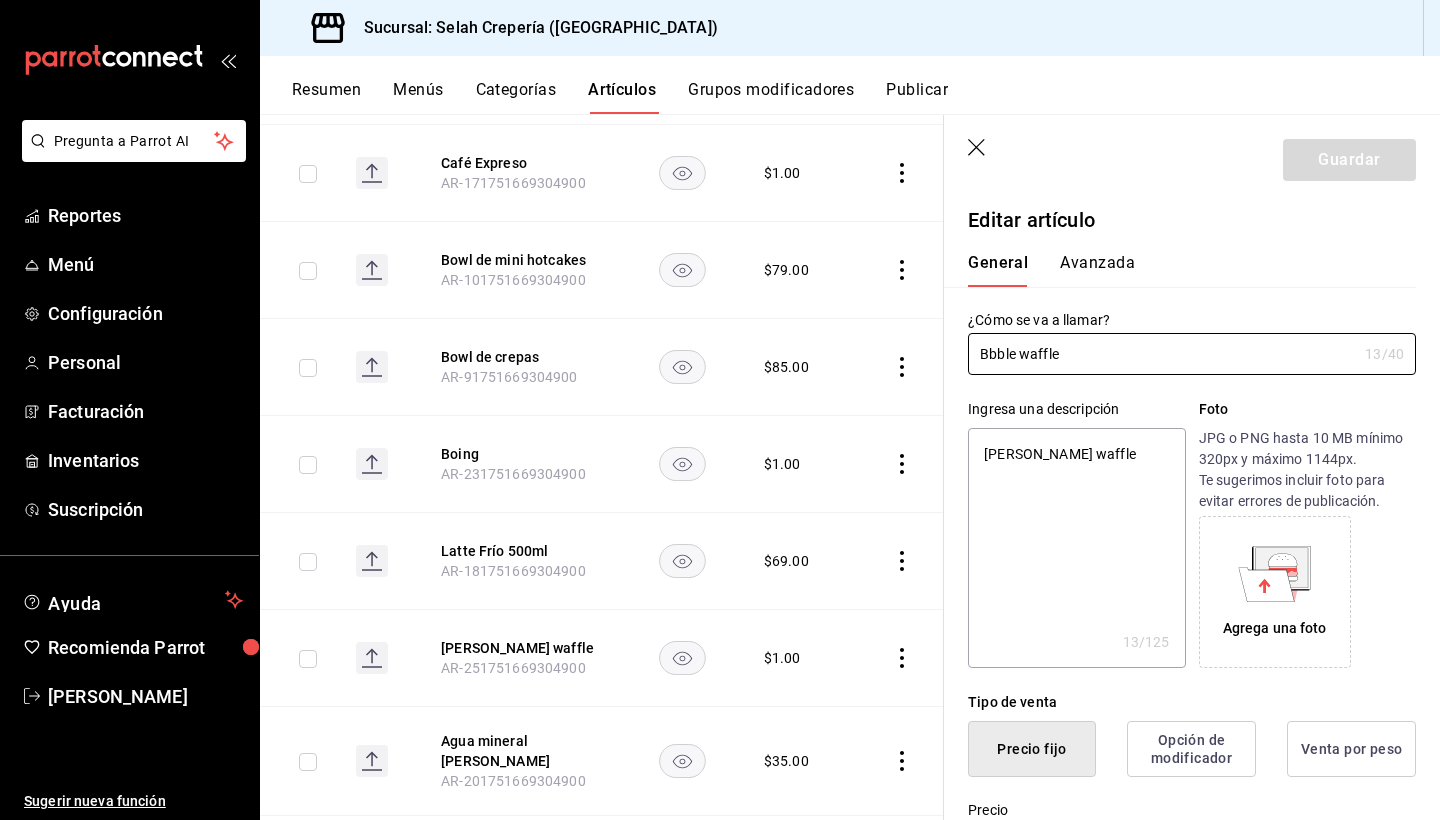 type on "x" 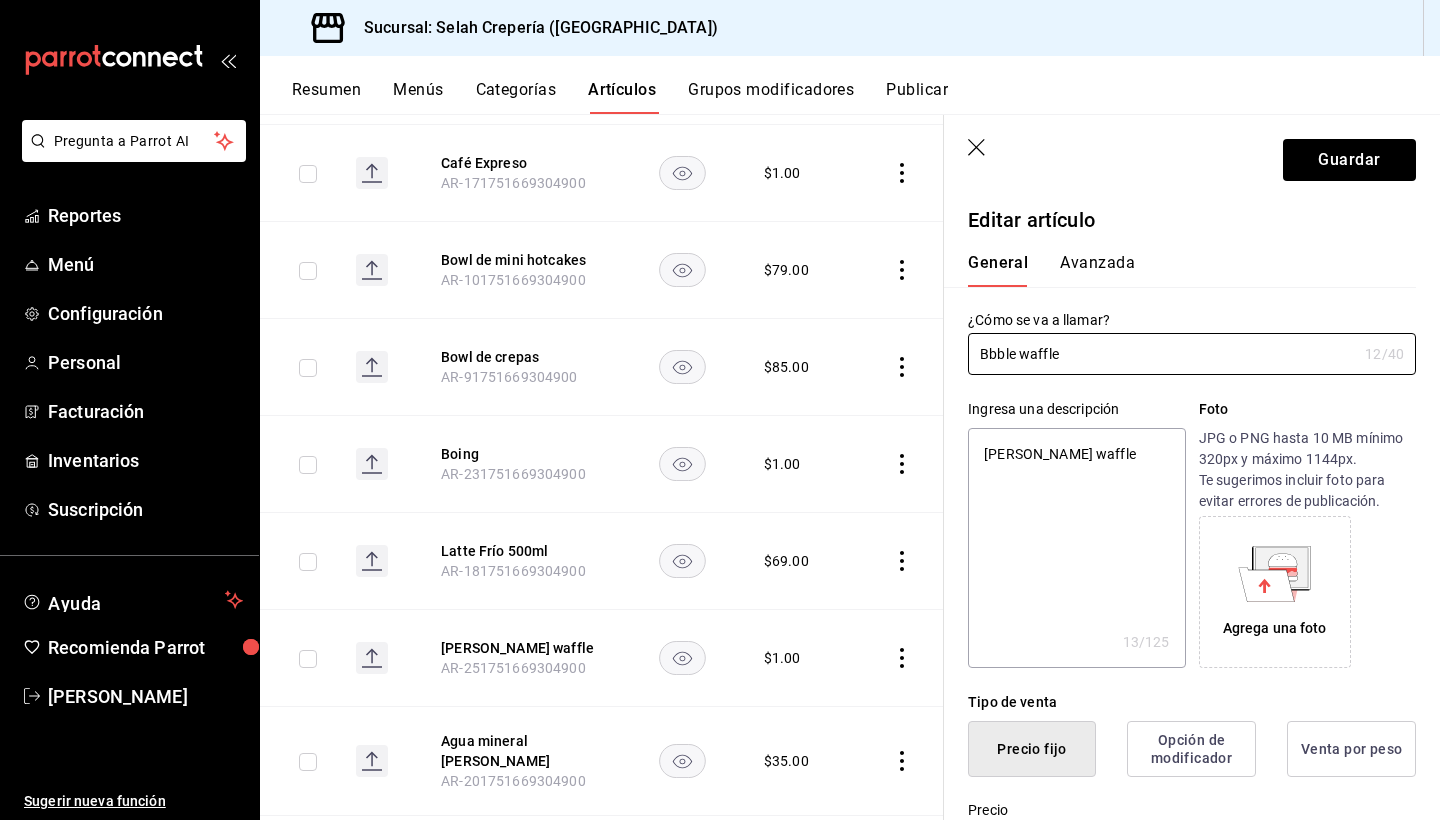 type on "Bubble waffle" 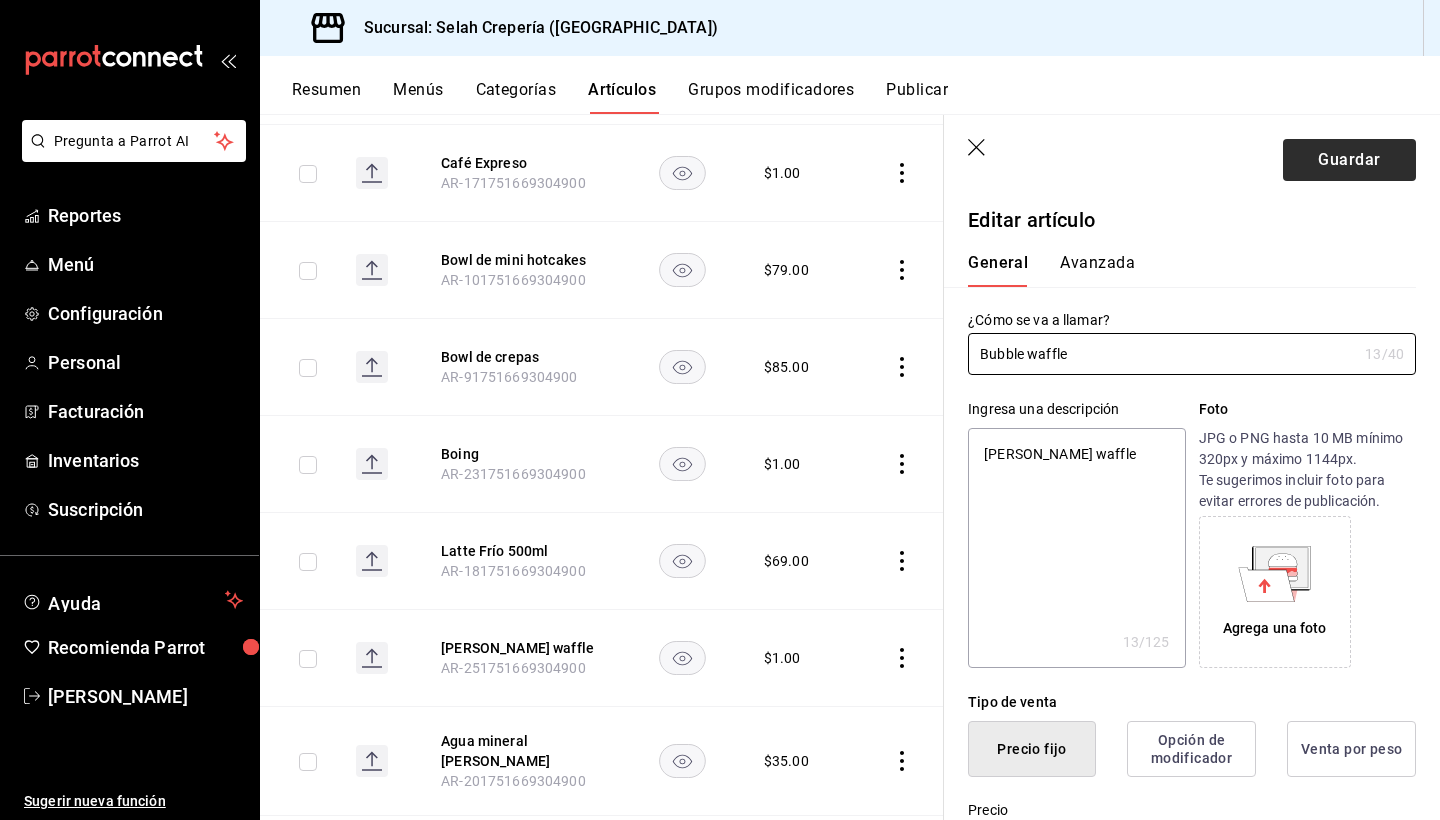 type on "Bubble waffle" 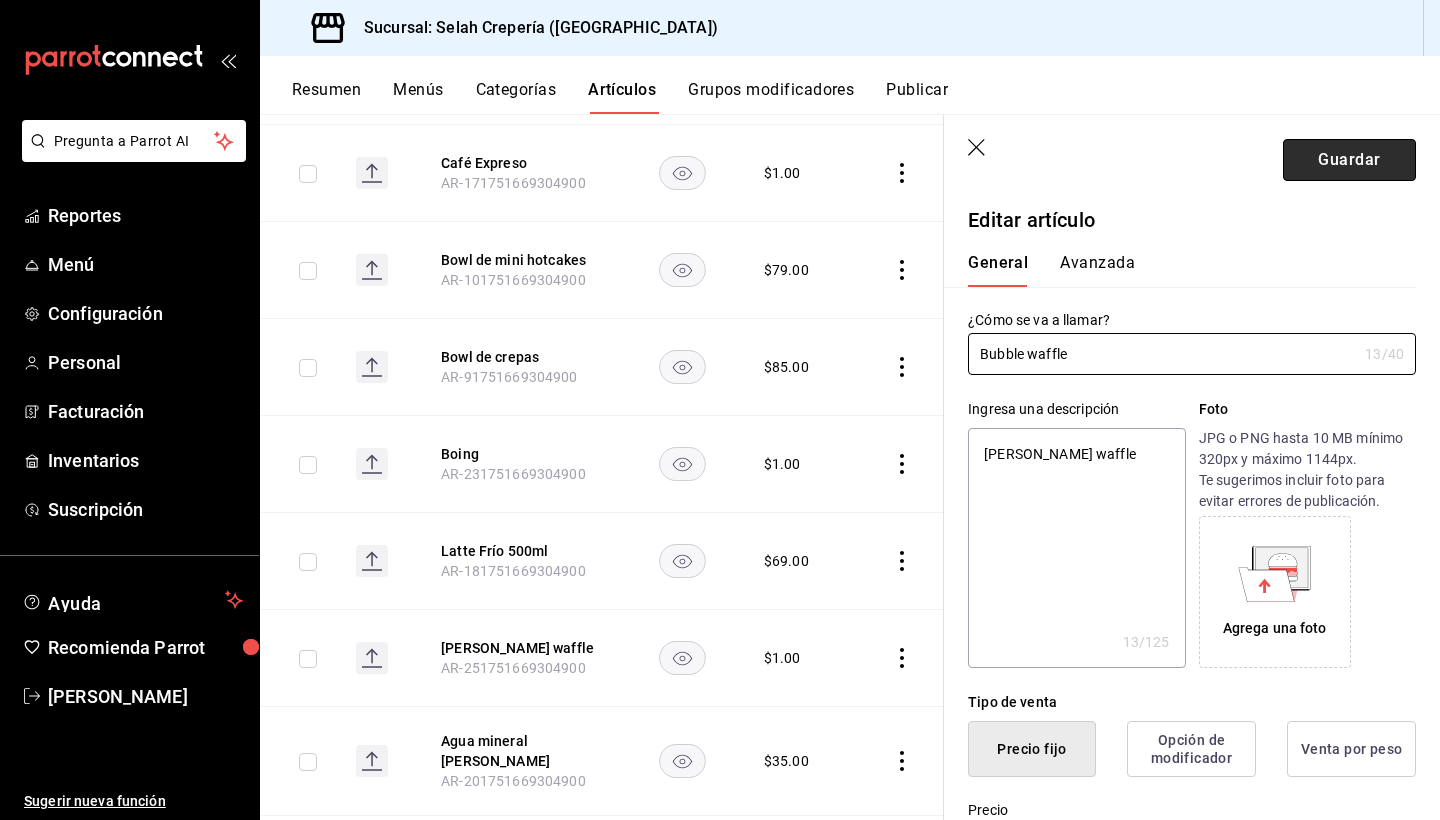 click on "Guardar" at bounding box center [1349, 160] 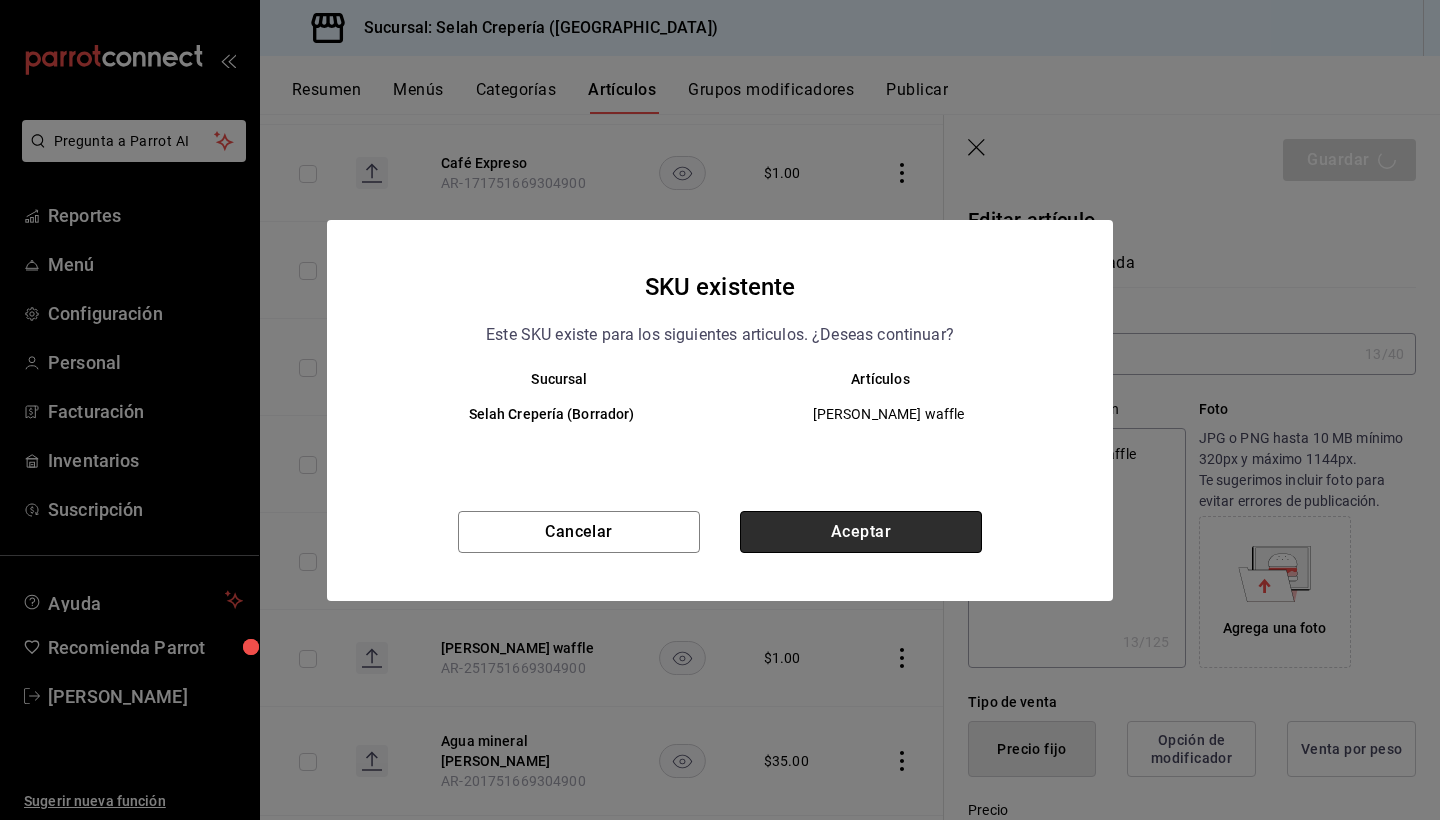 click on "Aceptar" at bounding box center [861, 532] 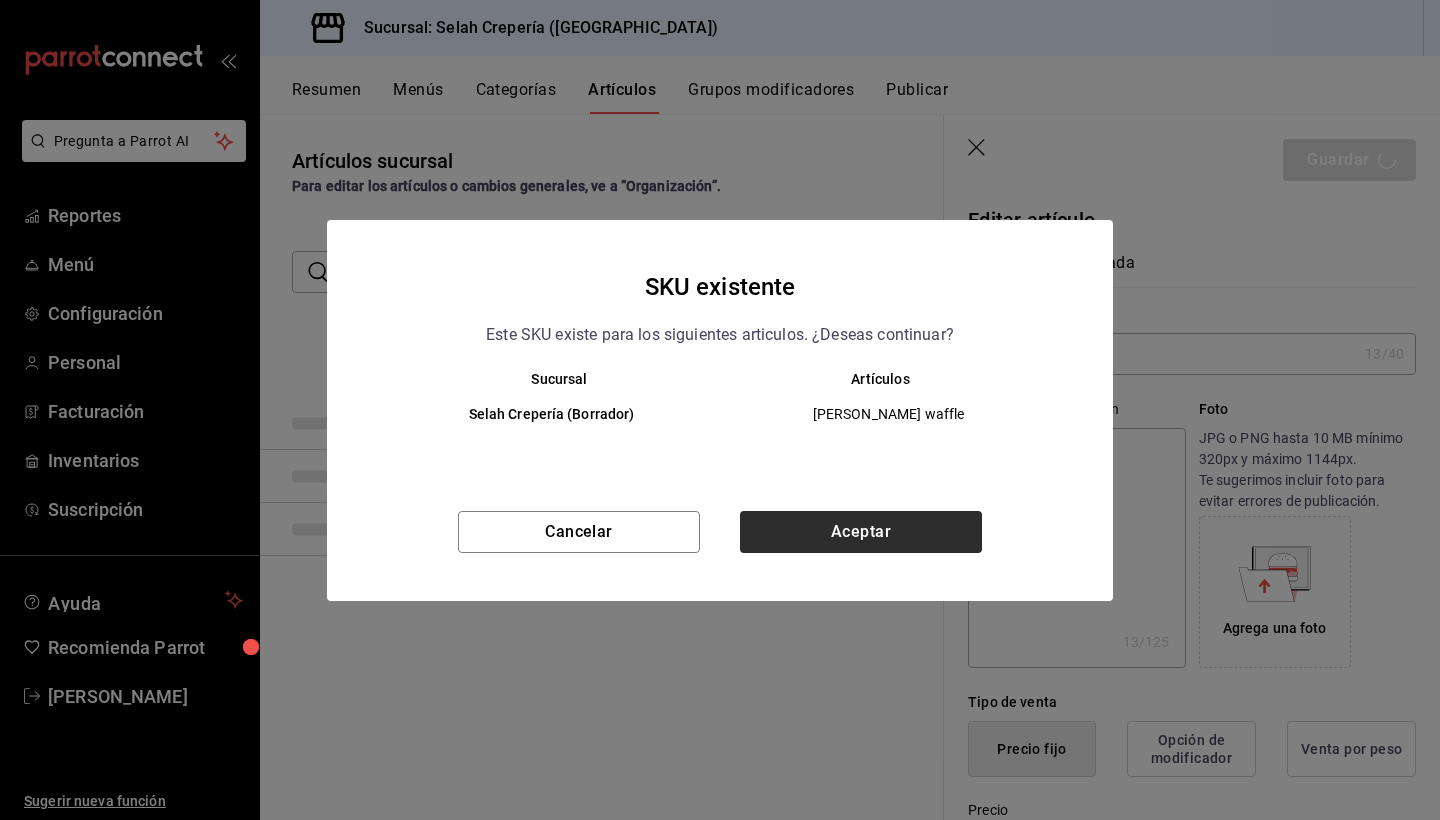 scroll, scrollTop: 0, scrollLeft: 0, axis: both 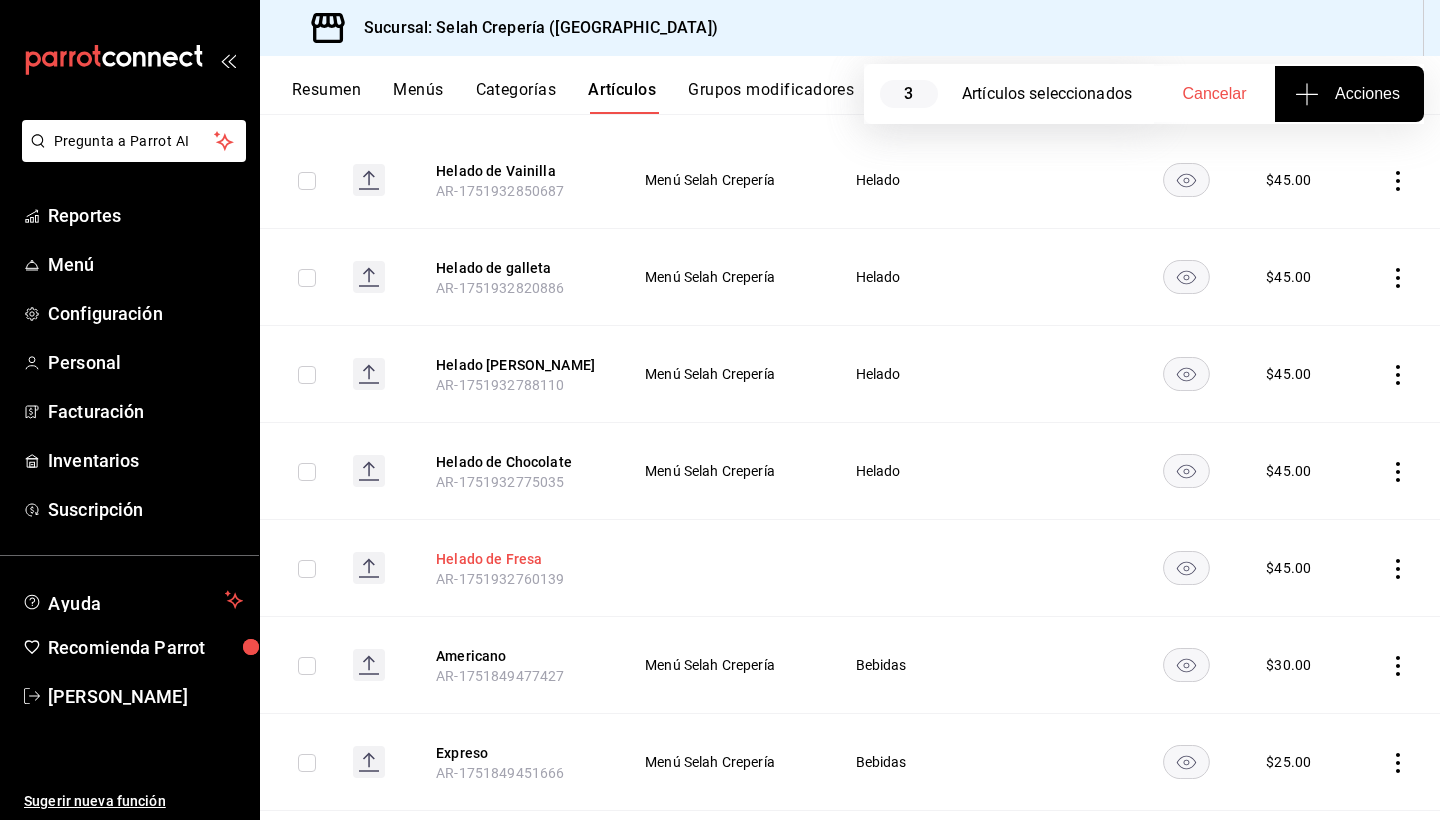 click on "Helado de Fresa" at bounding box center (516, 559) 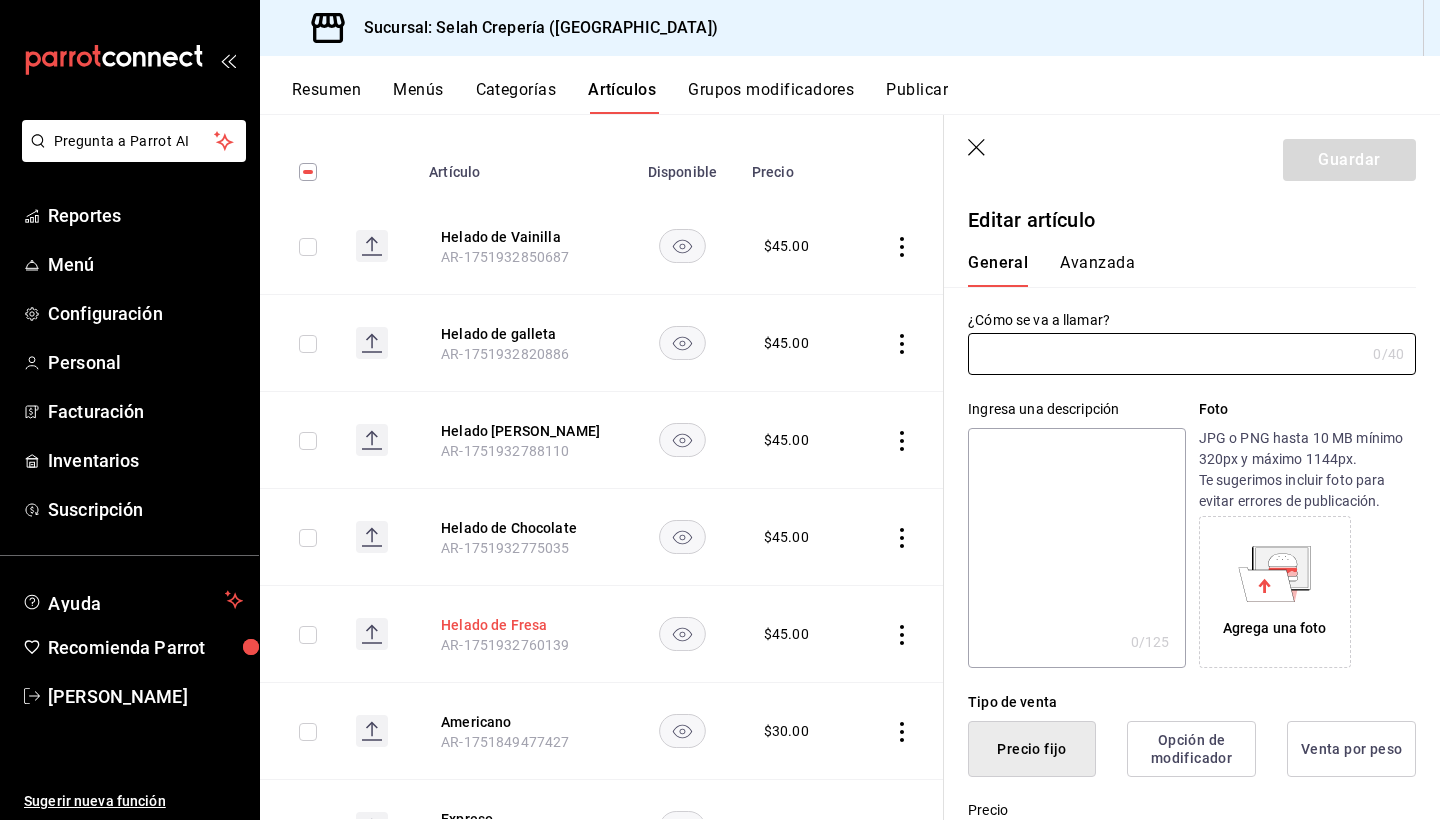 type on "Helado de Fresa" 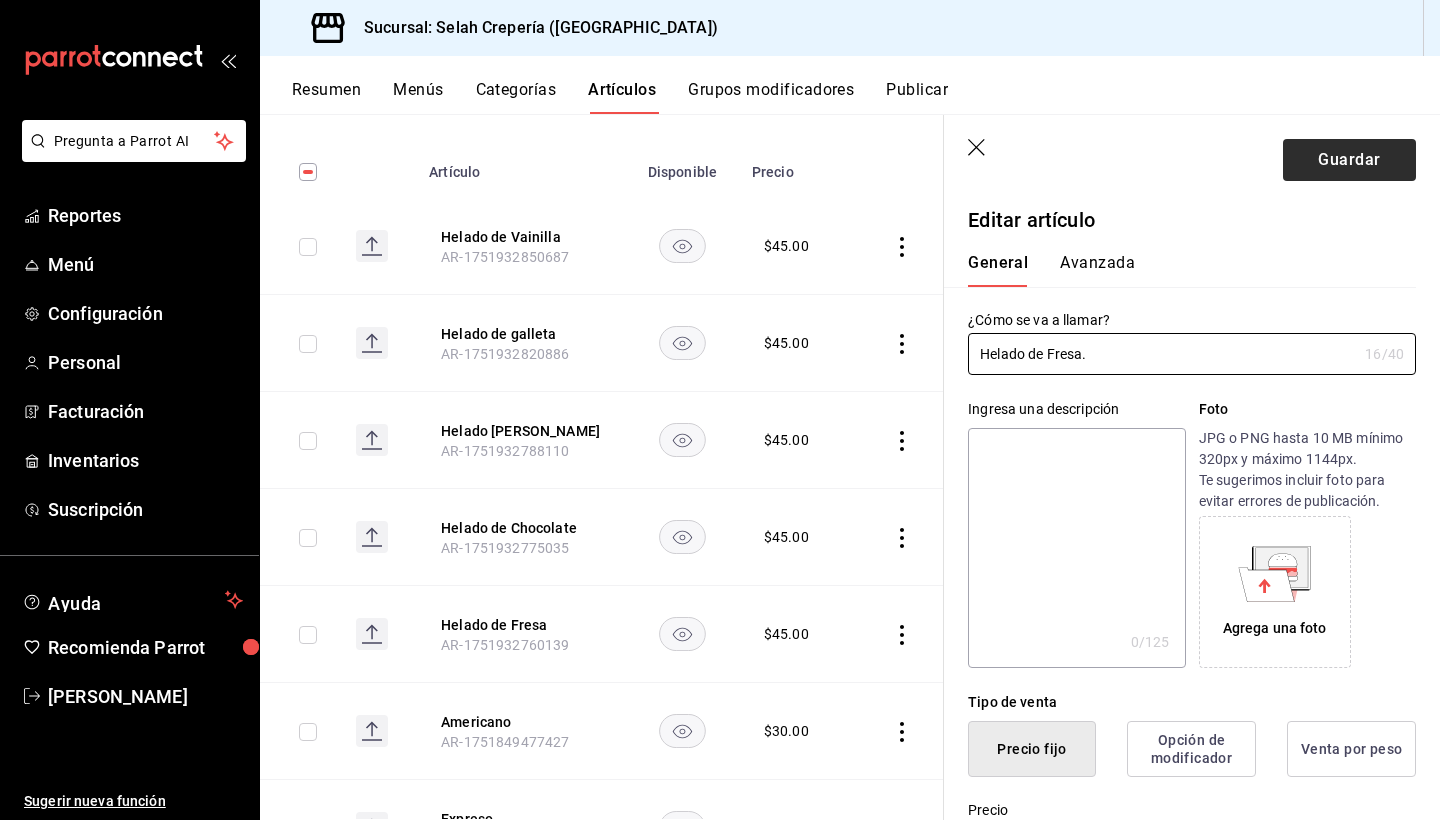 type on "Helado de Fresa." 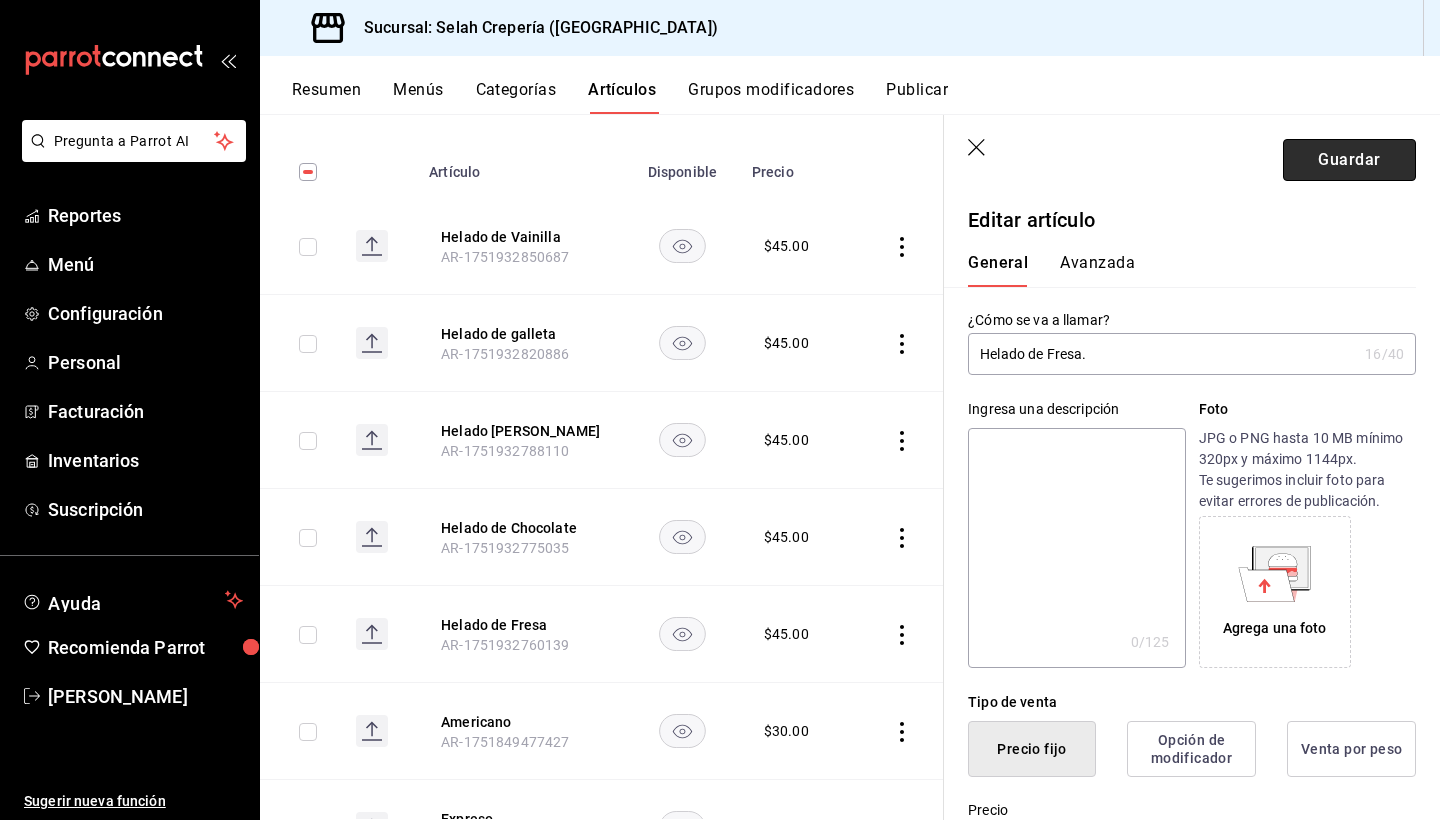 click on "Guardar" at bounding box center (1349, 160) 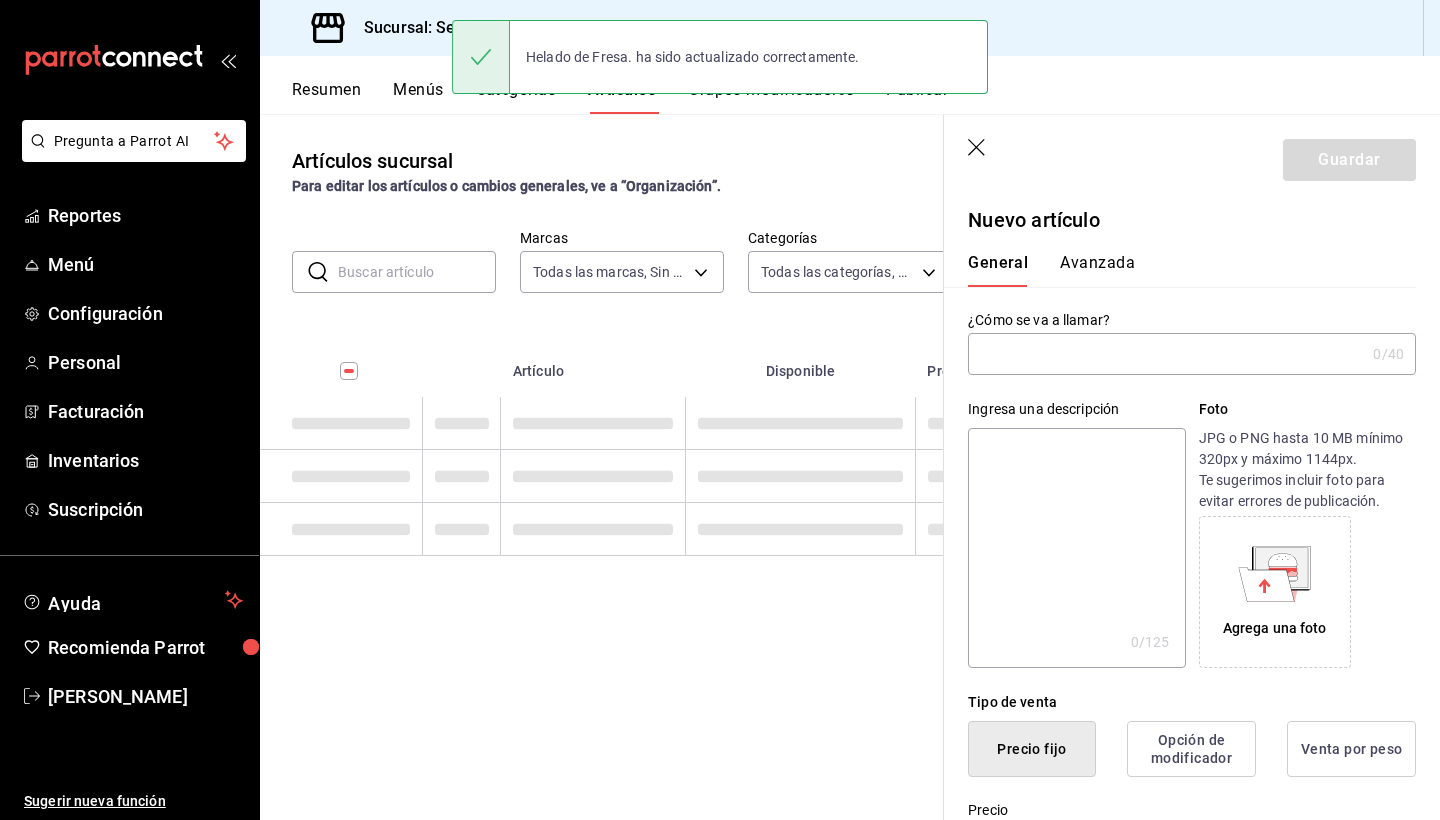 scroll, scrollTop: 0, scrollLeft: 0, axis: both 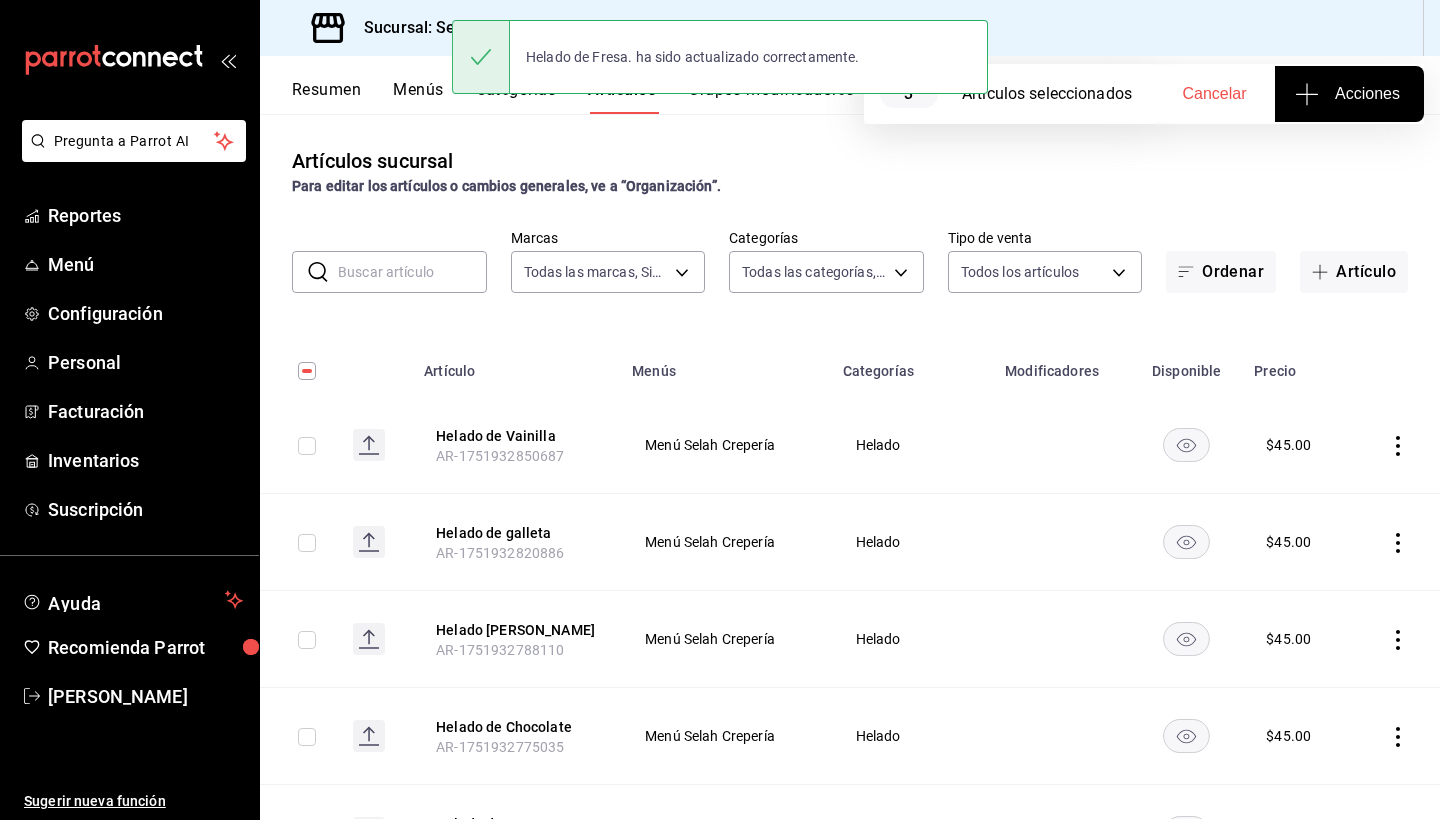 click on "Helado de Fresa. ha sido actualizado correctamente." at bounding box center (720, 57) 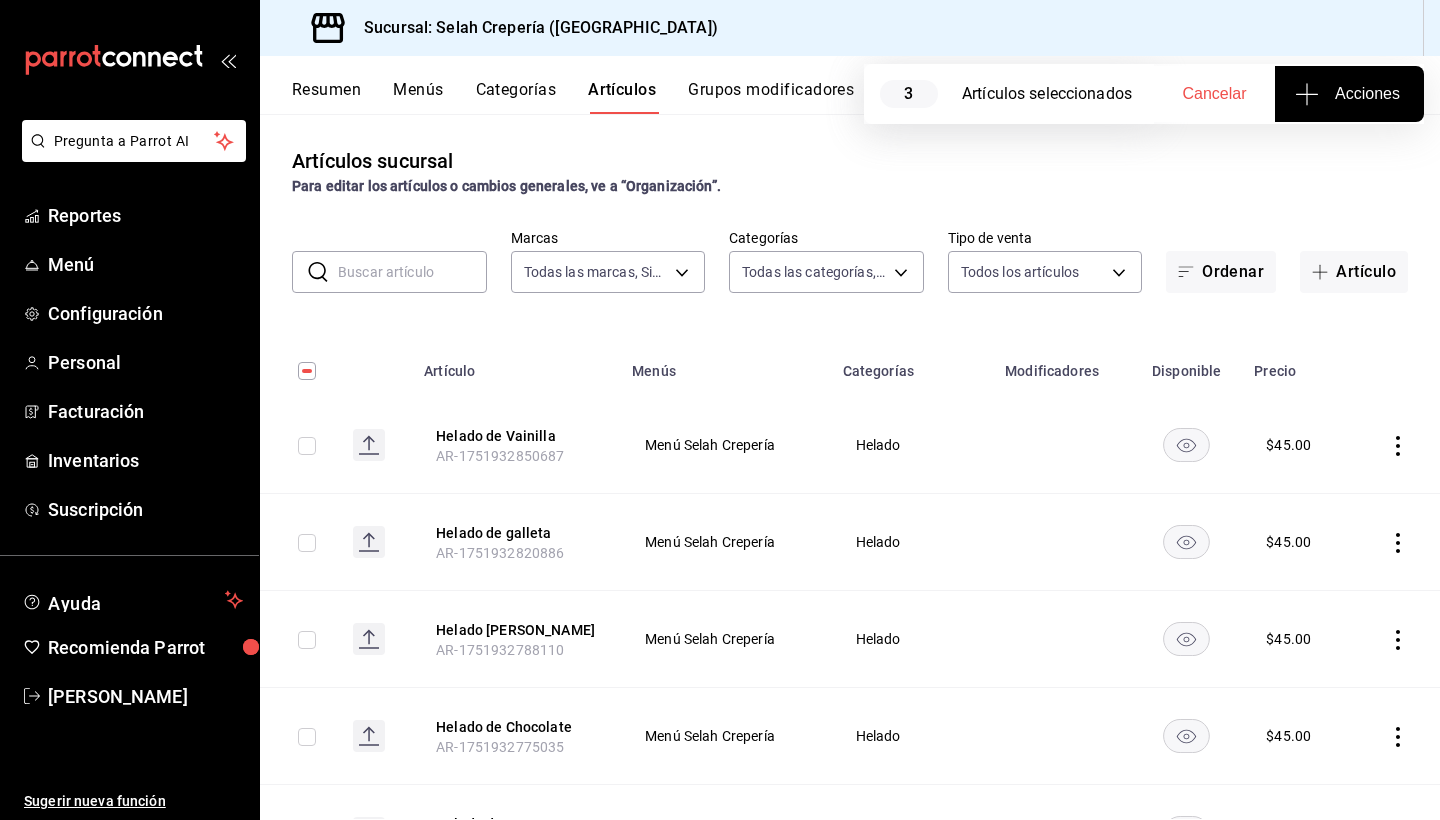 click on "Categorías" at bounding box center (516, 97) 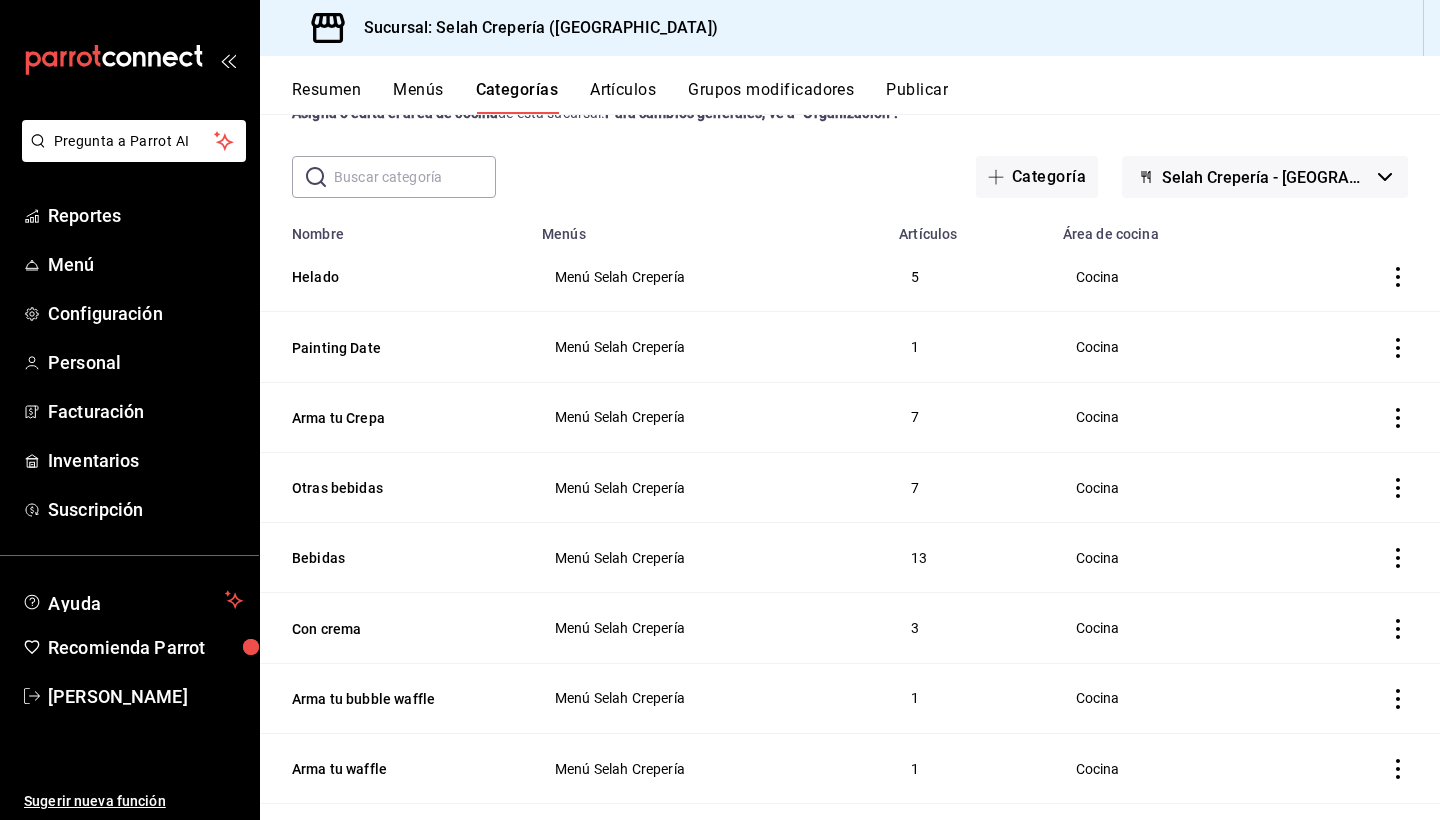 scroll, scrollTop: 42, scrollLeft: 0, axis: vertical 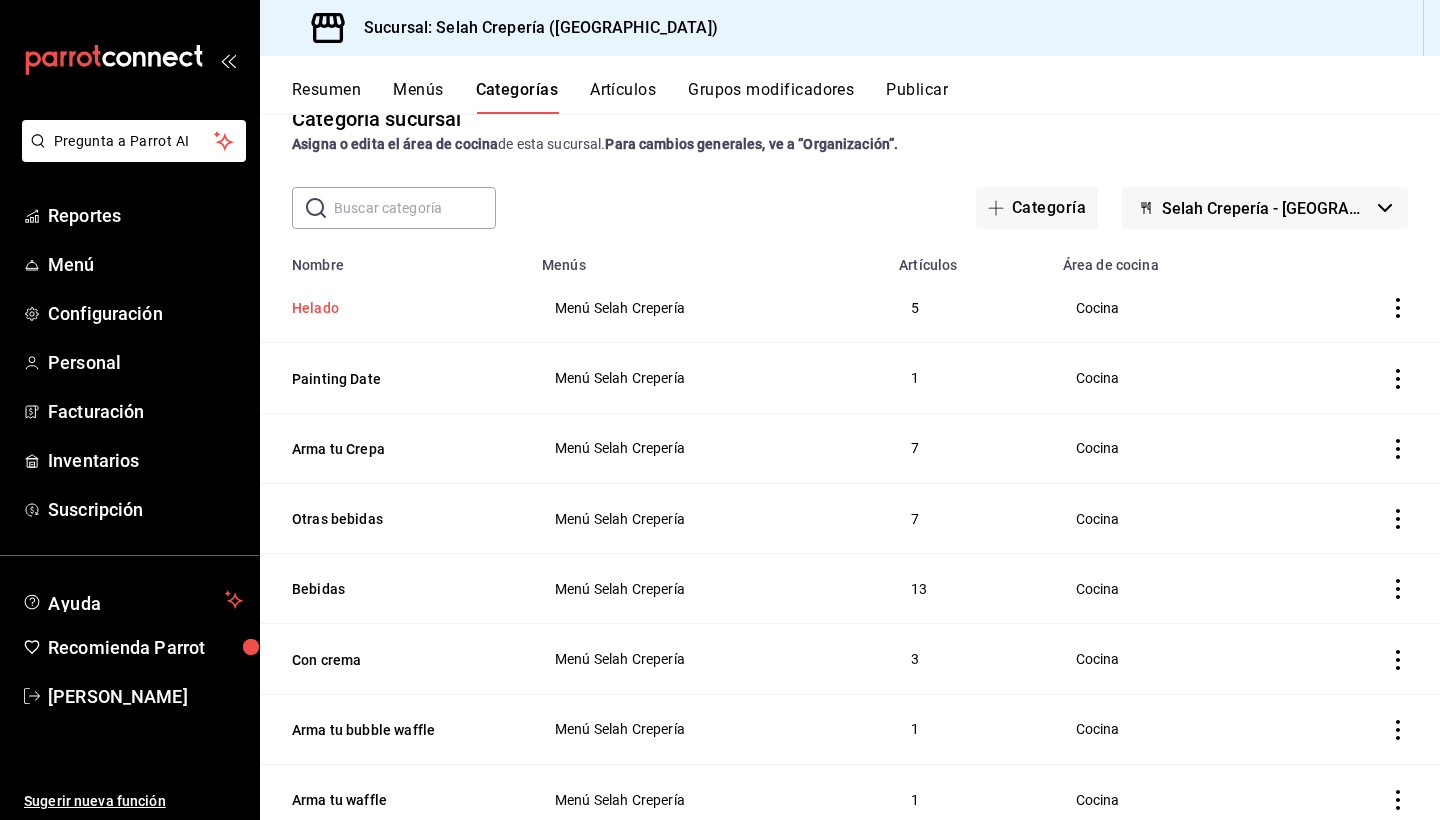 click on "Helado" at bounding box center [392, 308] 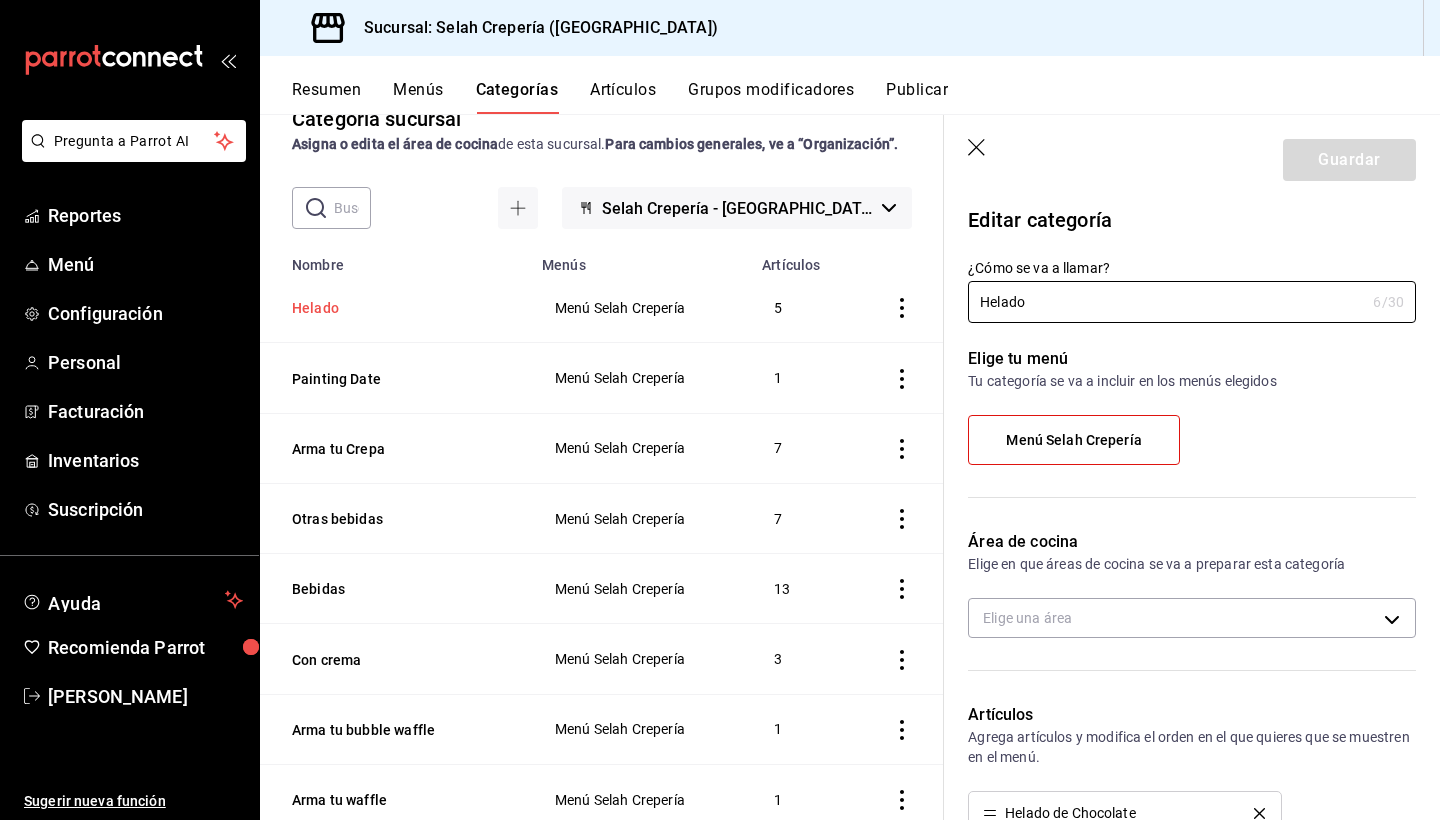 type on "26bf37cc-b86a-4955-ad8d-af1517c22bb6" 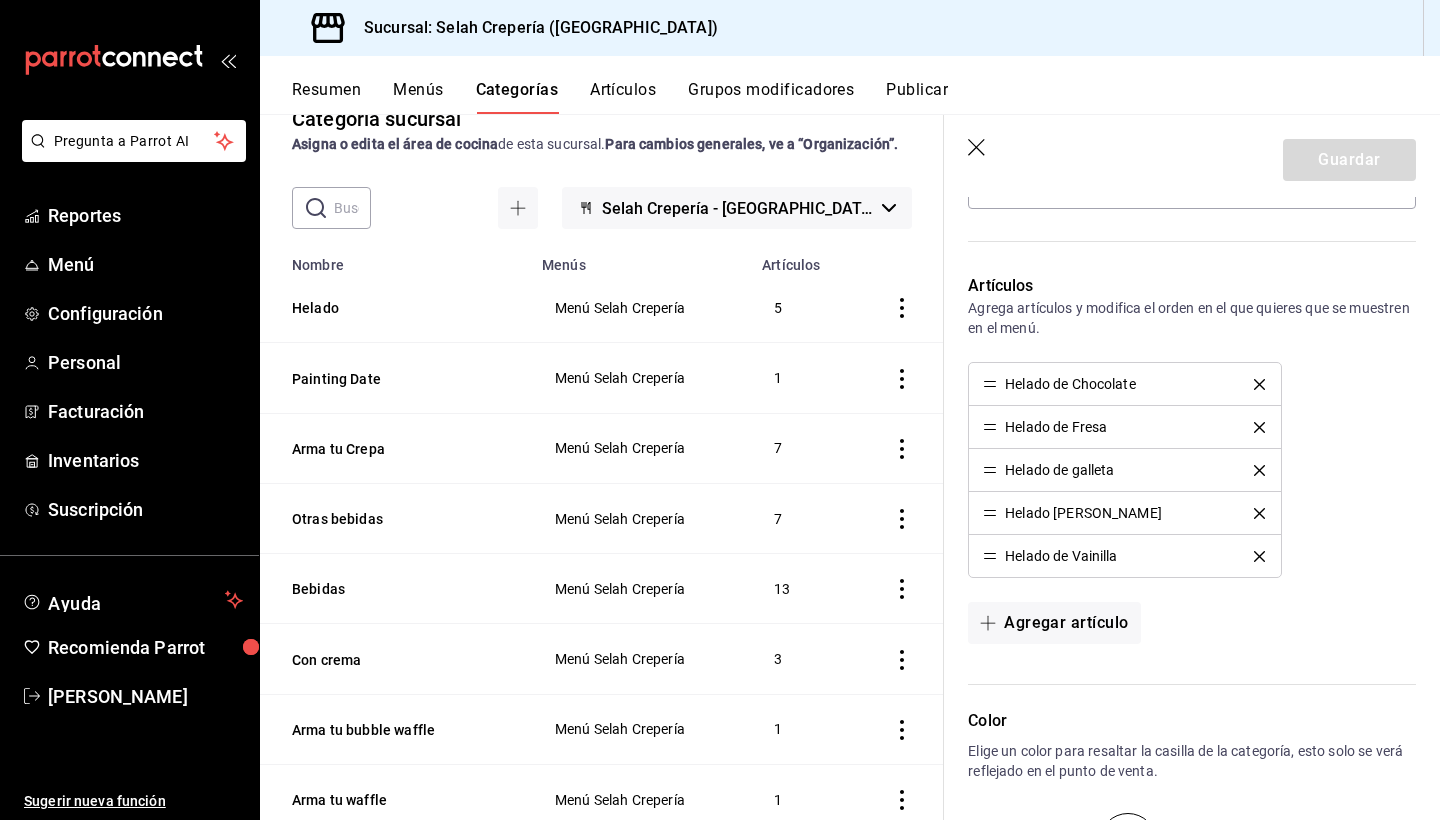 scroll, scrollTop: 430, scrollLeft: 0, axis: vertical 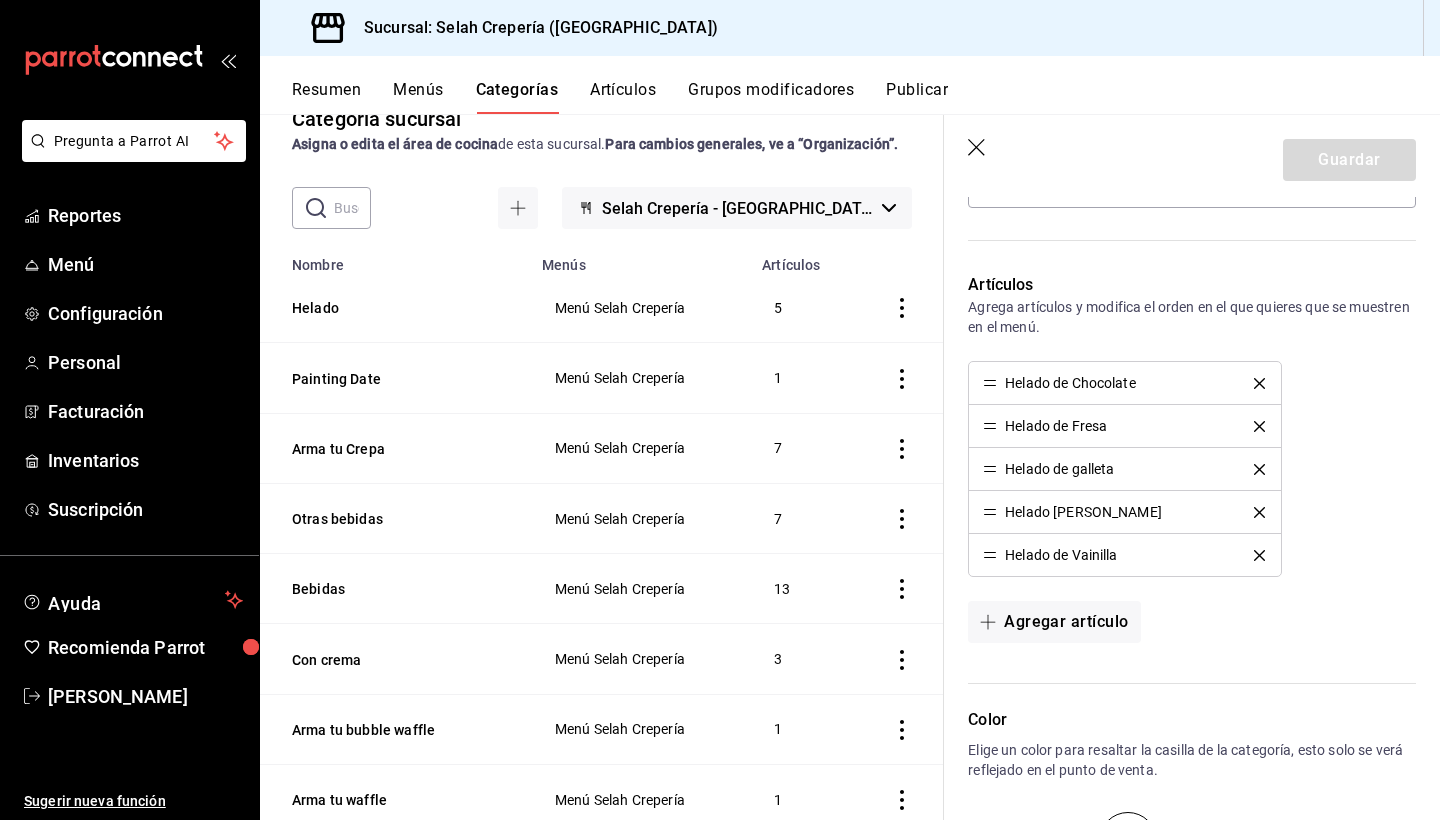 click on "Helado de Fresa" at bounding box center [1124, 426] 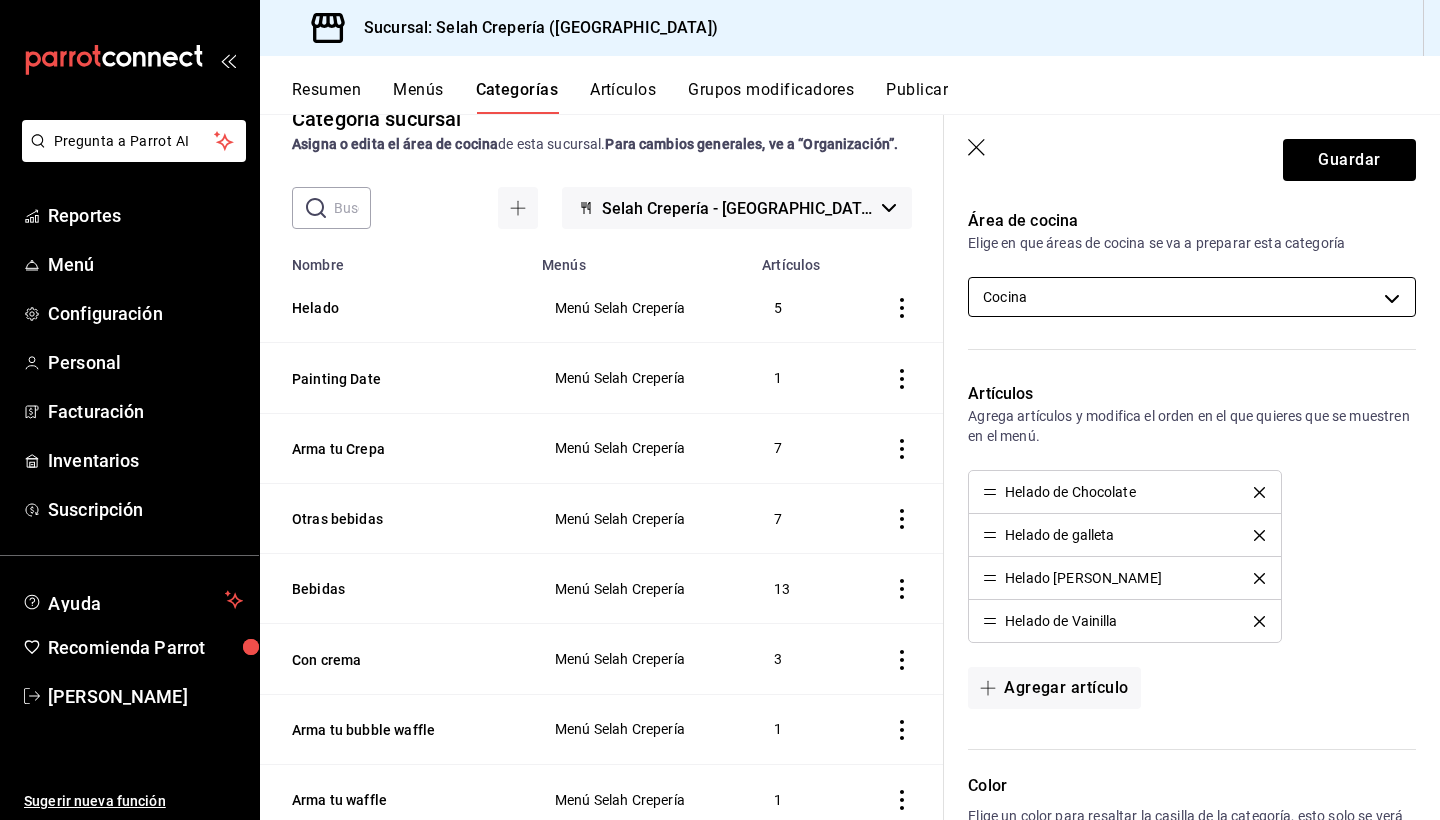 scroll, scrollTop: 331, scrollLeft: 0, axis: vertical 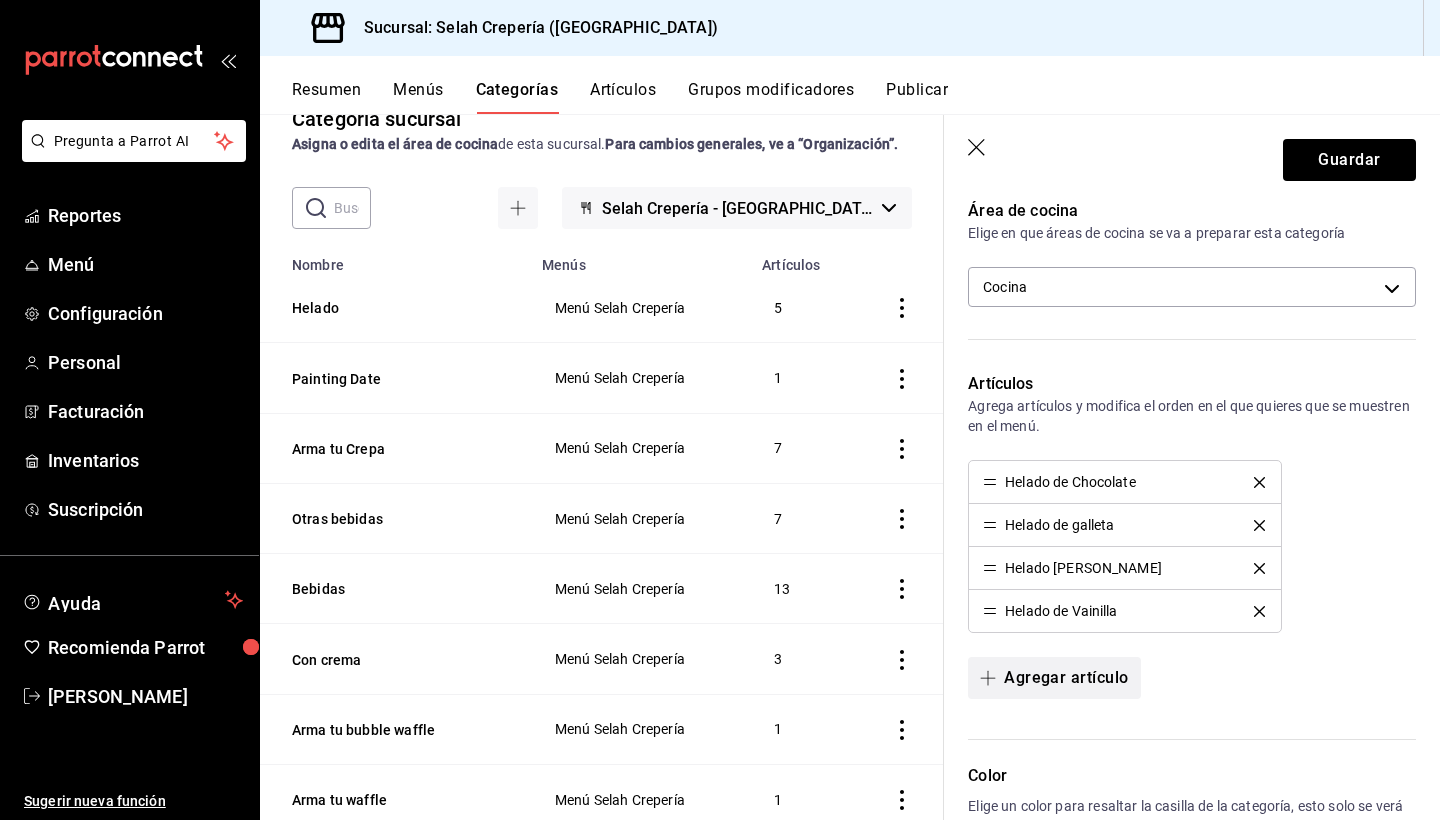 click on "Agregar artículo" at bounding box center [1054, 678] 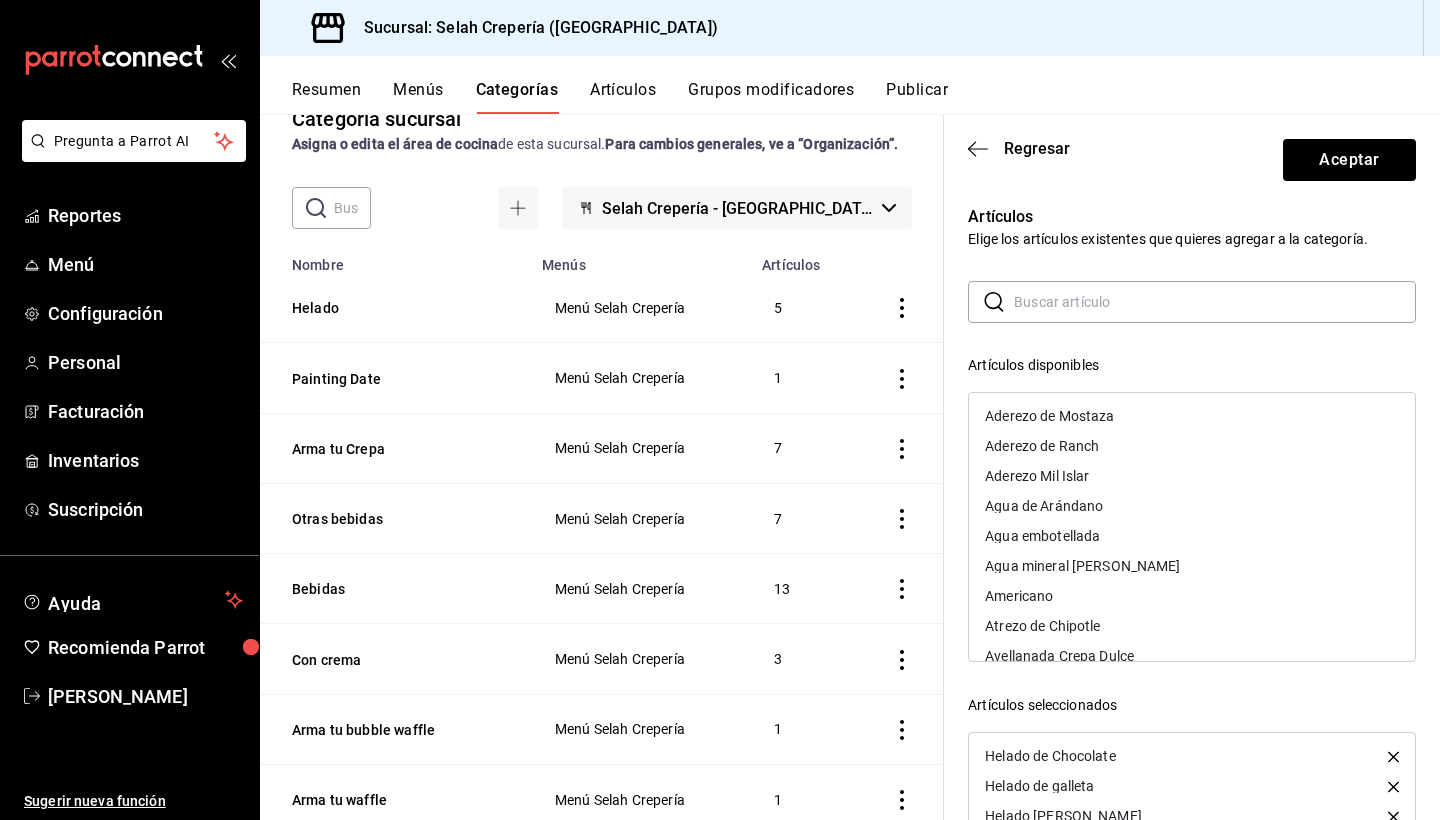 click at bounding box center [1215, 302] 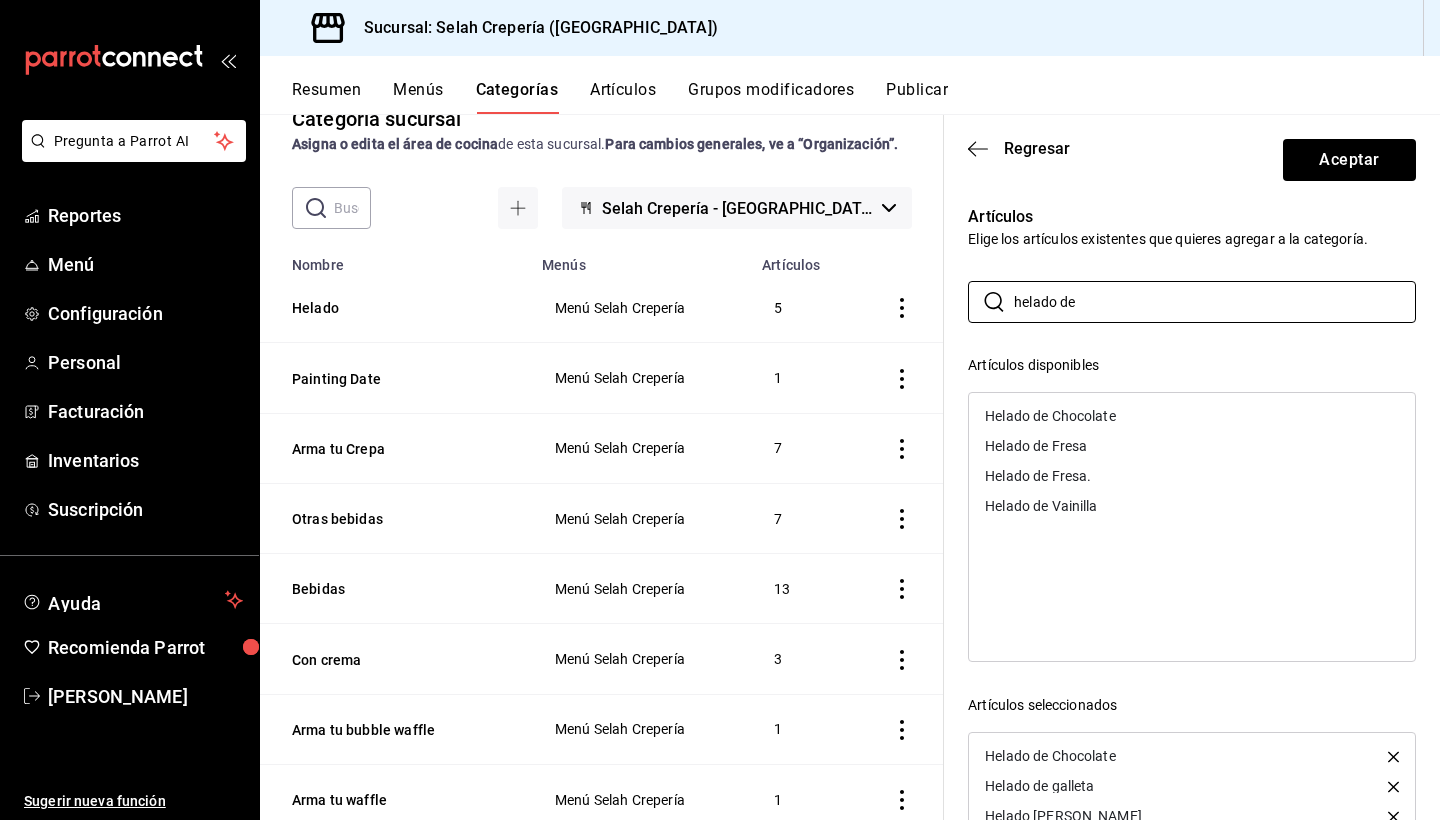 type on "helado de" 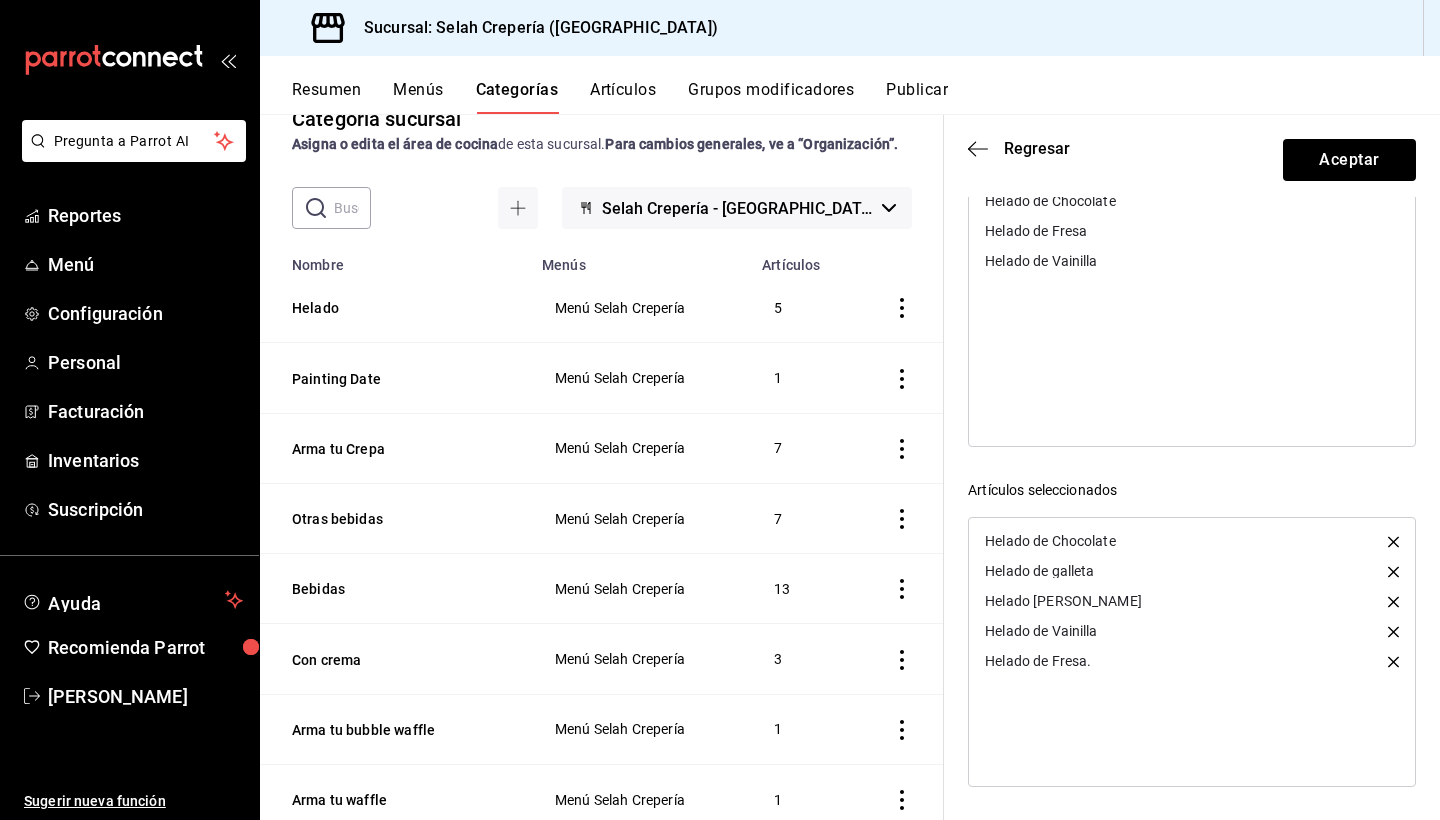 scroll, scrollTop: 215, scrollLeft: 0, axis: vertical 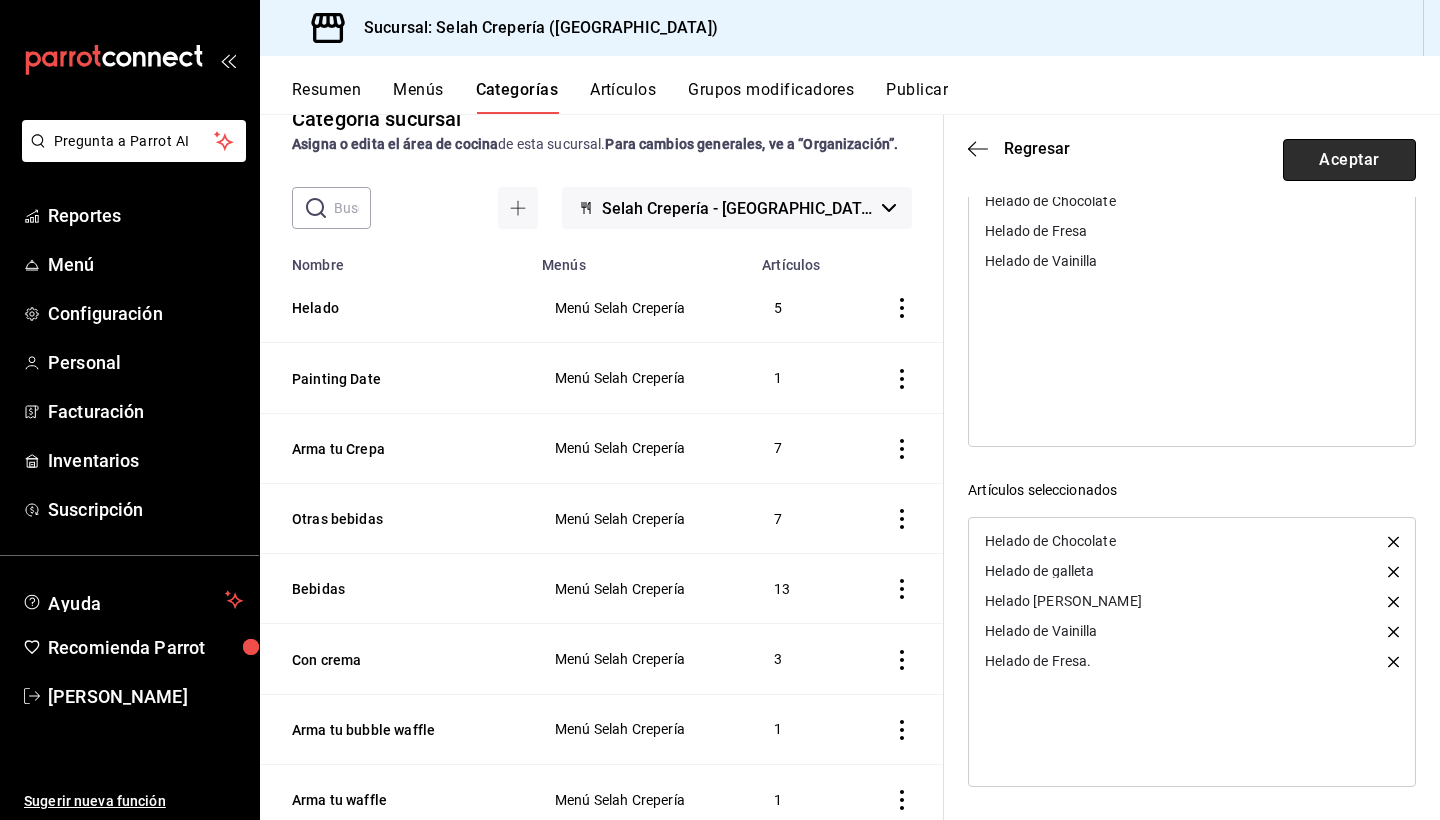 click on "Aceptar" at bounding box center (1349, 160) 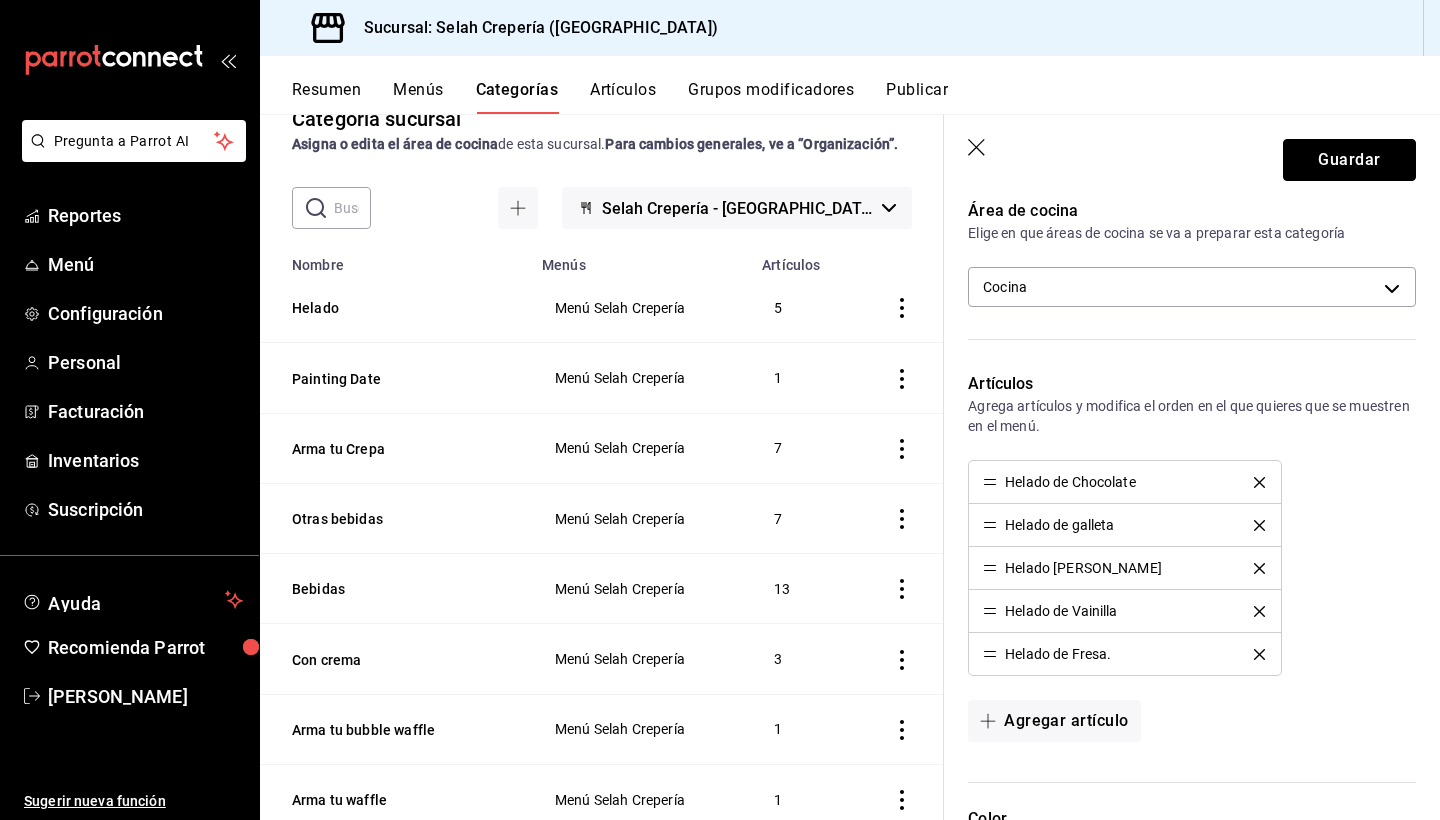 click on "Guardar" at bounding box center [1349, 160] 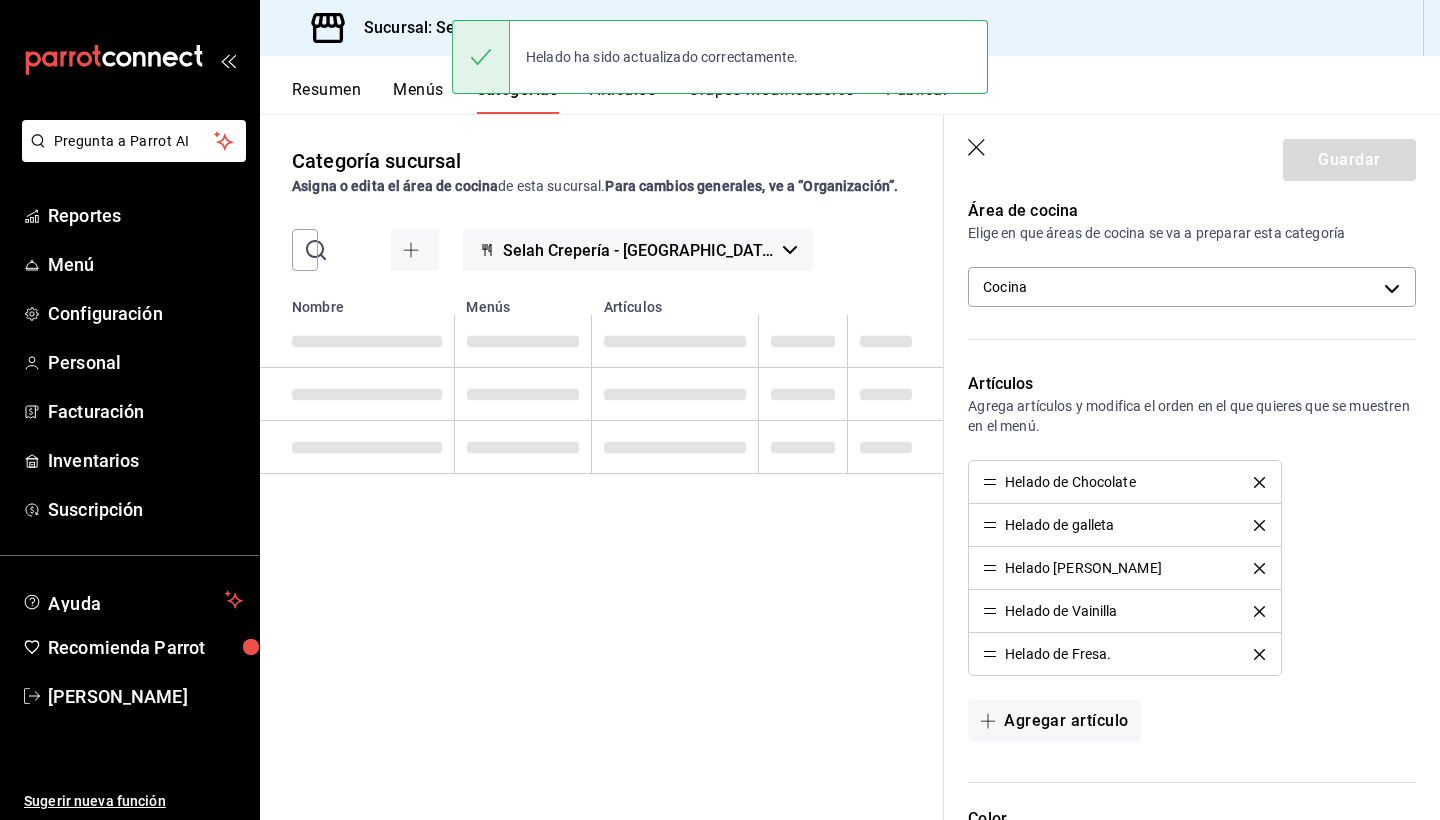 scroll, scrollTop: 0, scrollLeft: 0, axis: both 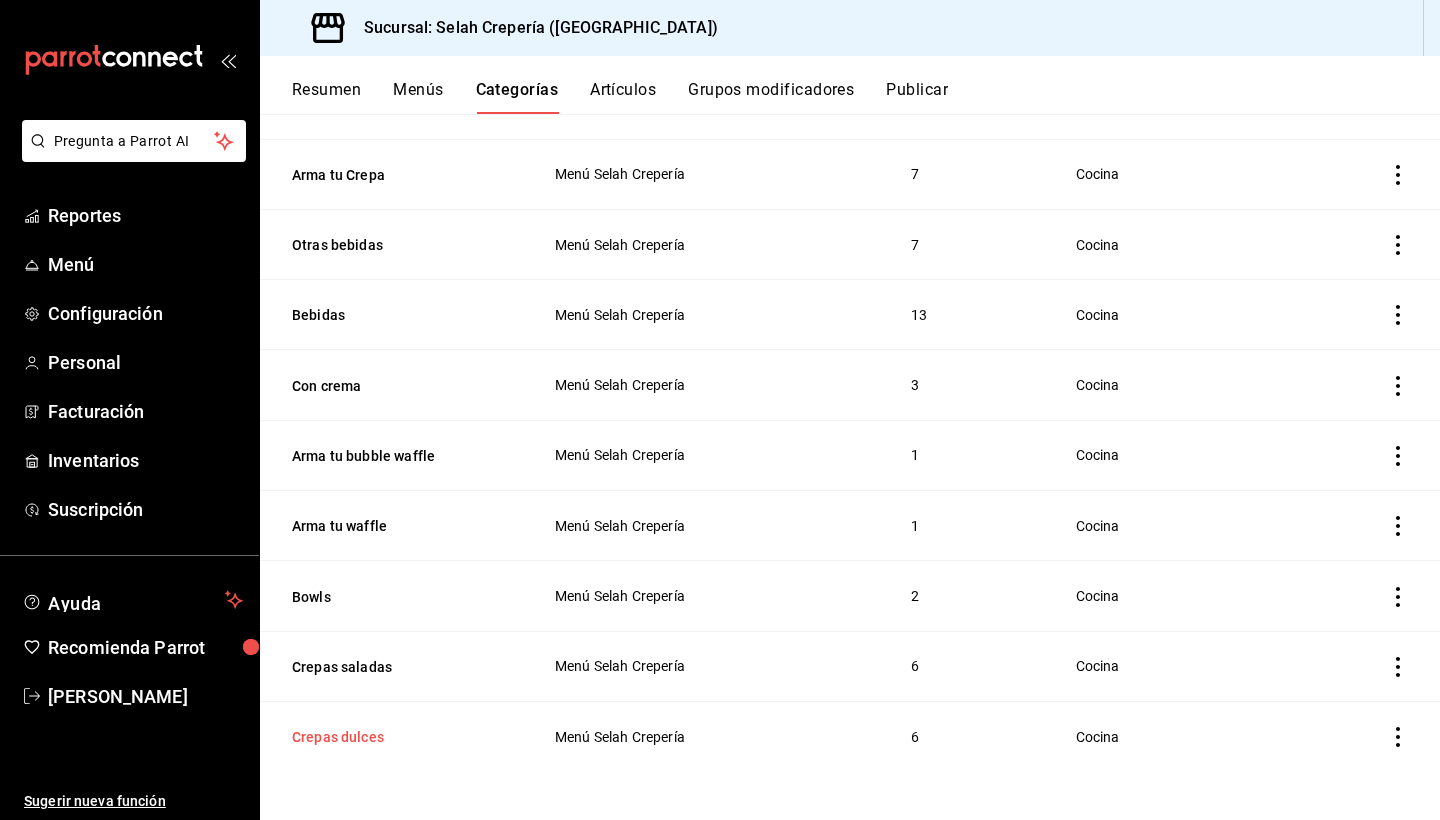 click on "Crepas dulces" at bounding box center [392, 737] 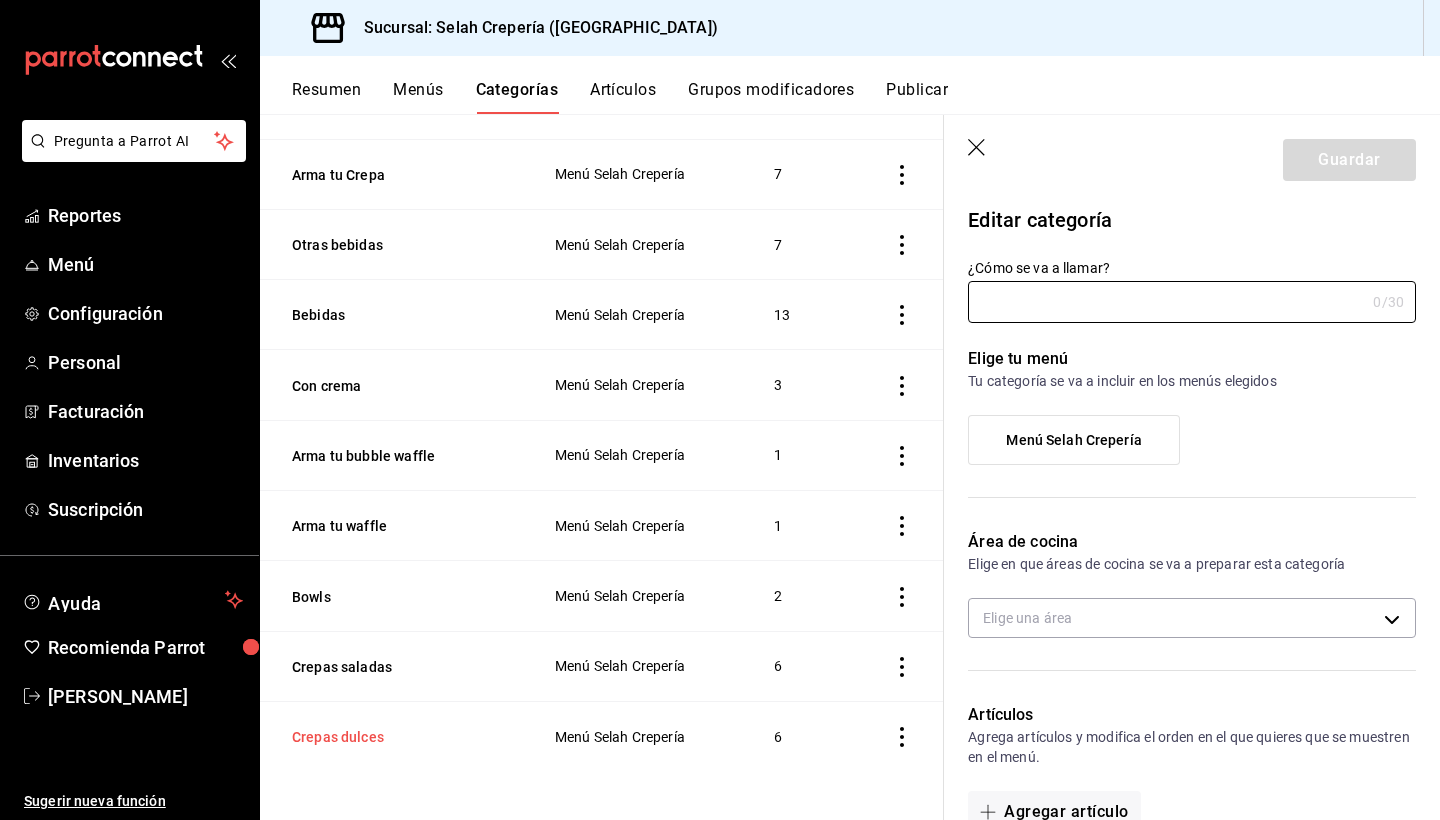 type on "Crepas dulces" 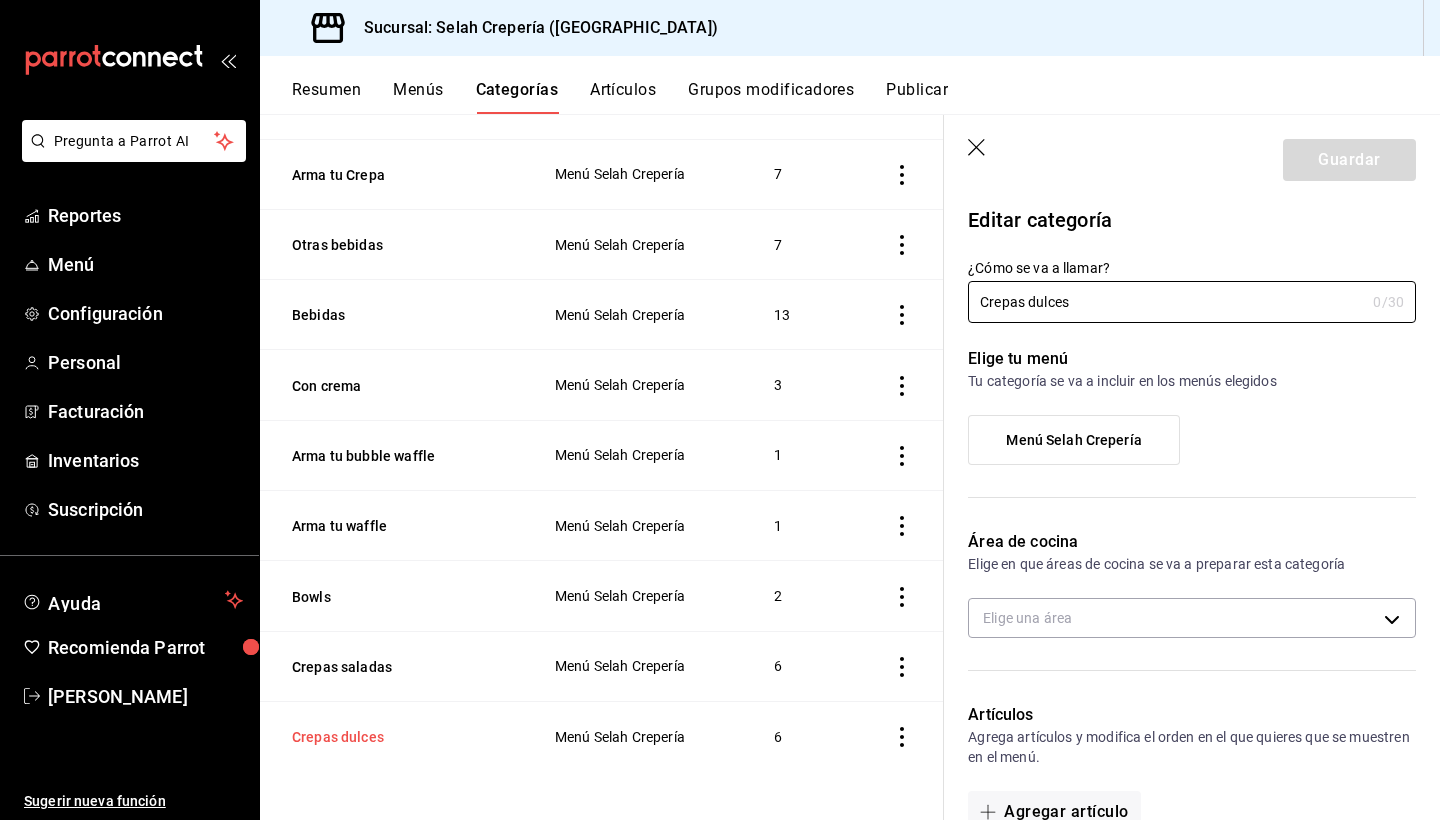 type on "26bf37cc-b86a-4955-ad8d-af1517c22bb6" 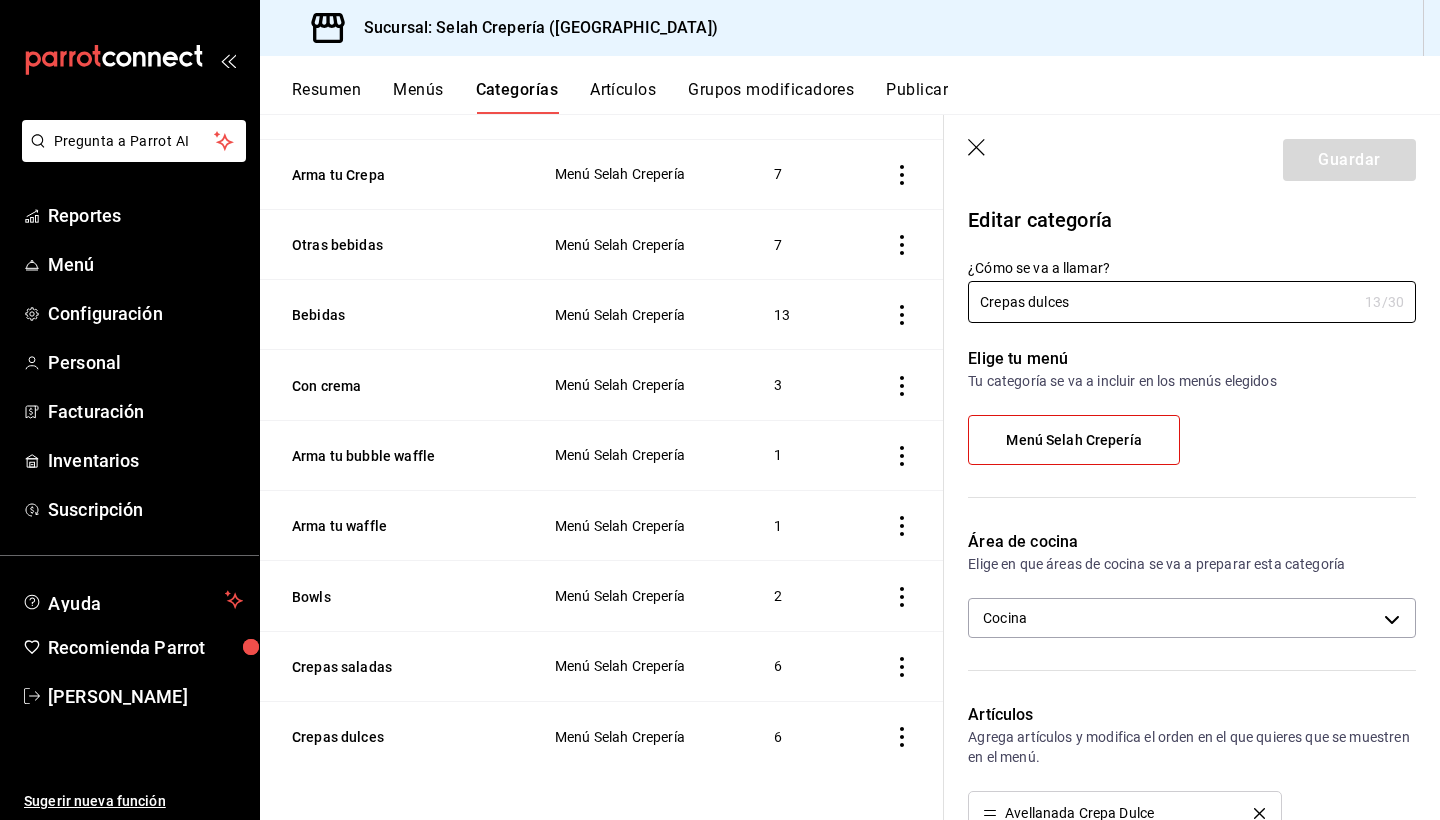 scroll, scrollTop: 337, scrollLeft: 0, axis: vertical 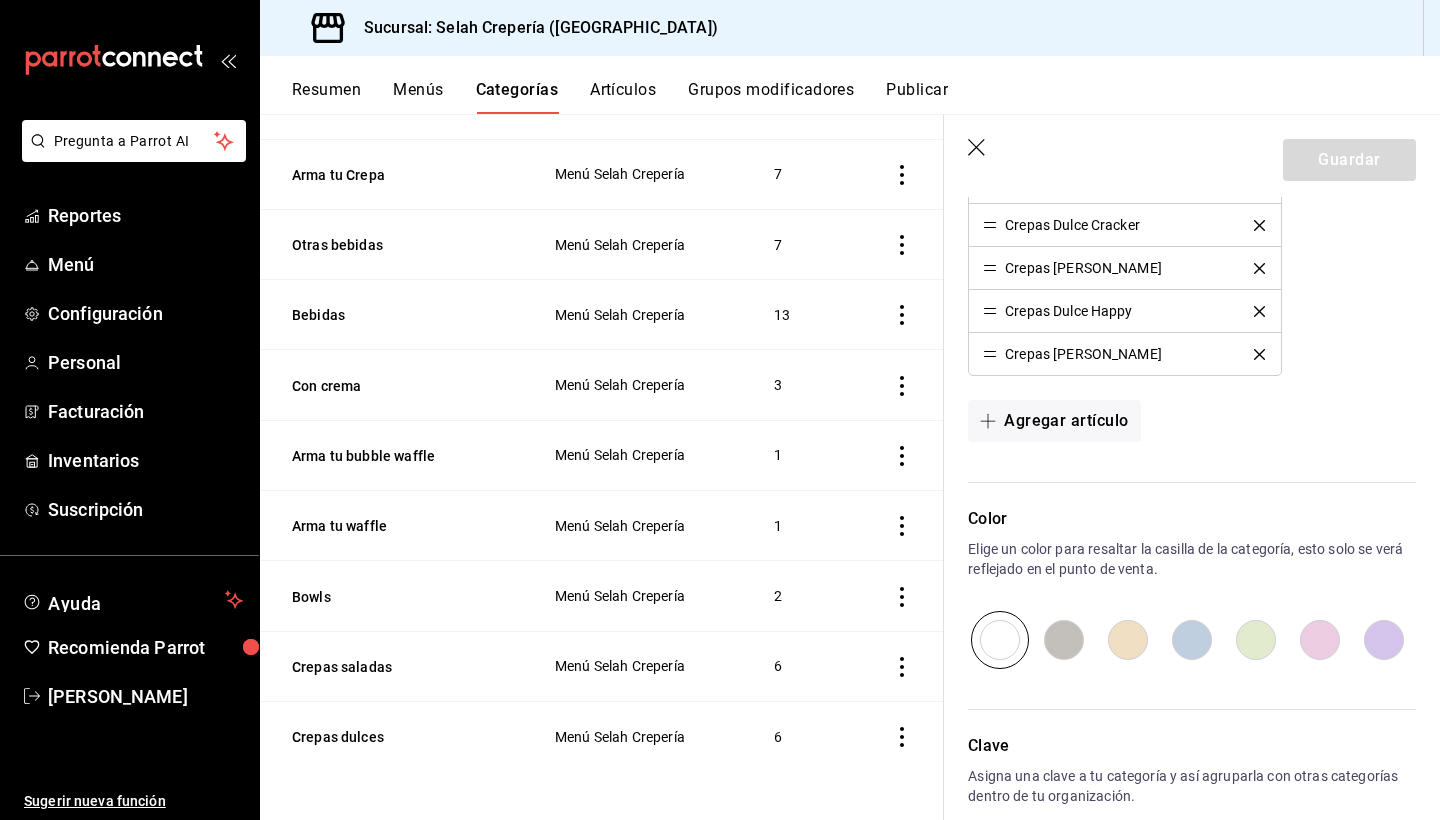 click 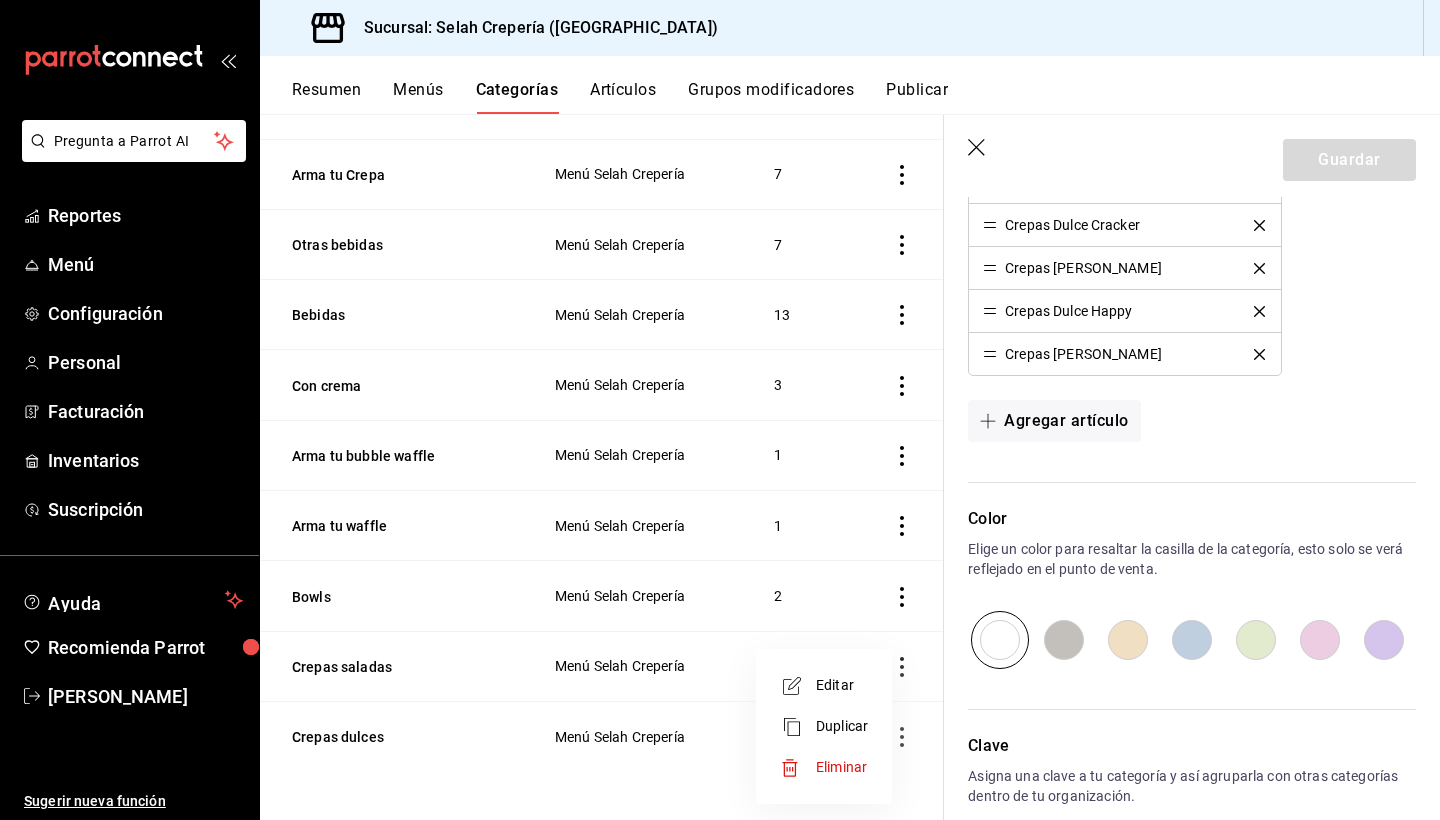 click on "Eliminar" at bounding box center [841, 767] 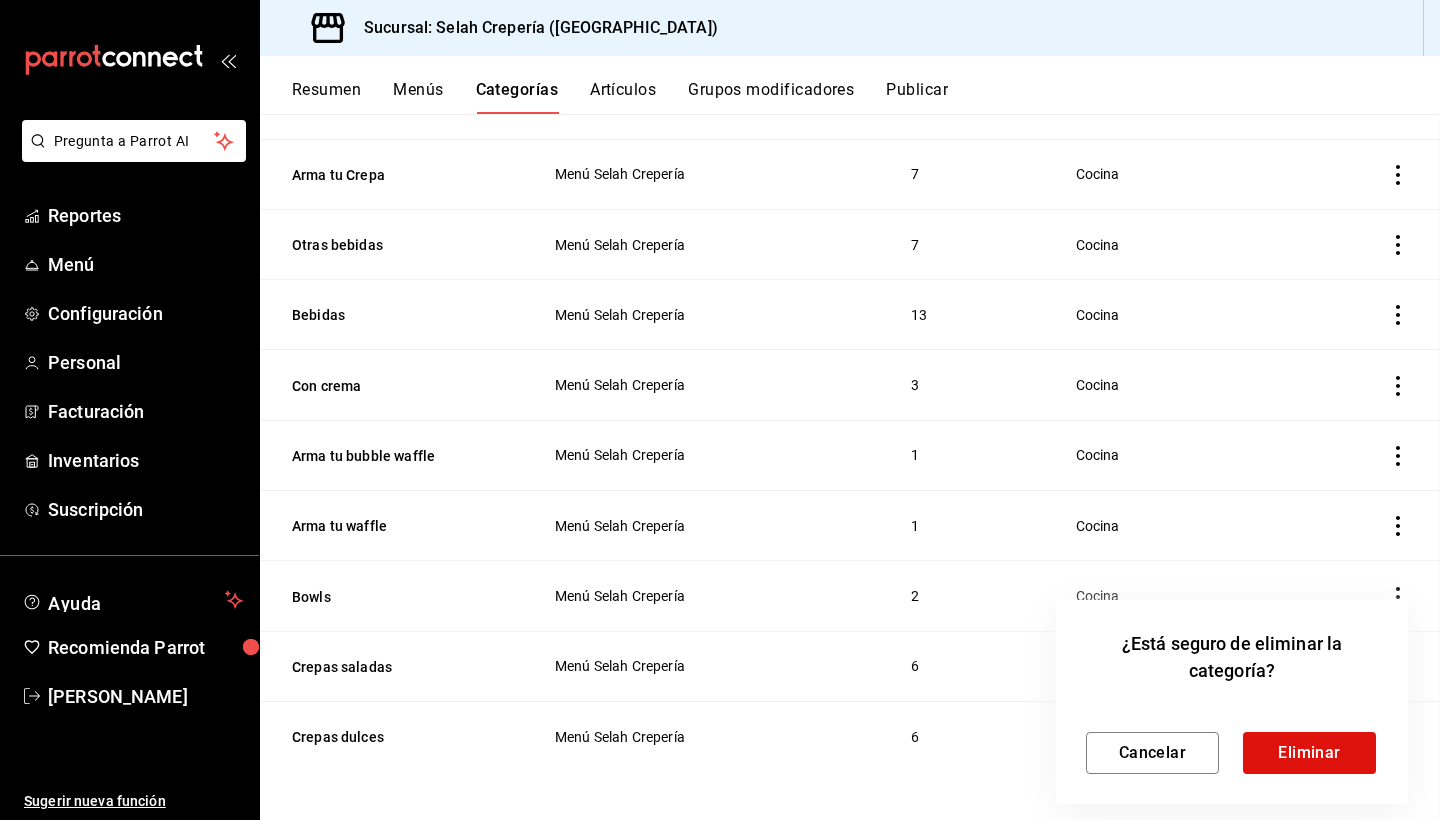scroll, scrollTop: 0, scrollLeft: 0, axis: both 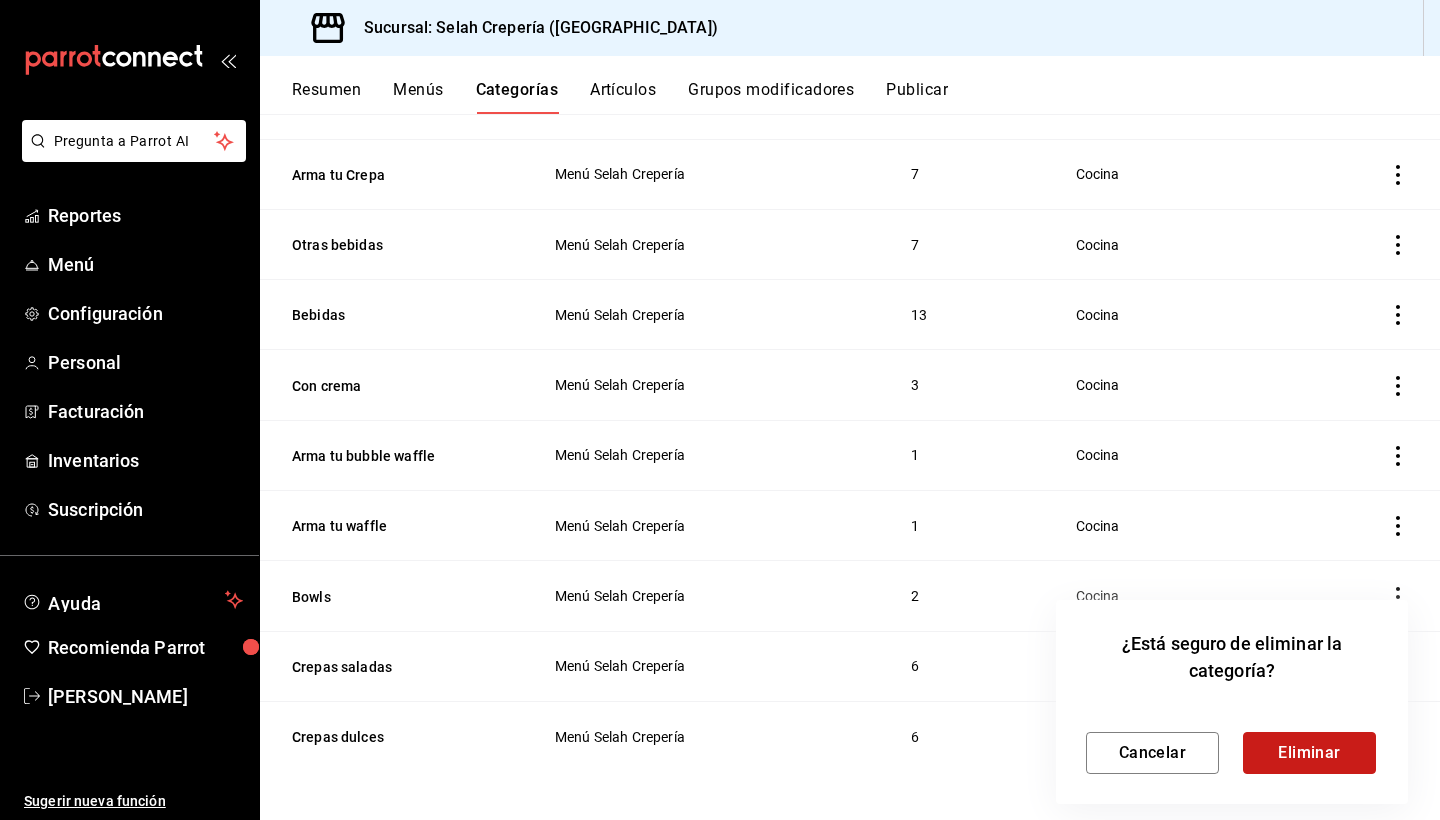 click on "Eliminar" at bounding box center [1309, 753] 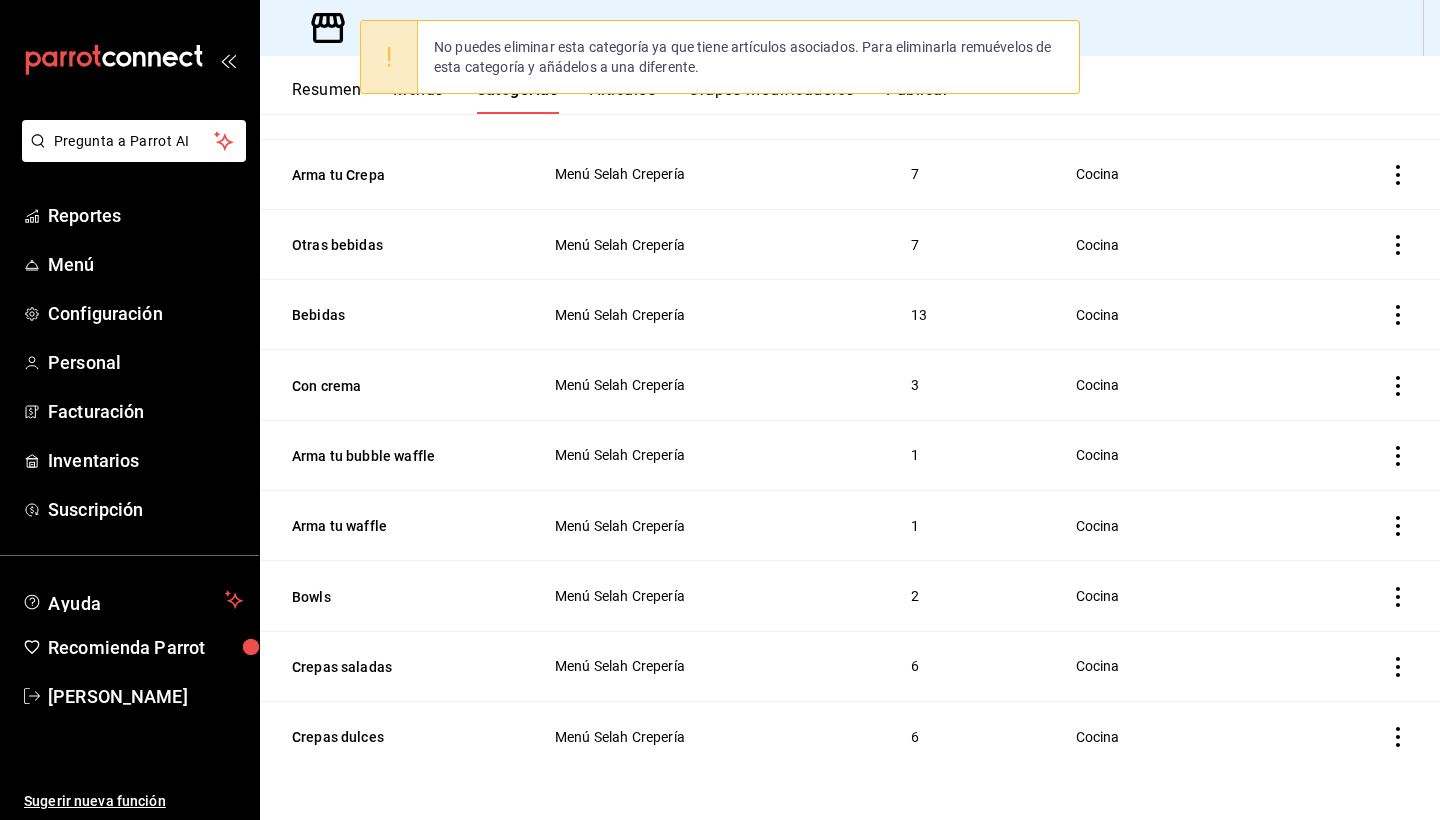 scroll, scrollTop: 316, scrollLeft: 0, axis: vertical 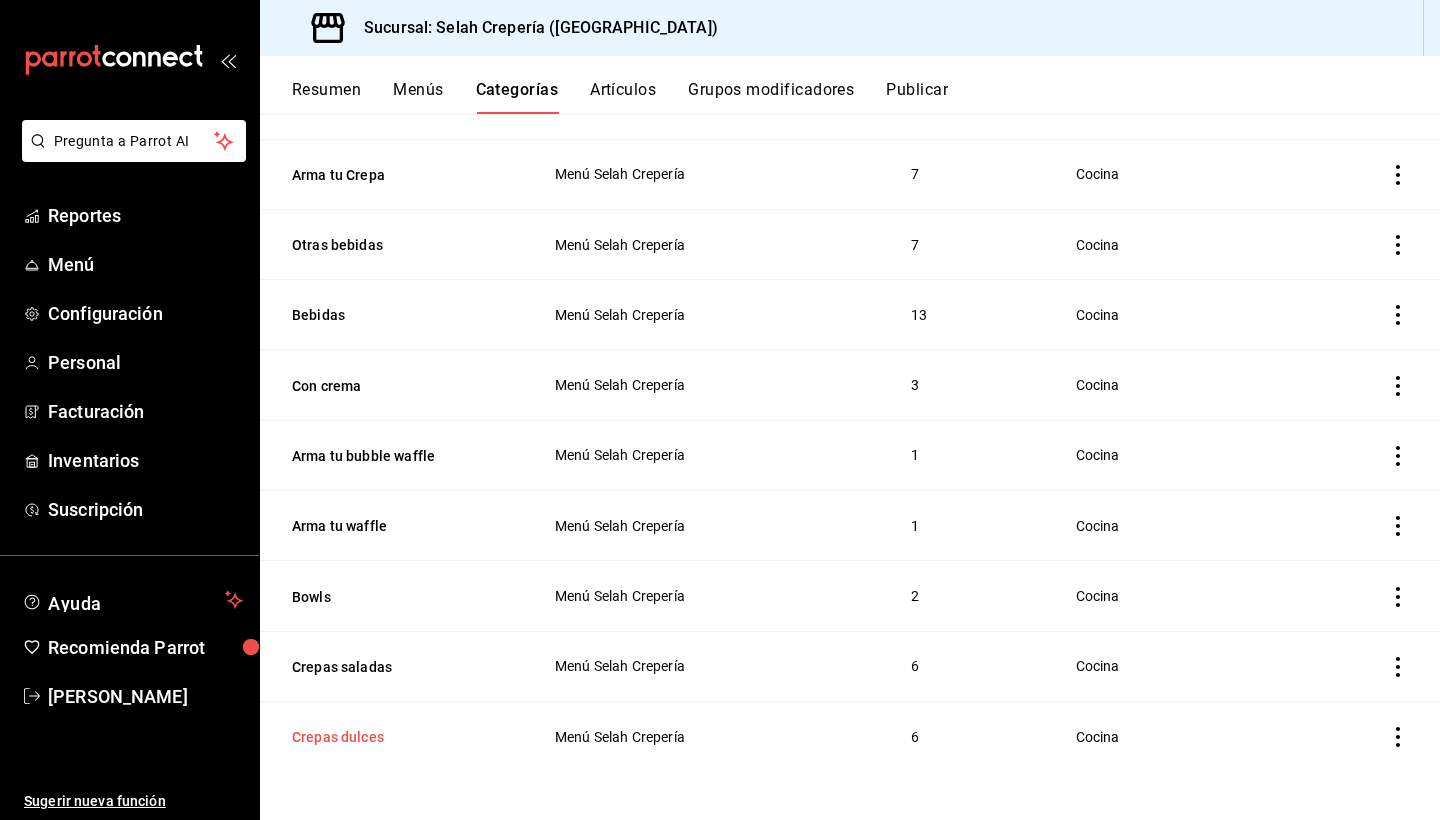 click on "Crepas dulces" at bounding box center (392, 737) 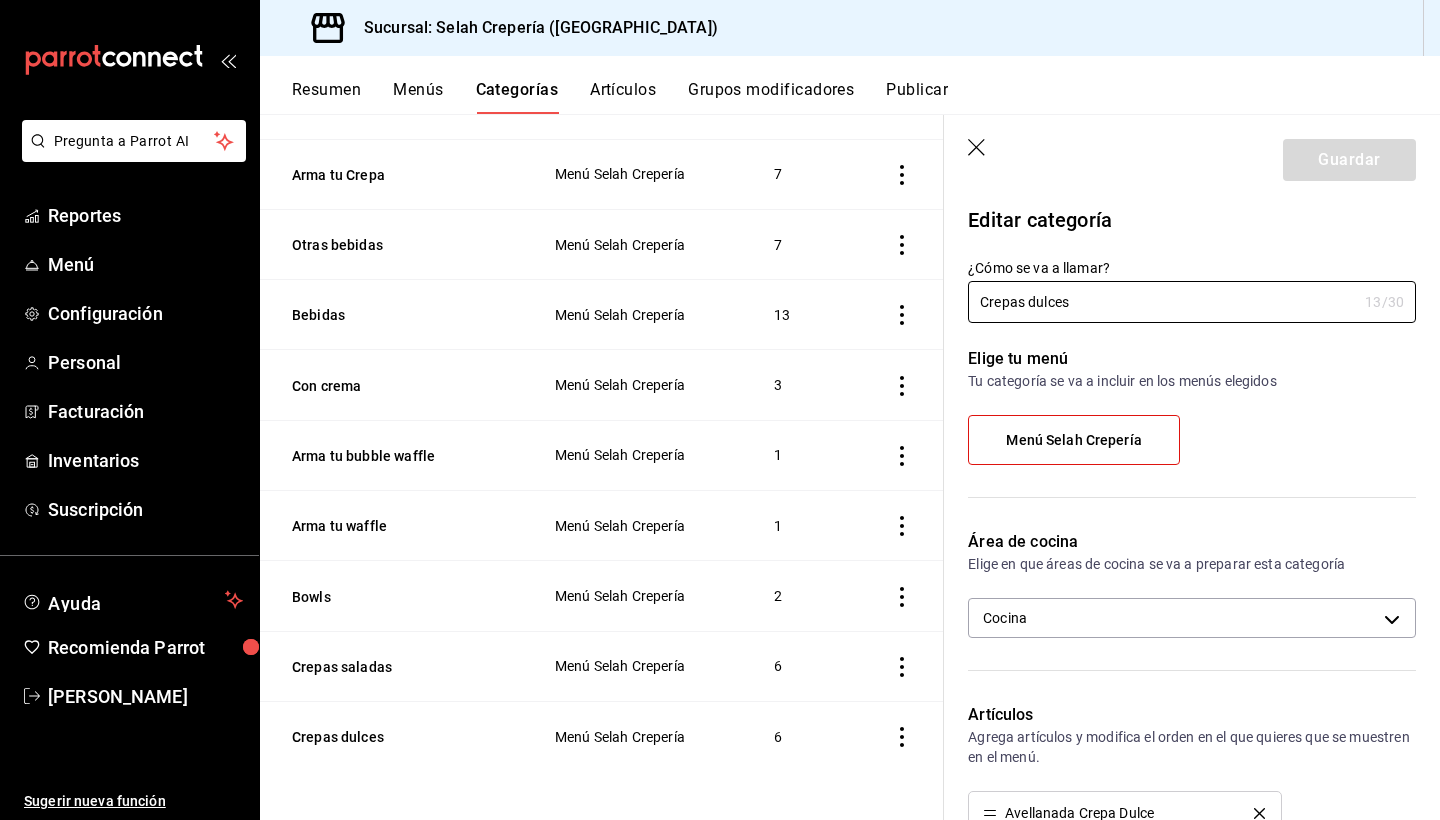 scroll, scrollTop: 0, scrollLeft: 0, axis: both 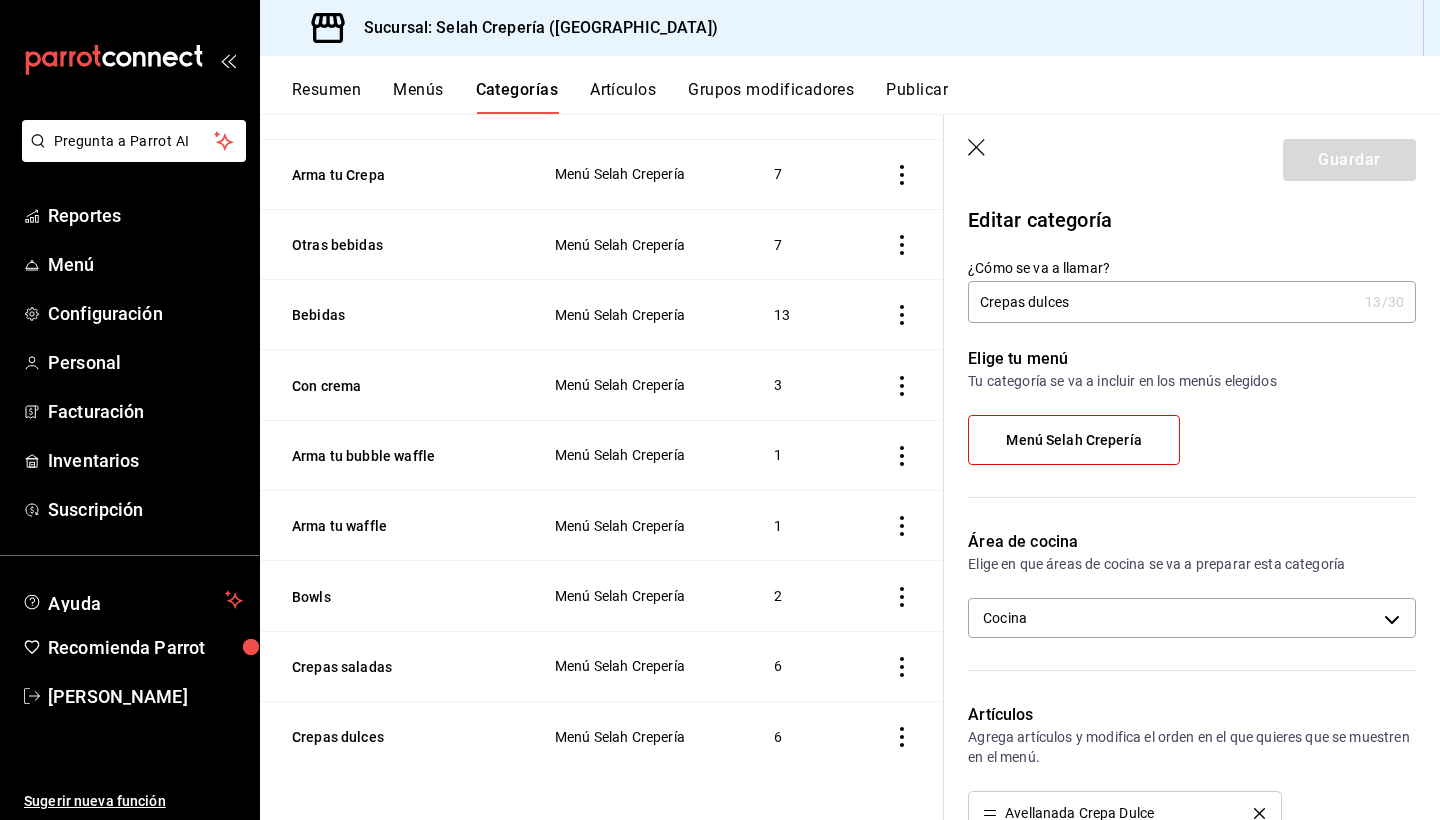 click 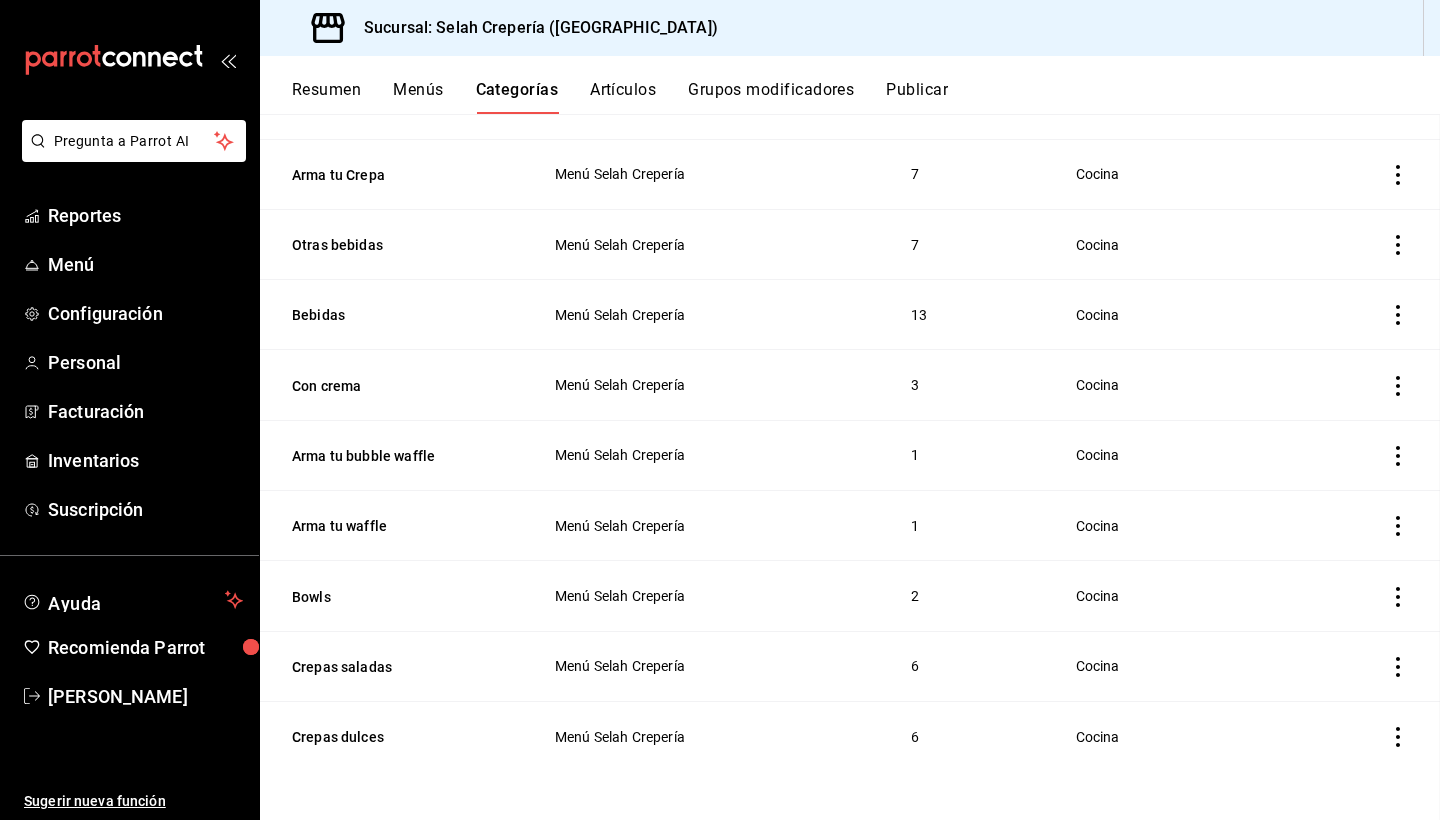 scroll, scrollTop: 316, scrollLeft: 0, axis: vertical 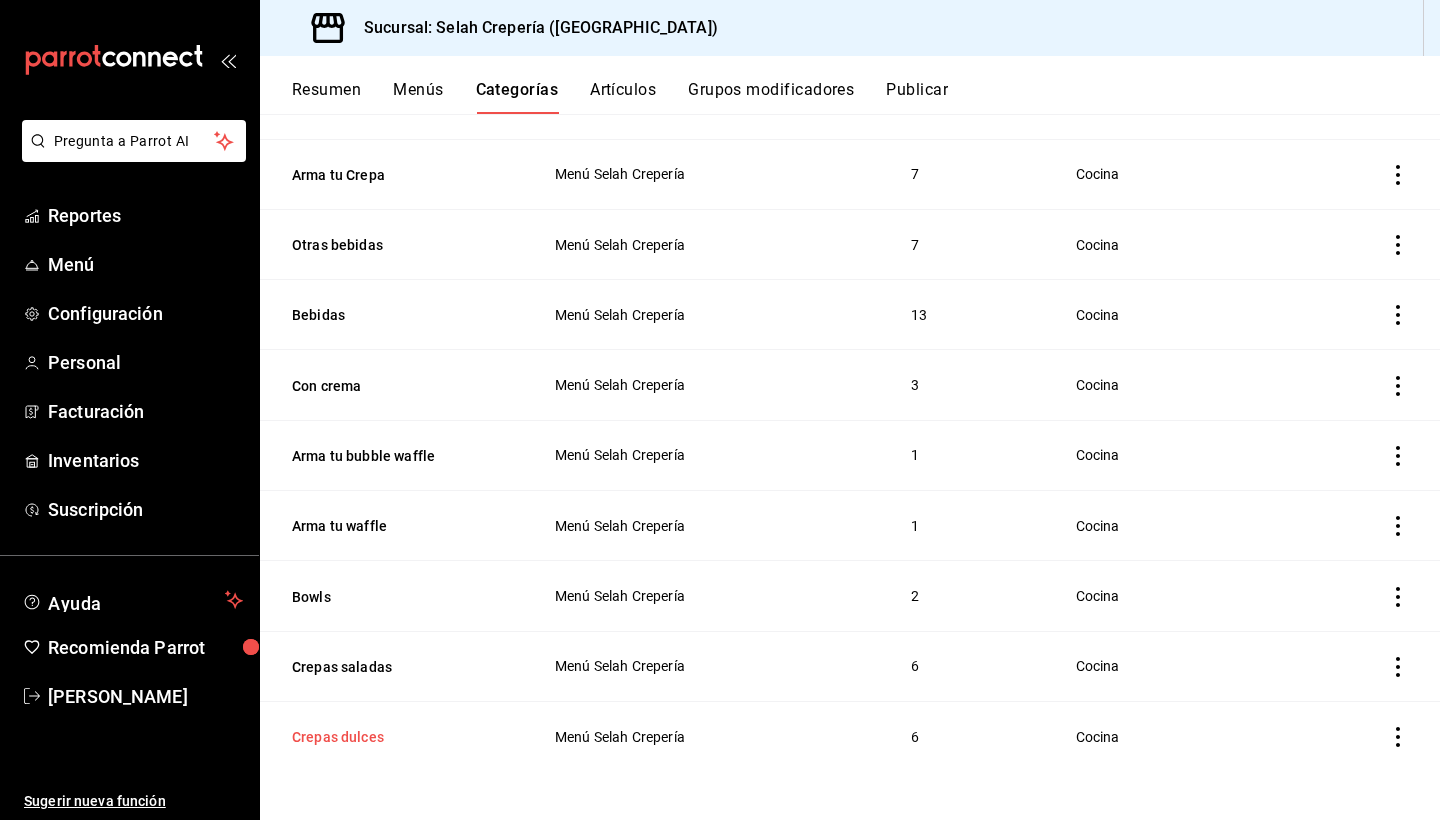 click on "Crepas dulces" at bounding box center (392, 737) 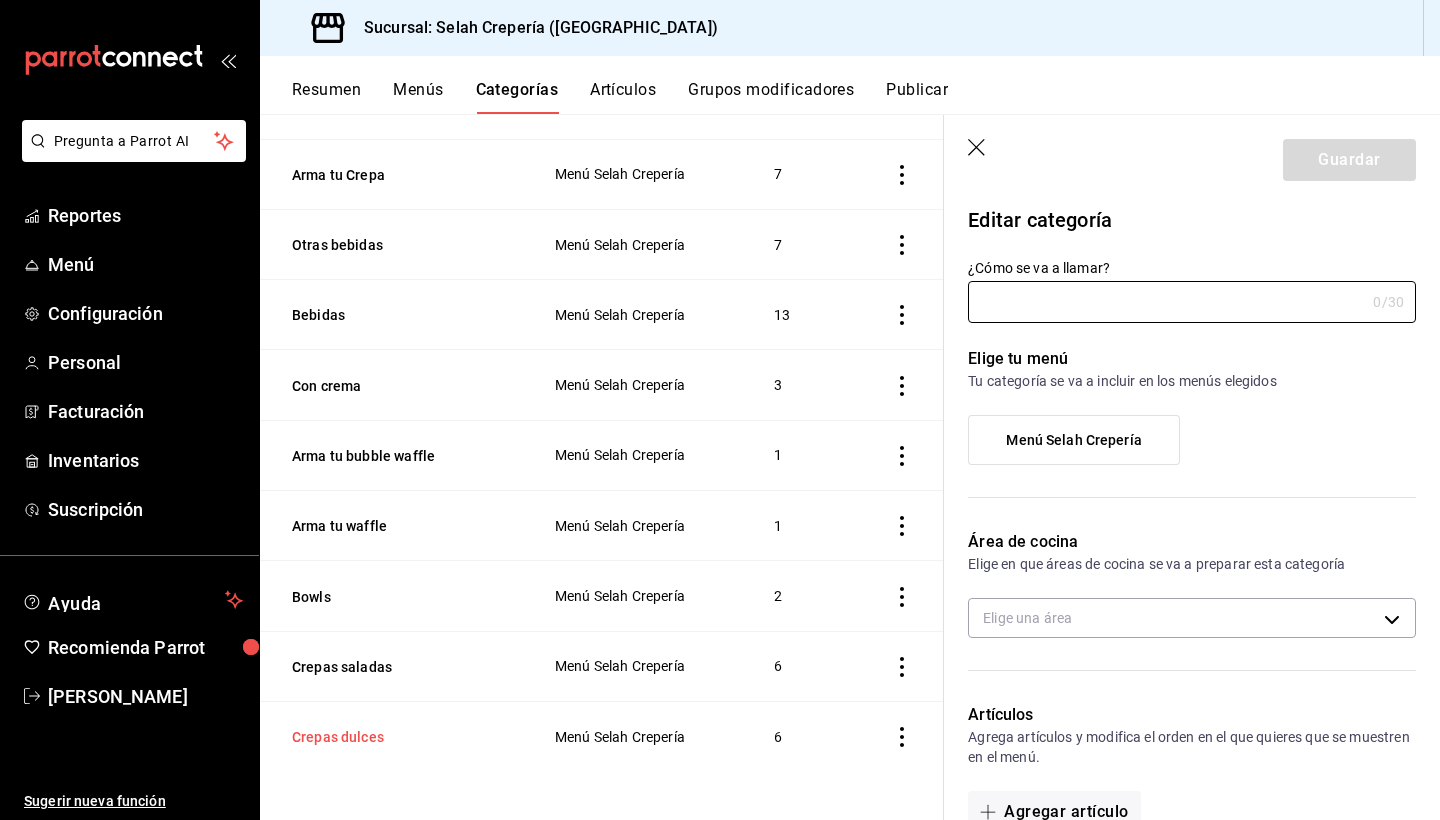 type on "Crepas dulces" 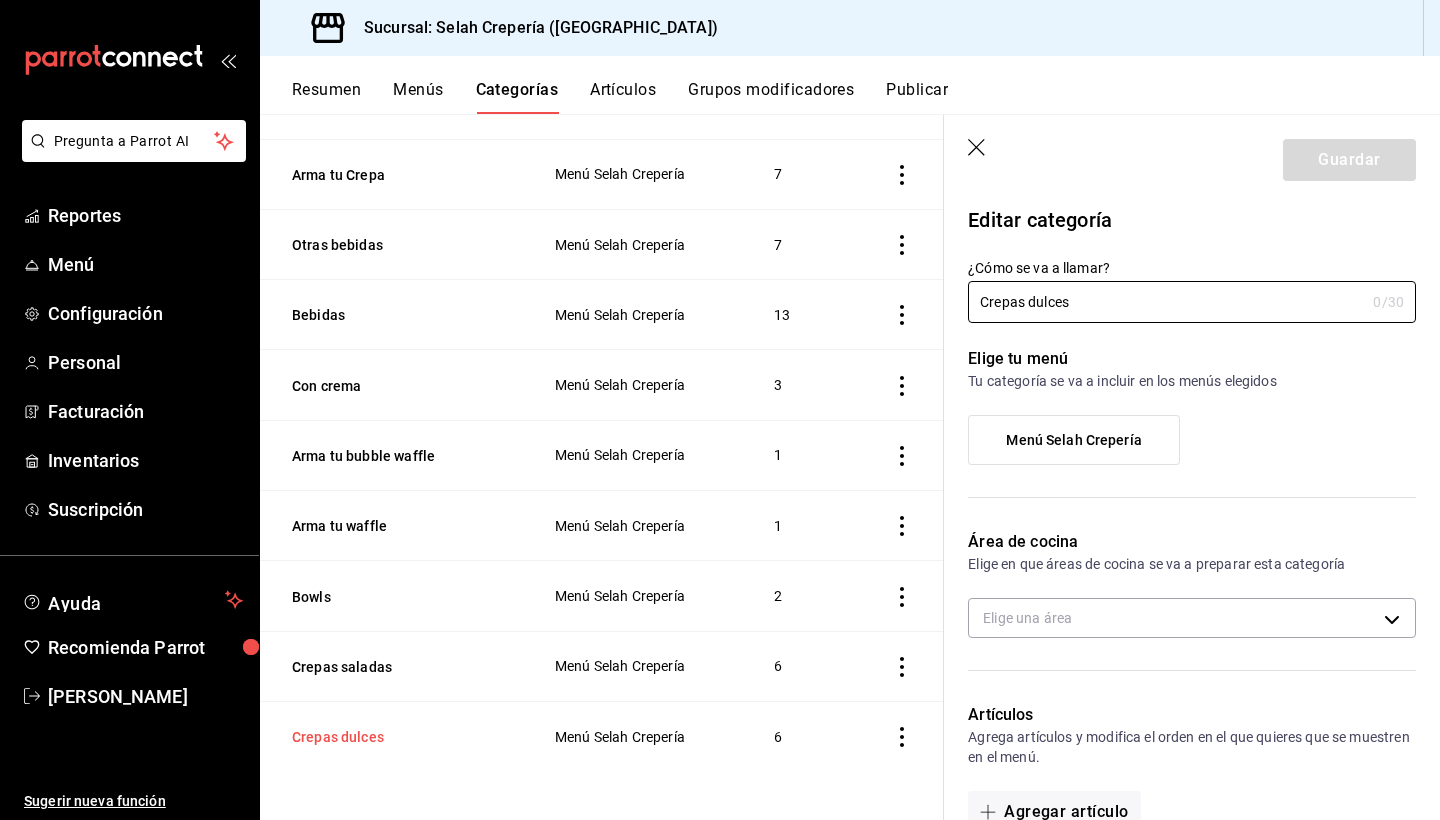 type on "26bf37cc-b86a-4955-ad8d-af1517c22bb6" 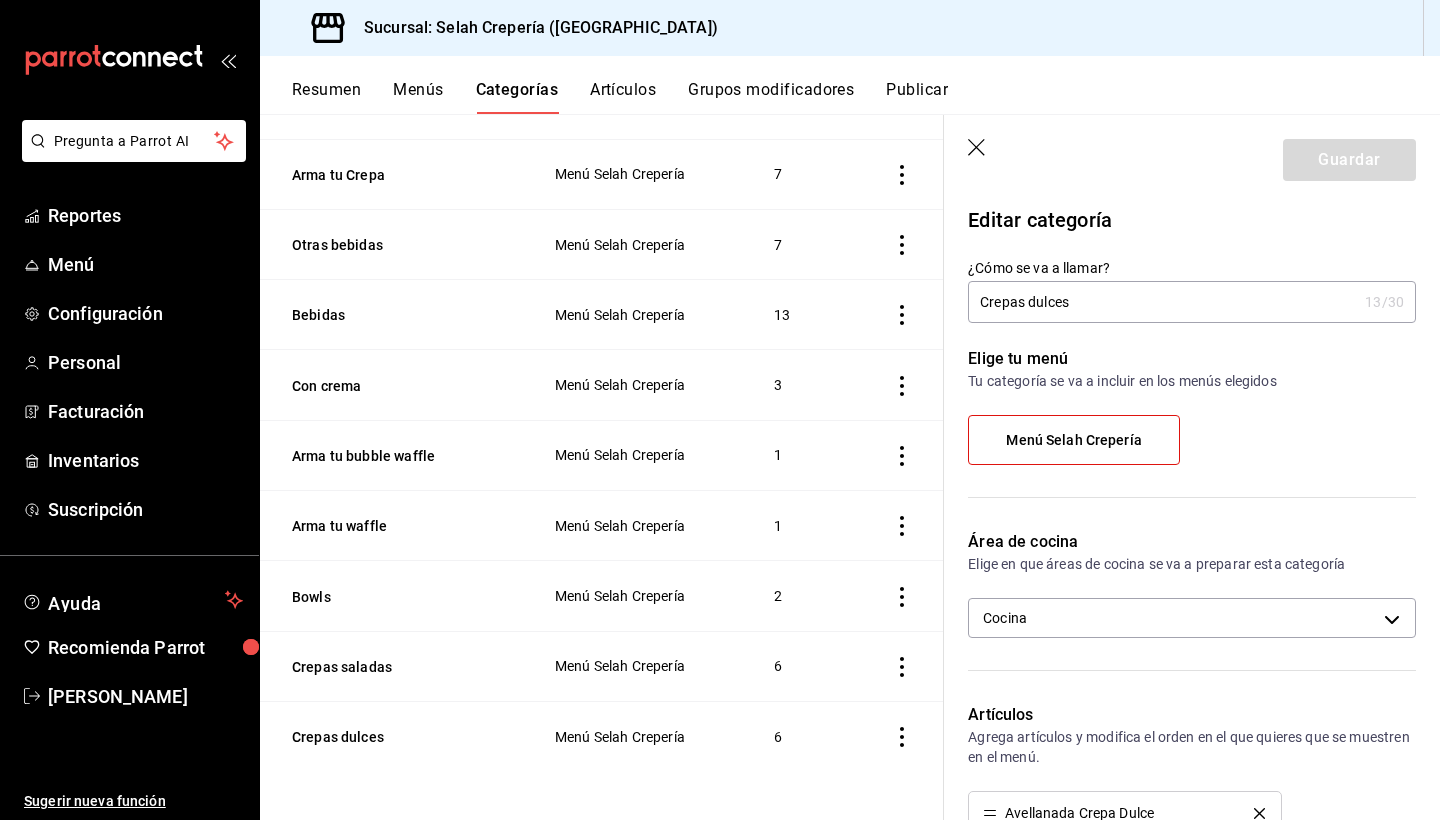click 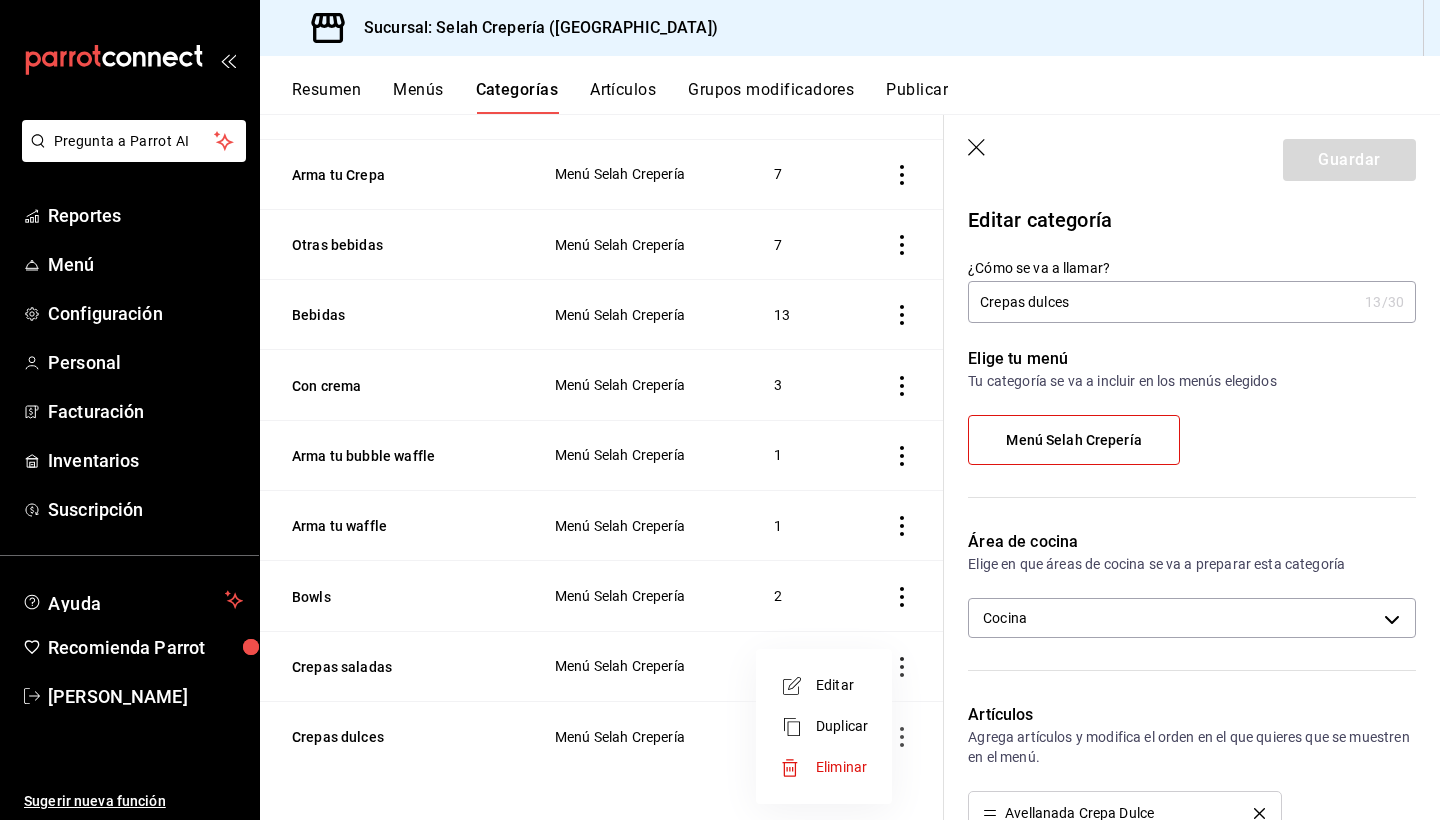 click on "Eliminar" at bounding box center (841, 767) 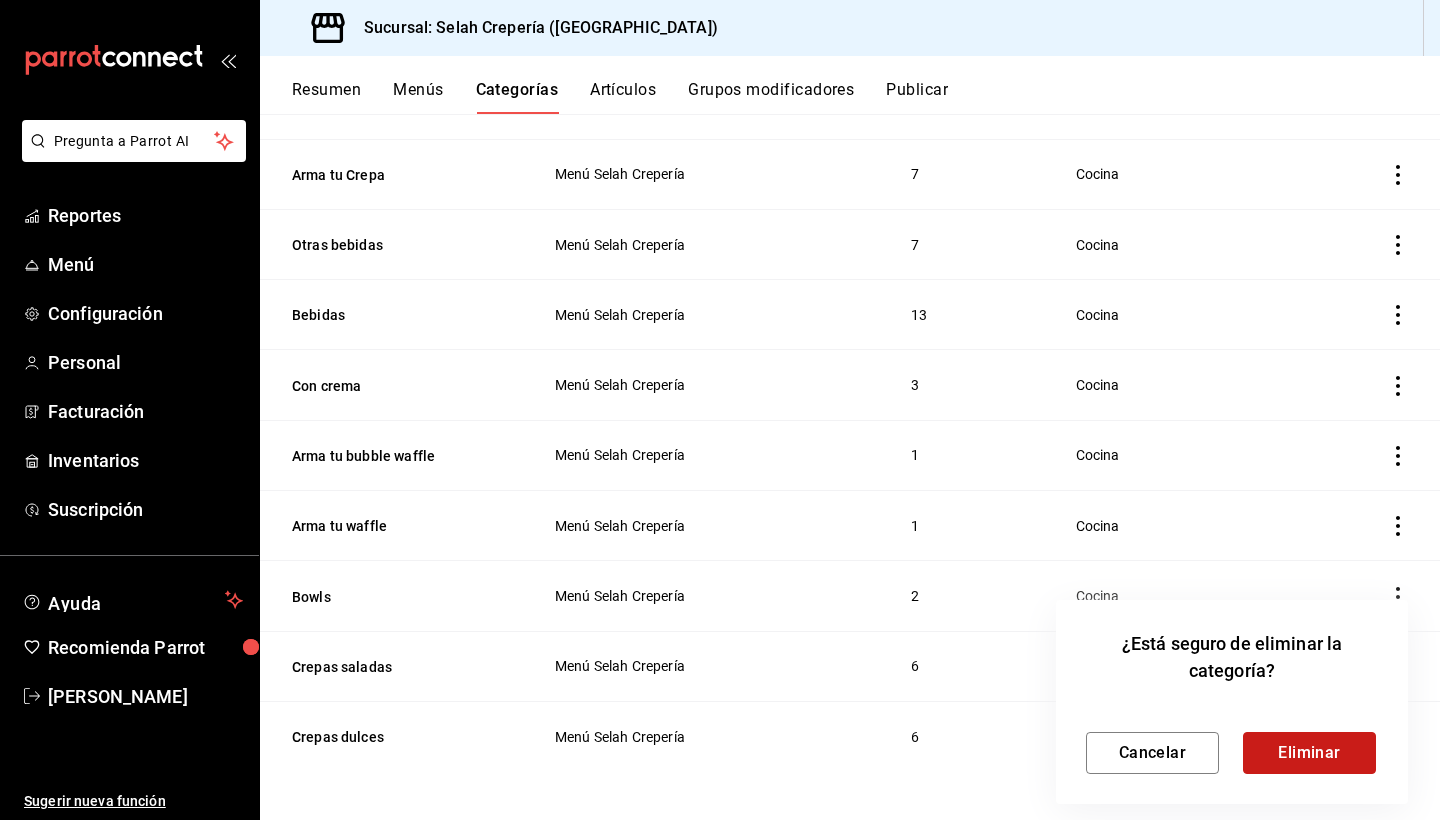 click on "Eliminar" at bounding box center (1309, 753) 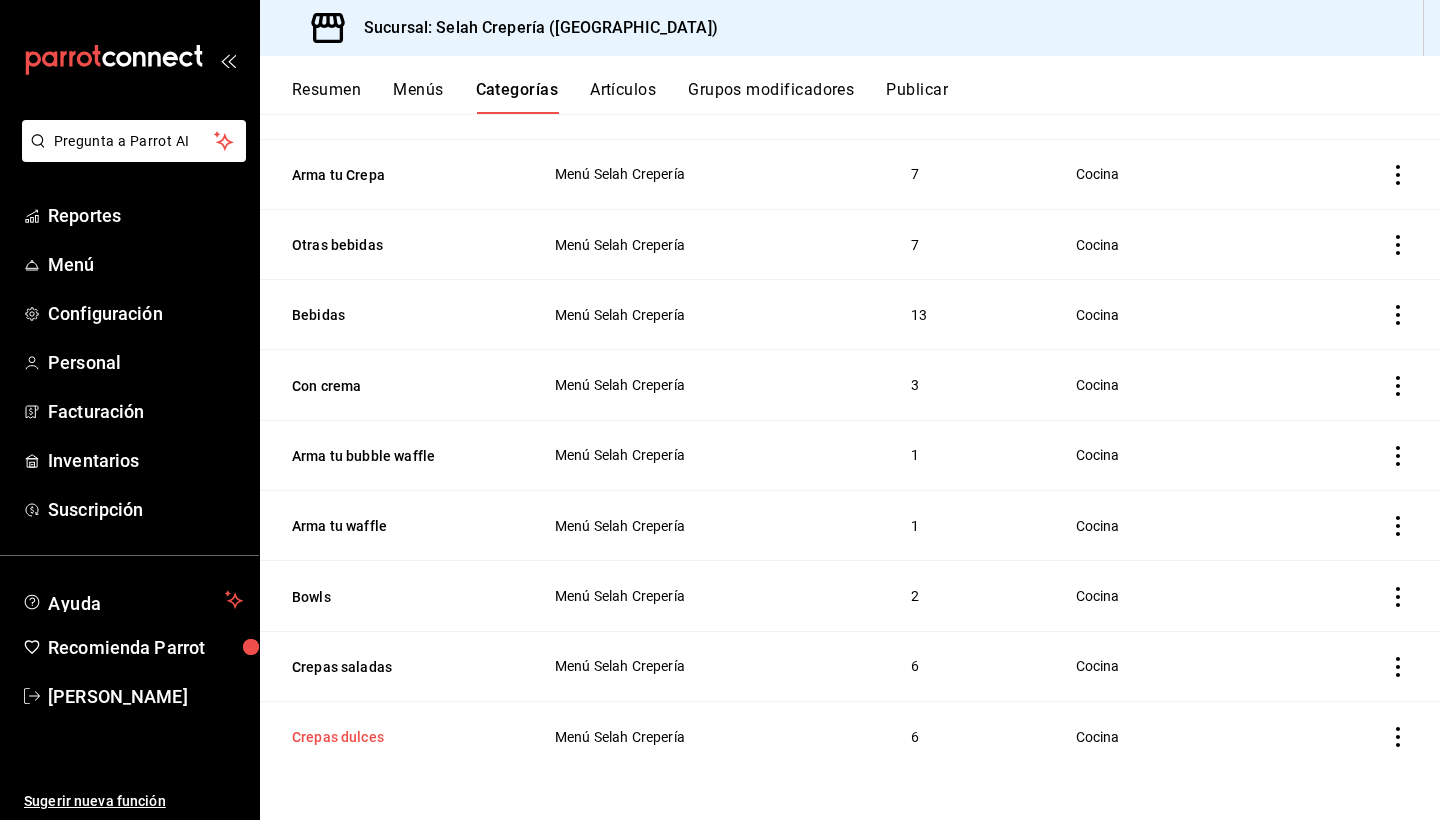 click on "Crepas dulces" at bounding box center [392, 737] 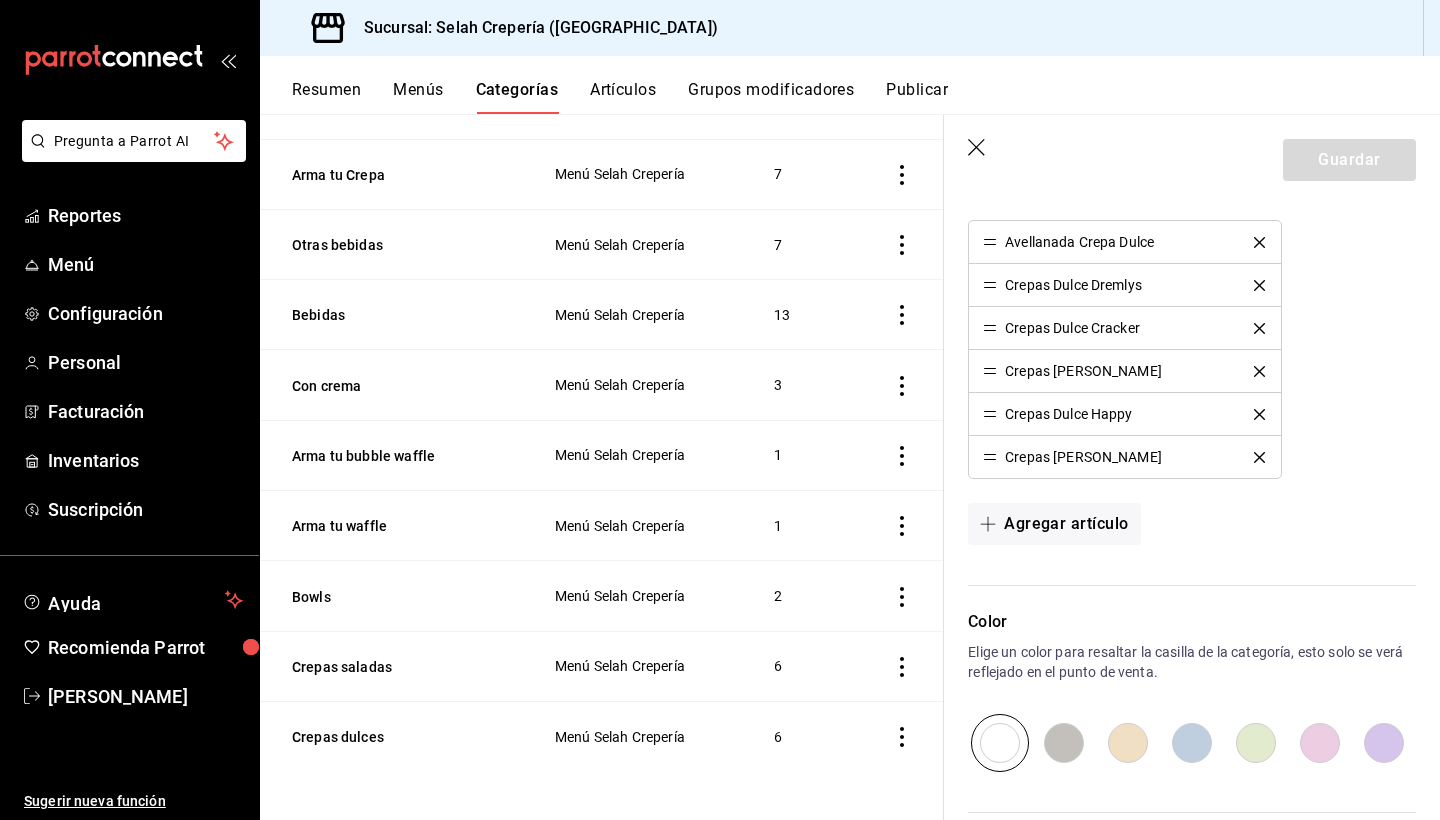scroll, scrollTop: 558, scrollLeft: 0, axis: vertical 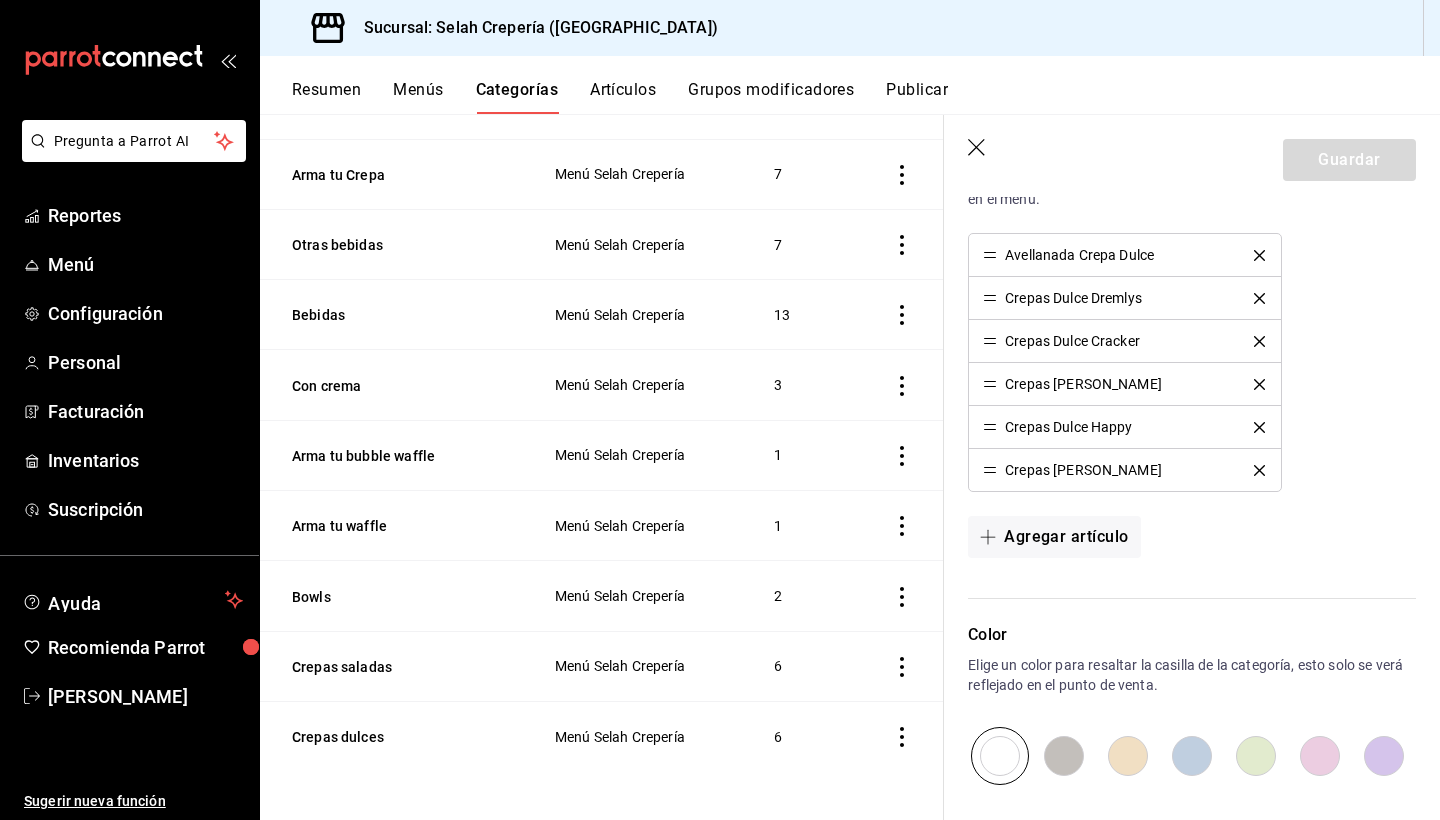 click 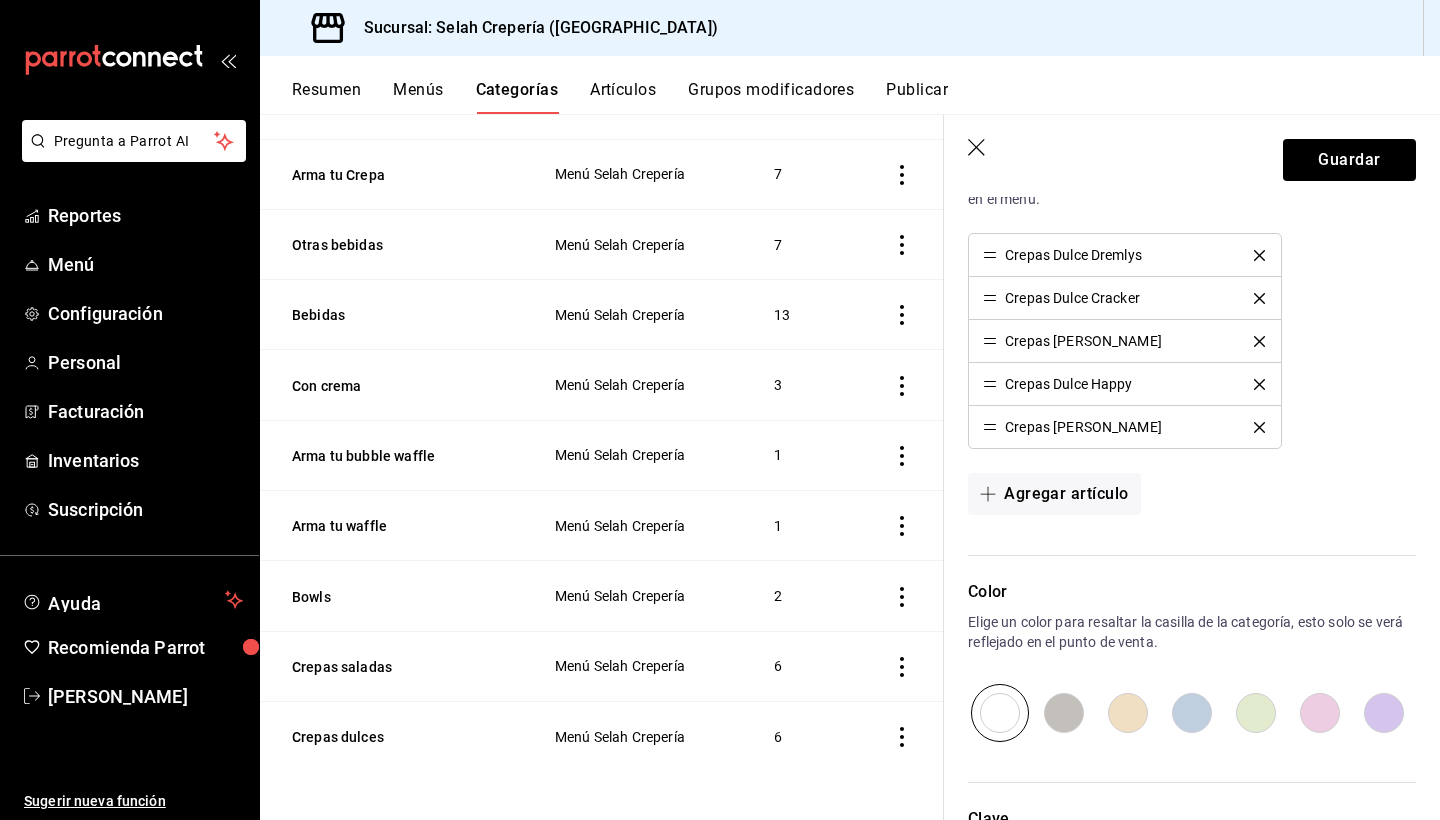 click 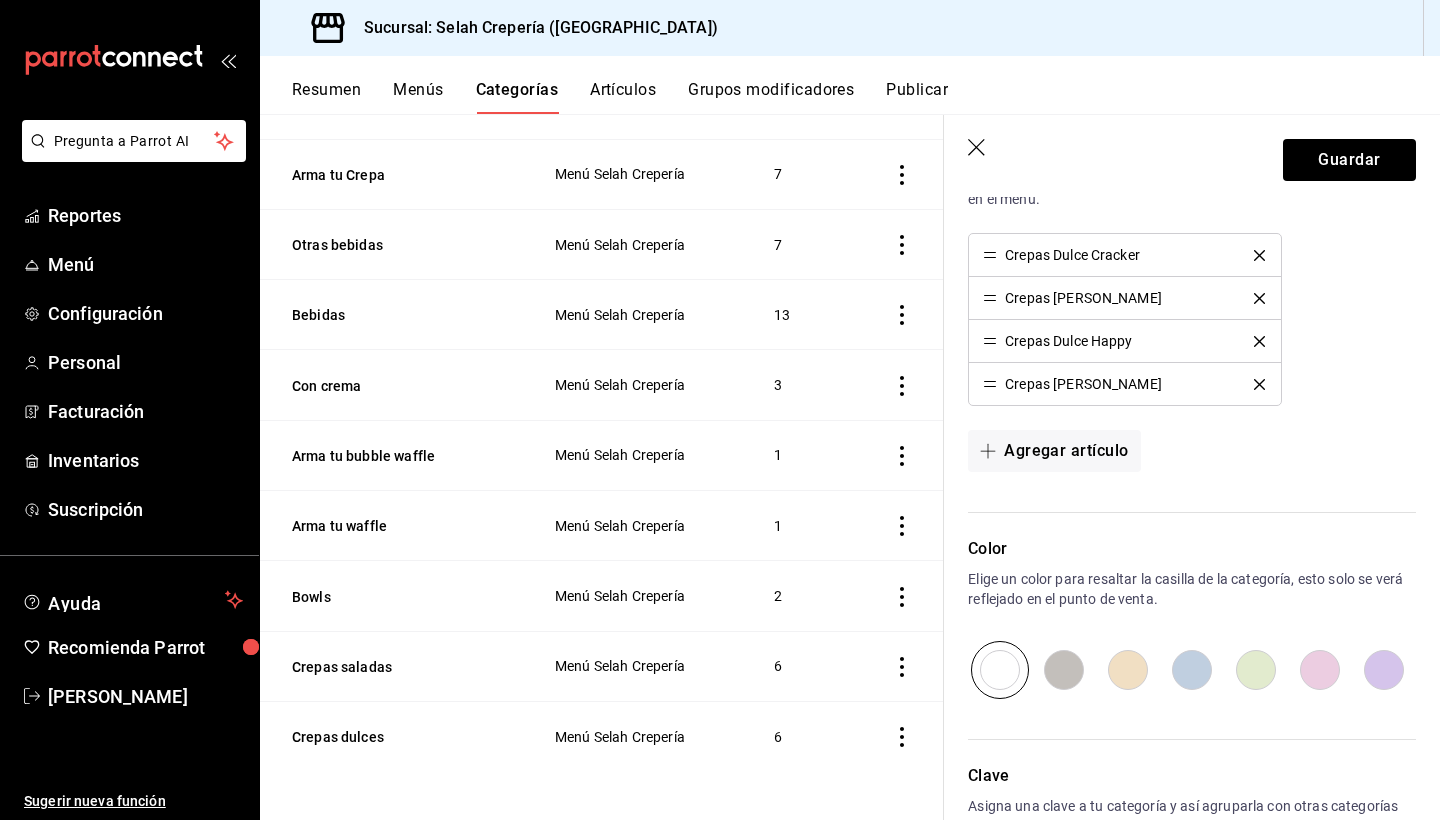 click 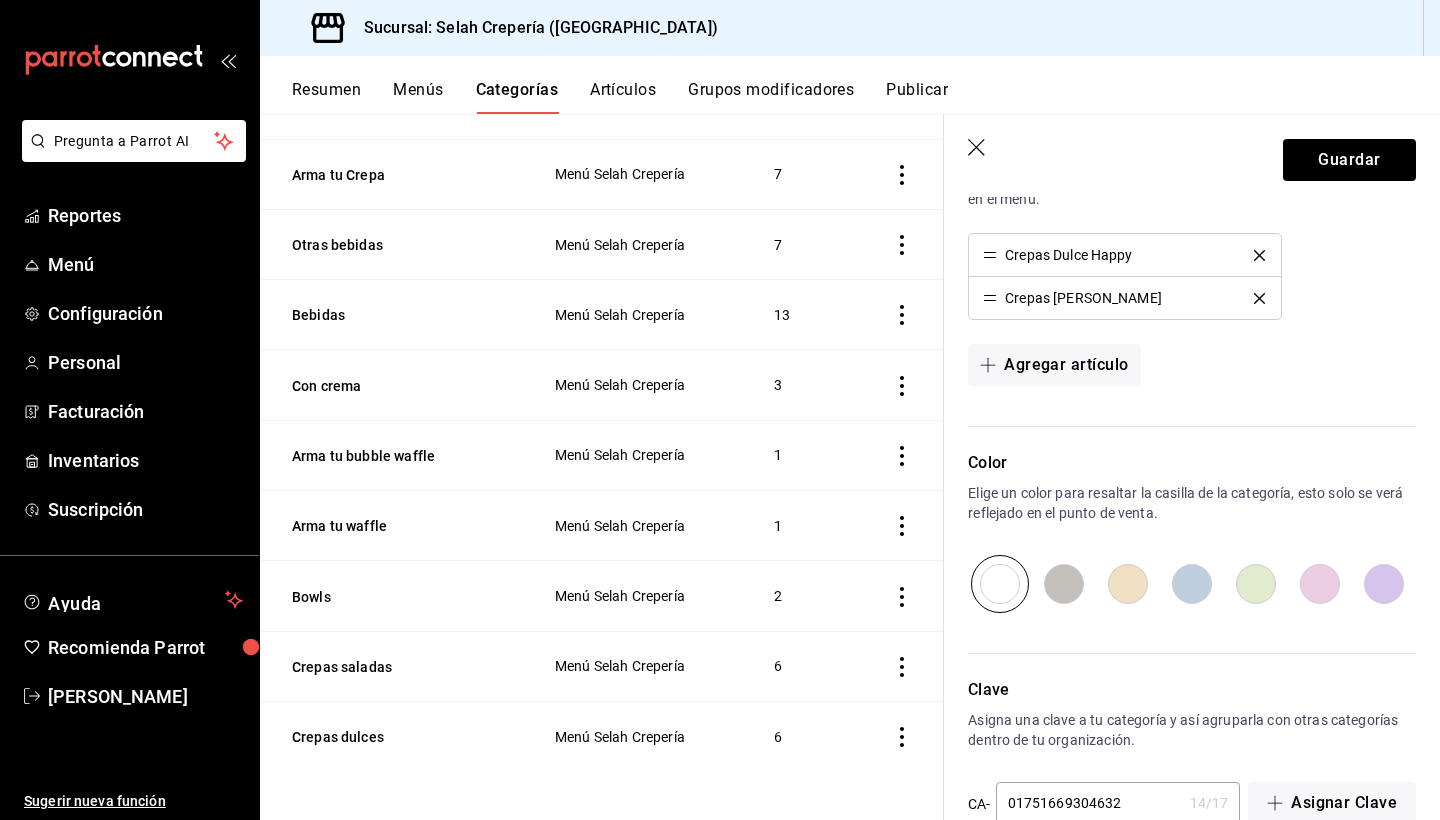 click 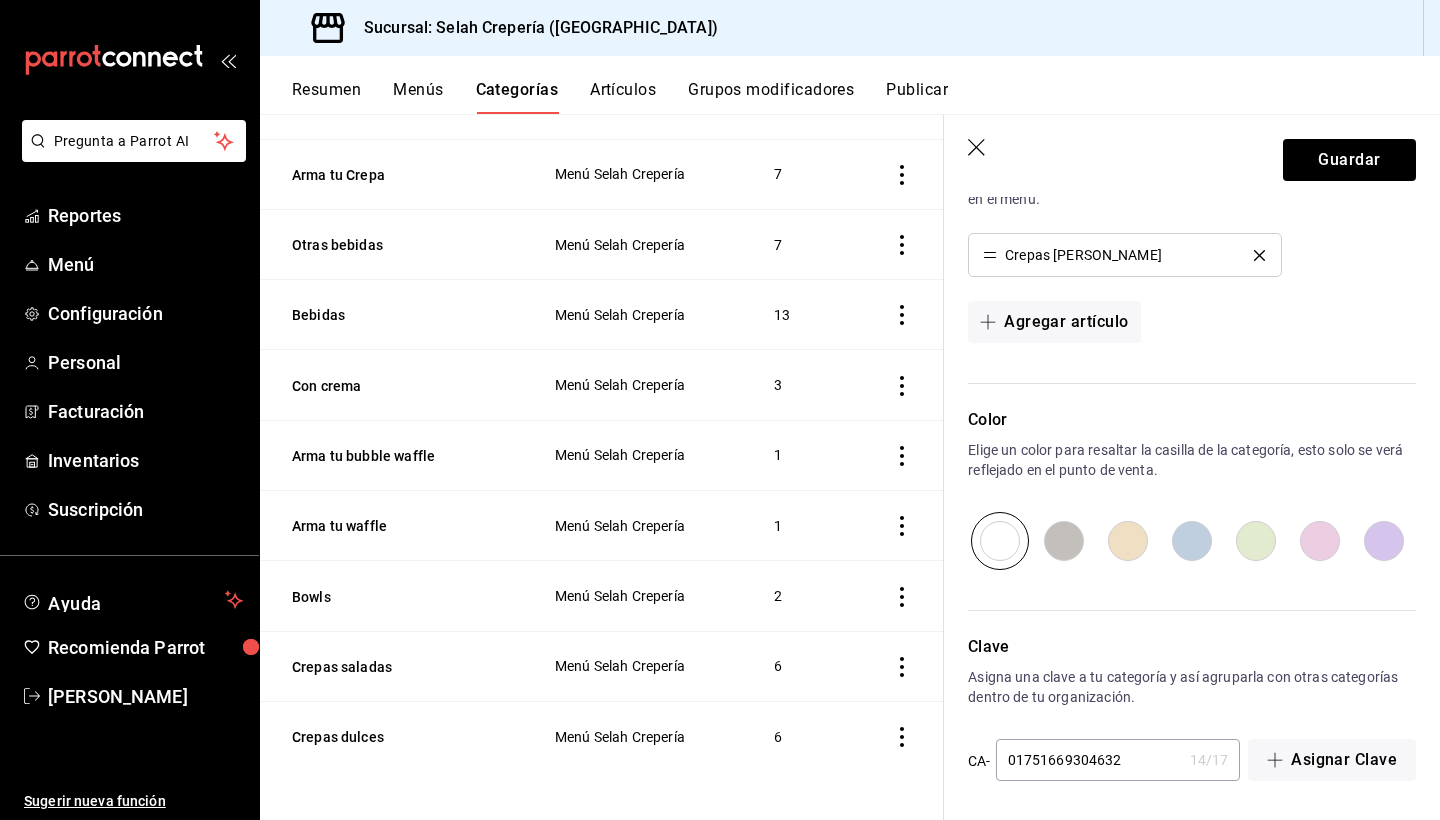 click 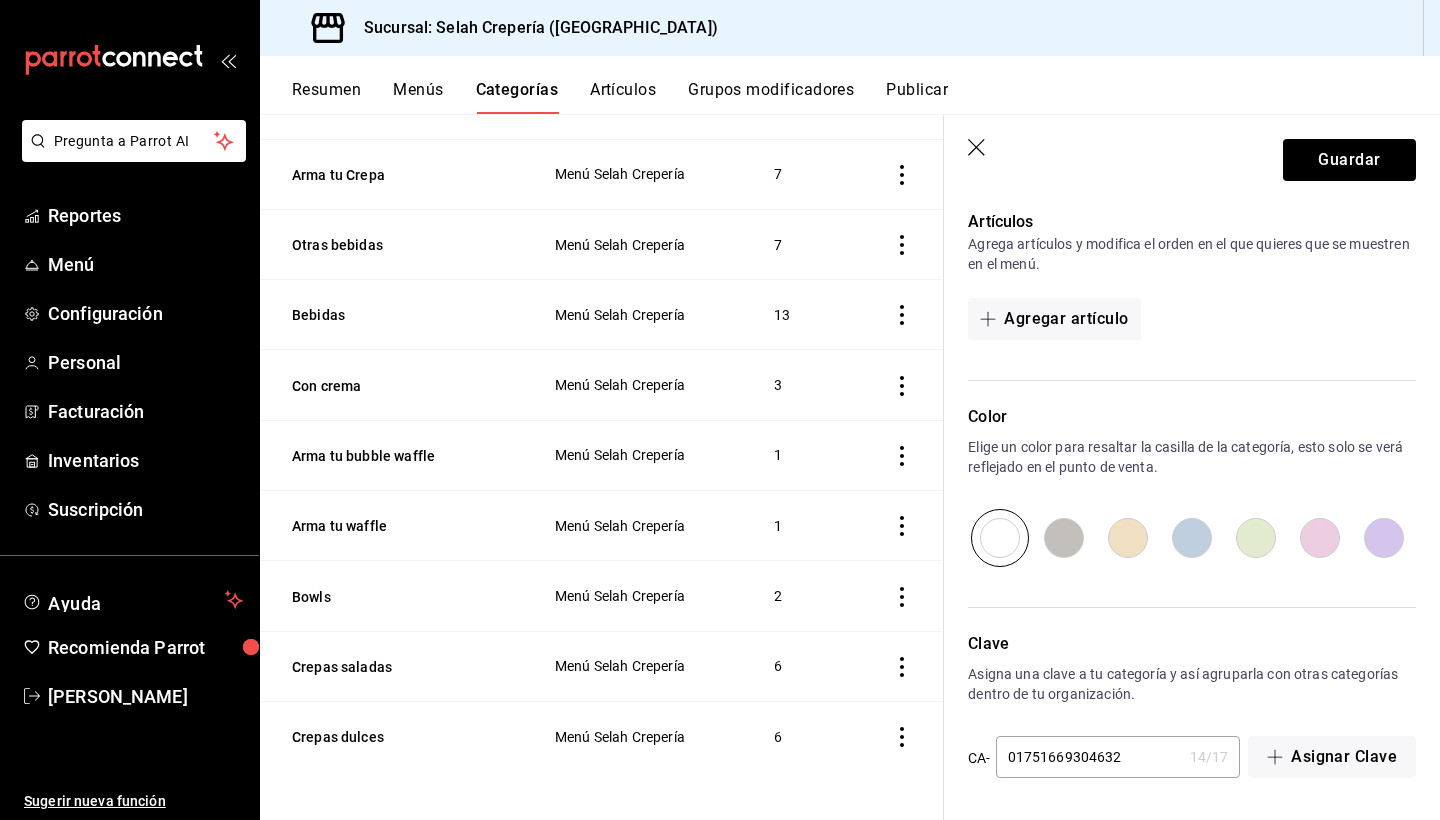 scroll, scrollTop: 493, scrollLeft: 0, axis: vertical 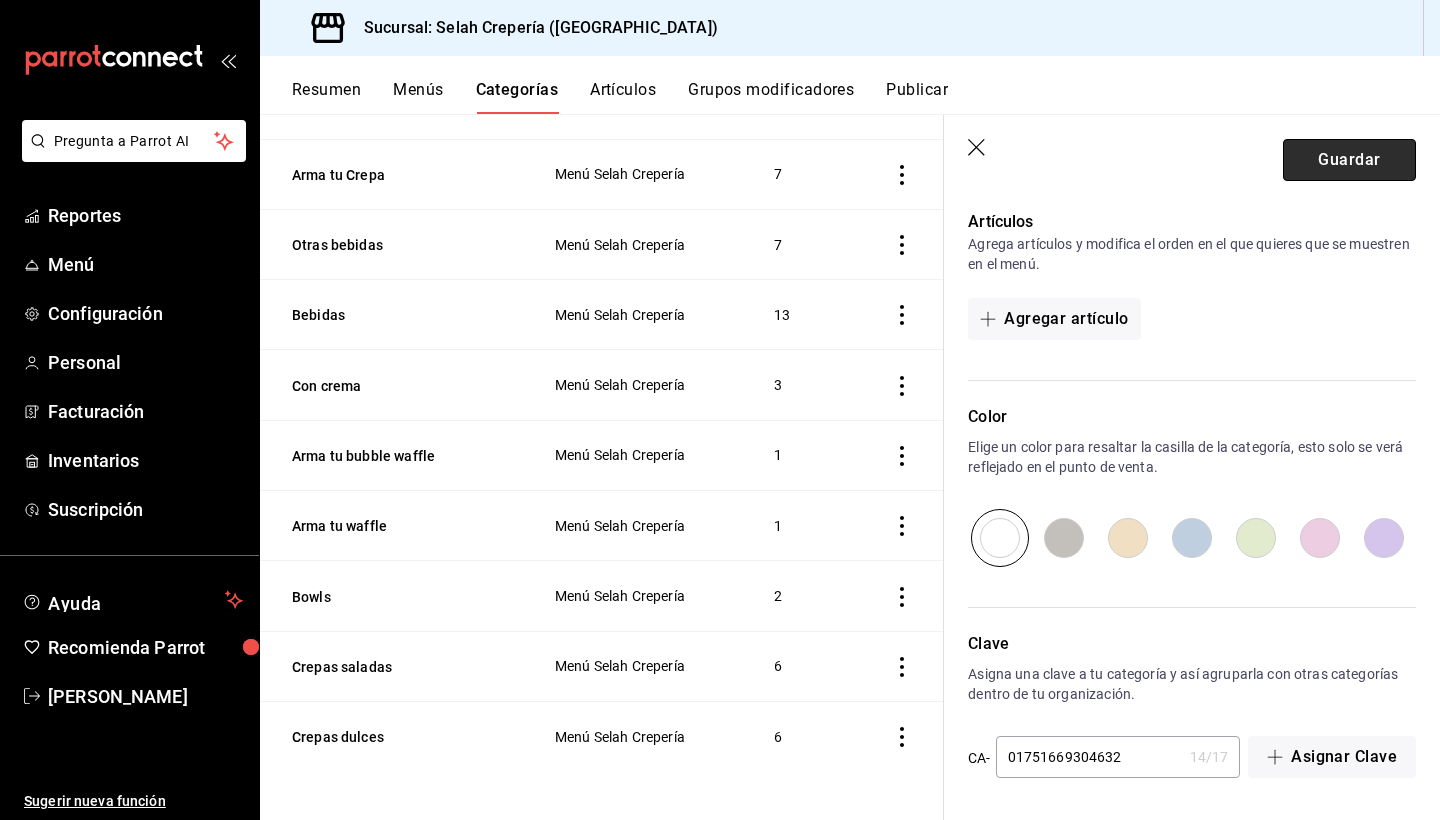 click on "Guardar" at bounding box center (1349, 160) 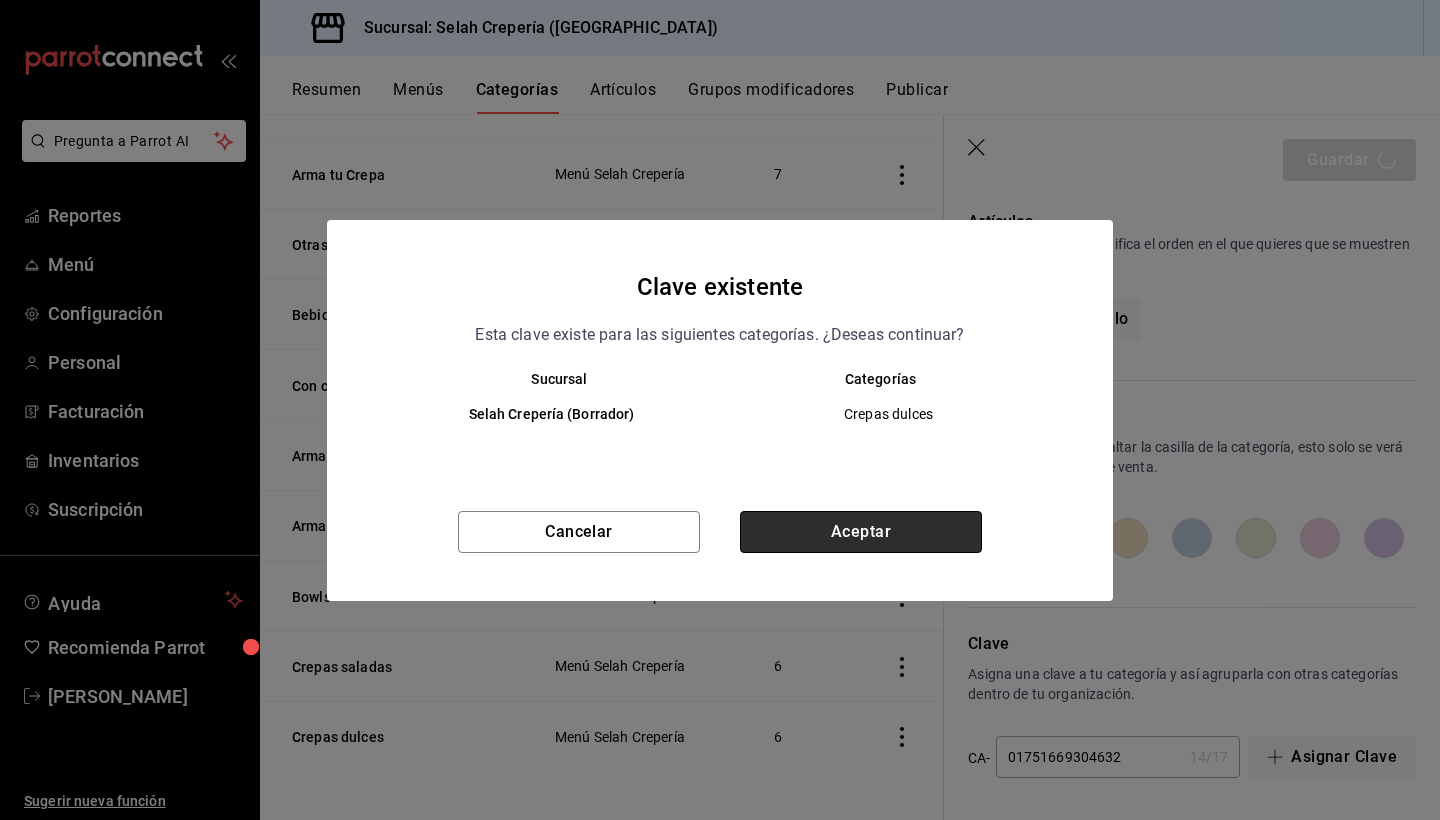 click on "Aceptar" at bounding box center (861, 532) 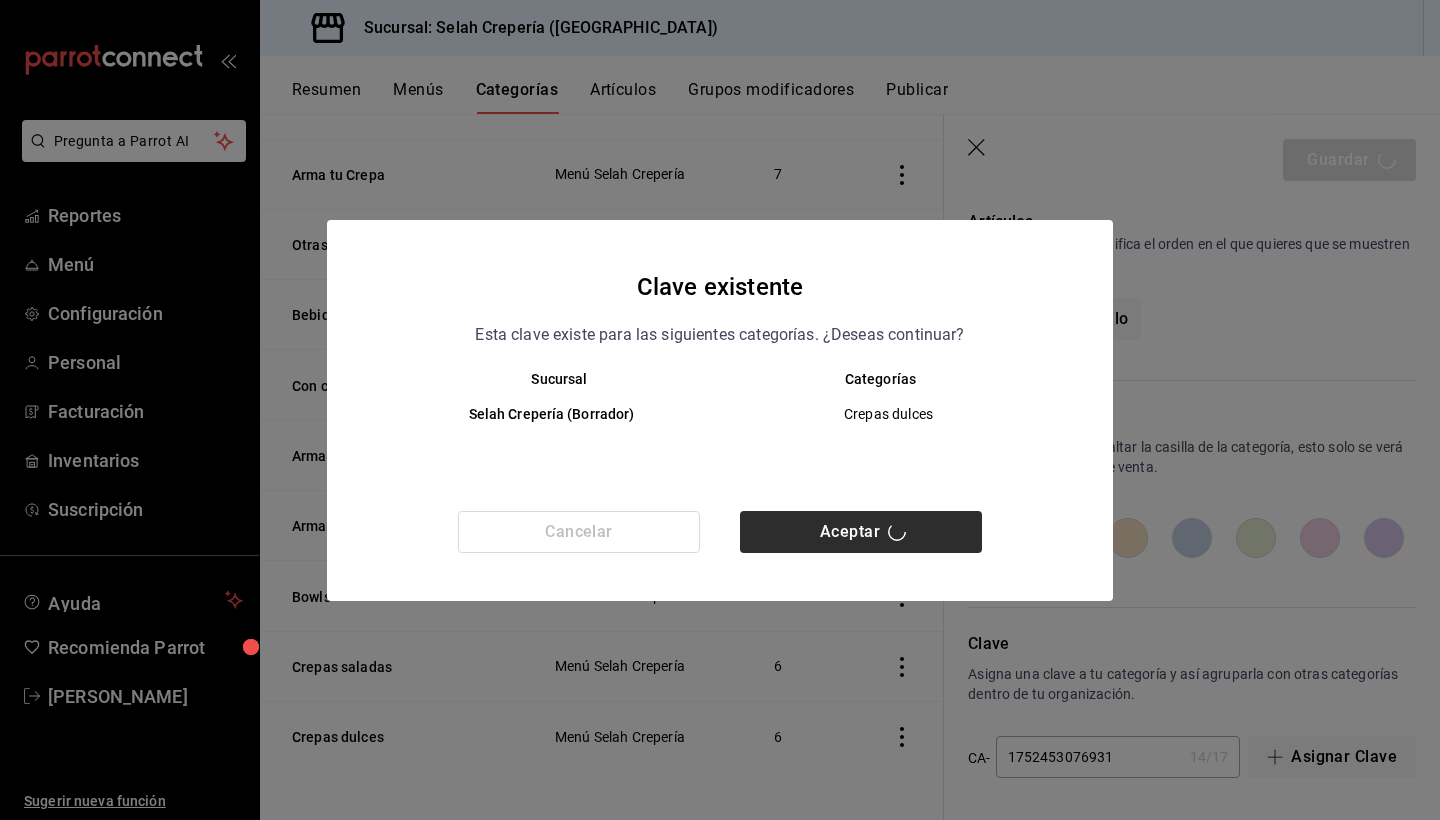 scroll, scrollTop: 0, scrollLeft: 0, axis: both 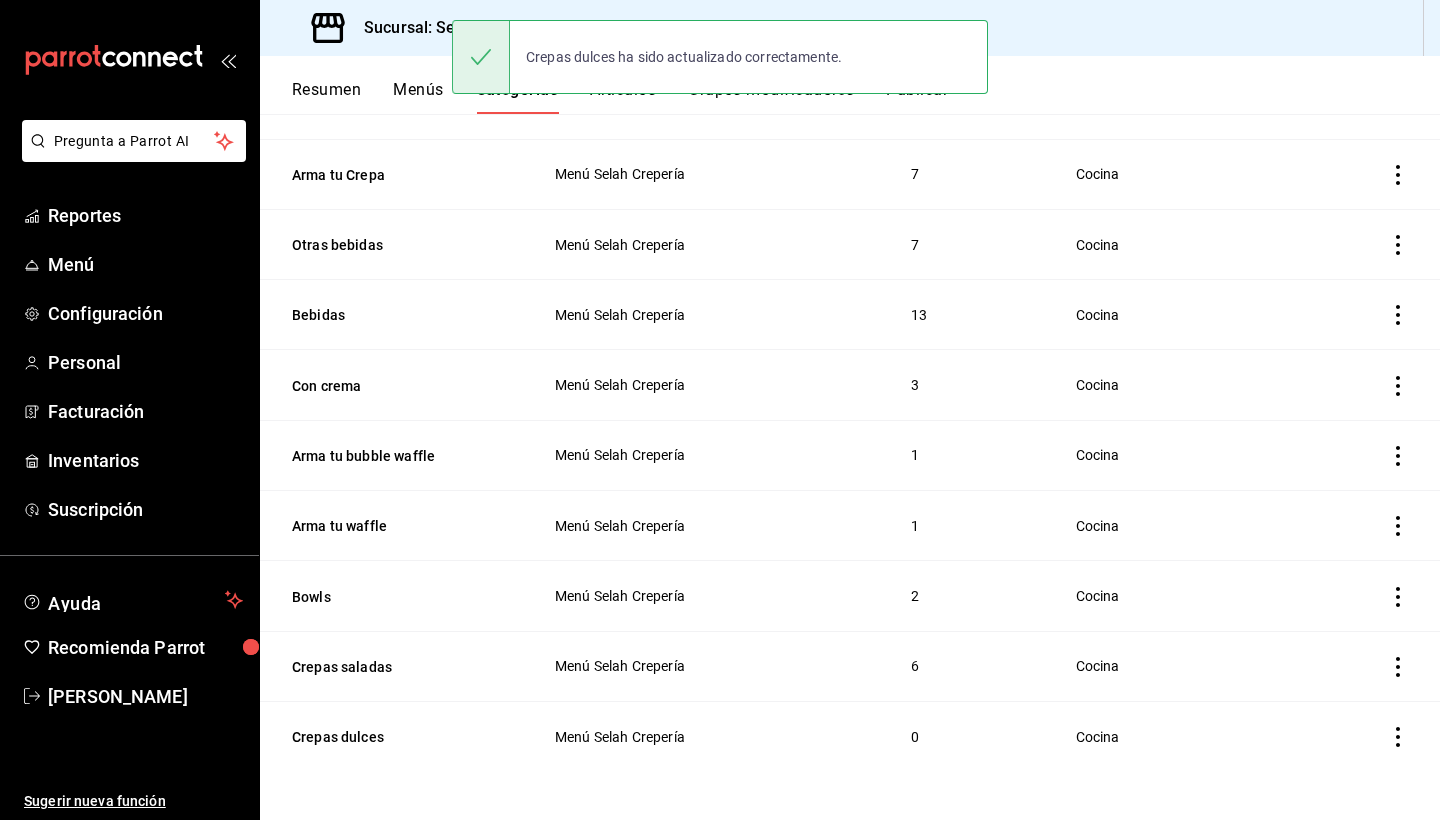 click 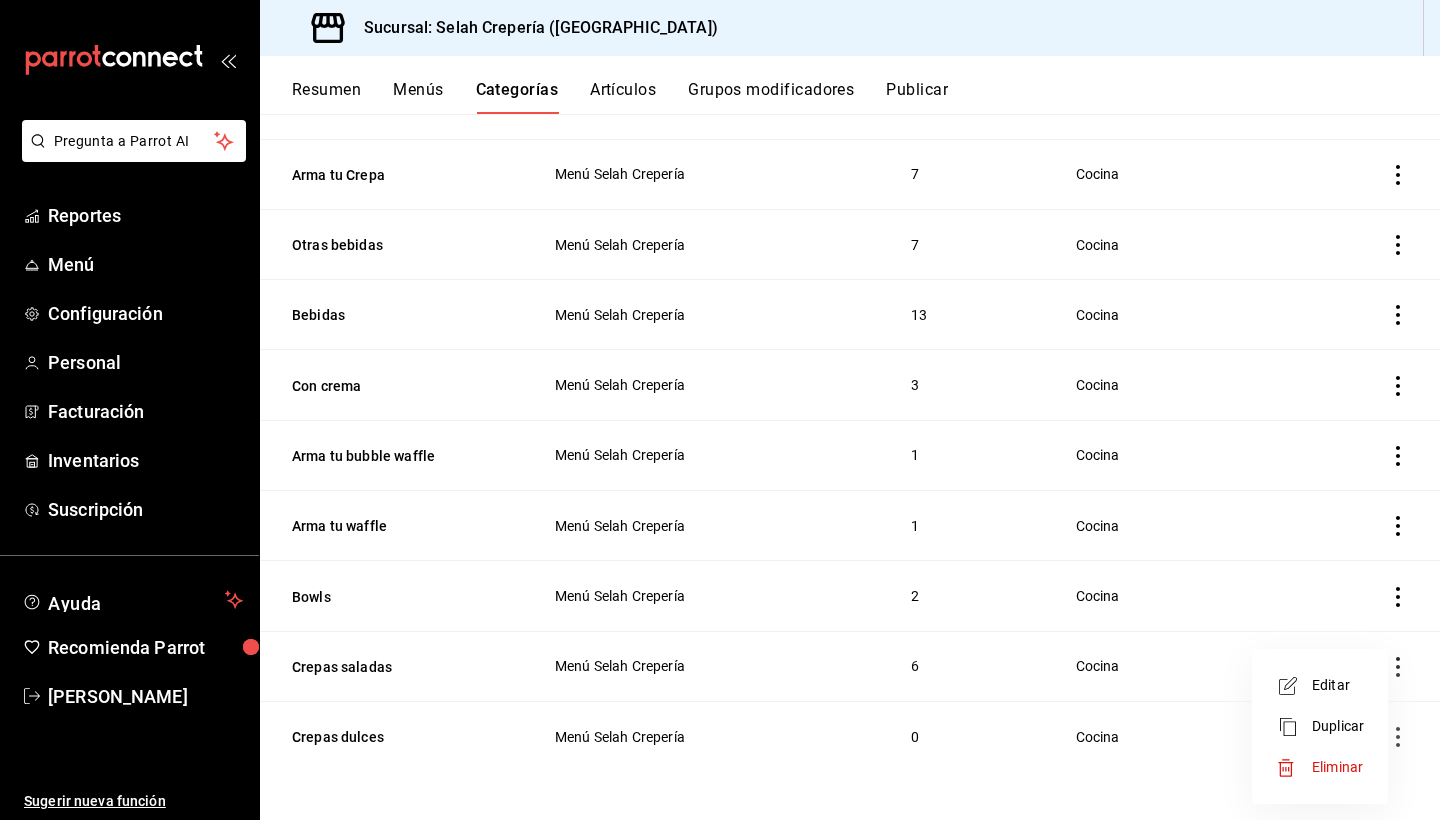 click on "Eliminar" at bounding box center [1320, 767] 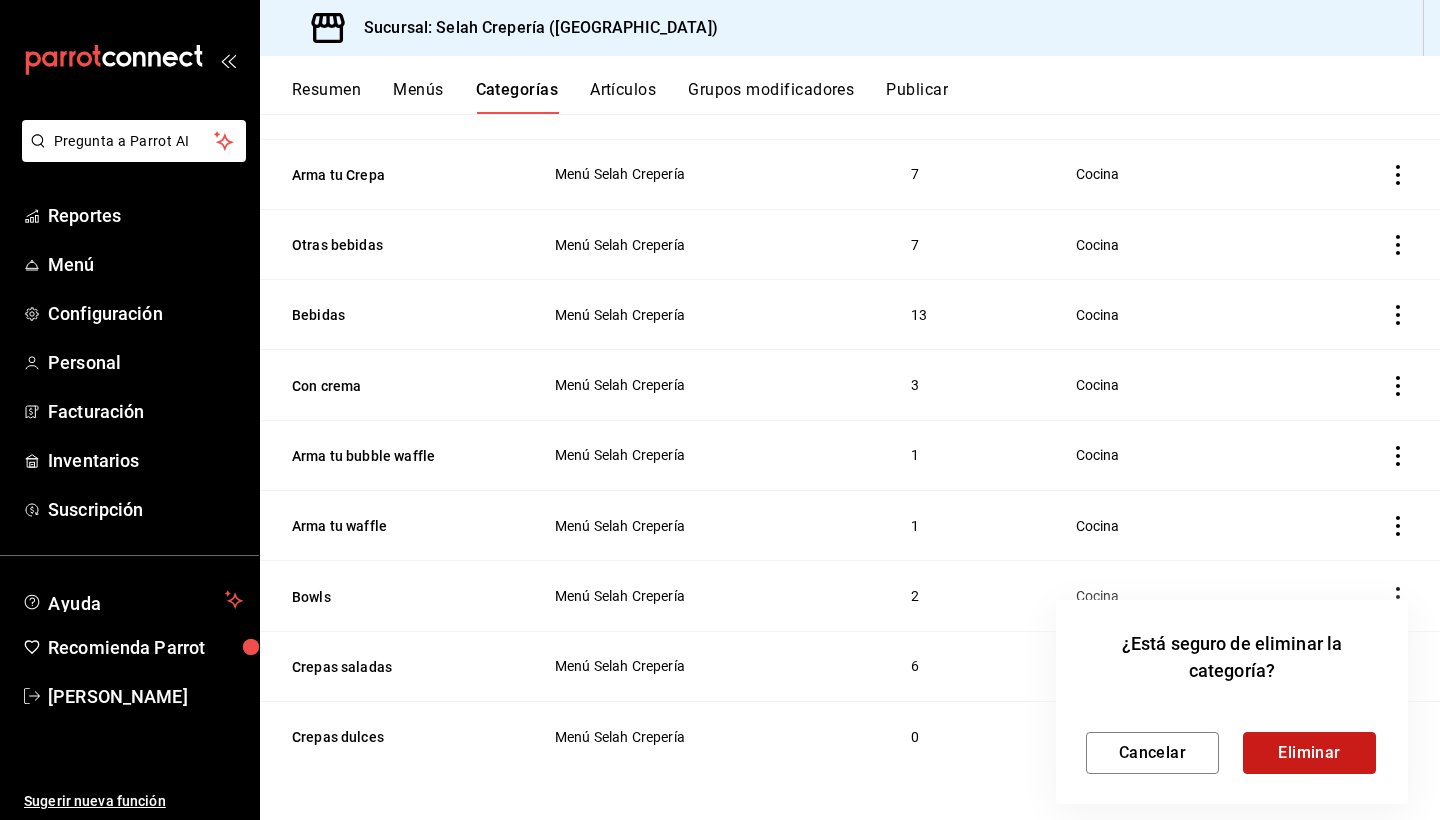 click on "Eliminar" at bounding box center [1309, 753] 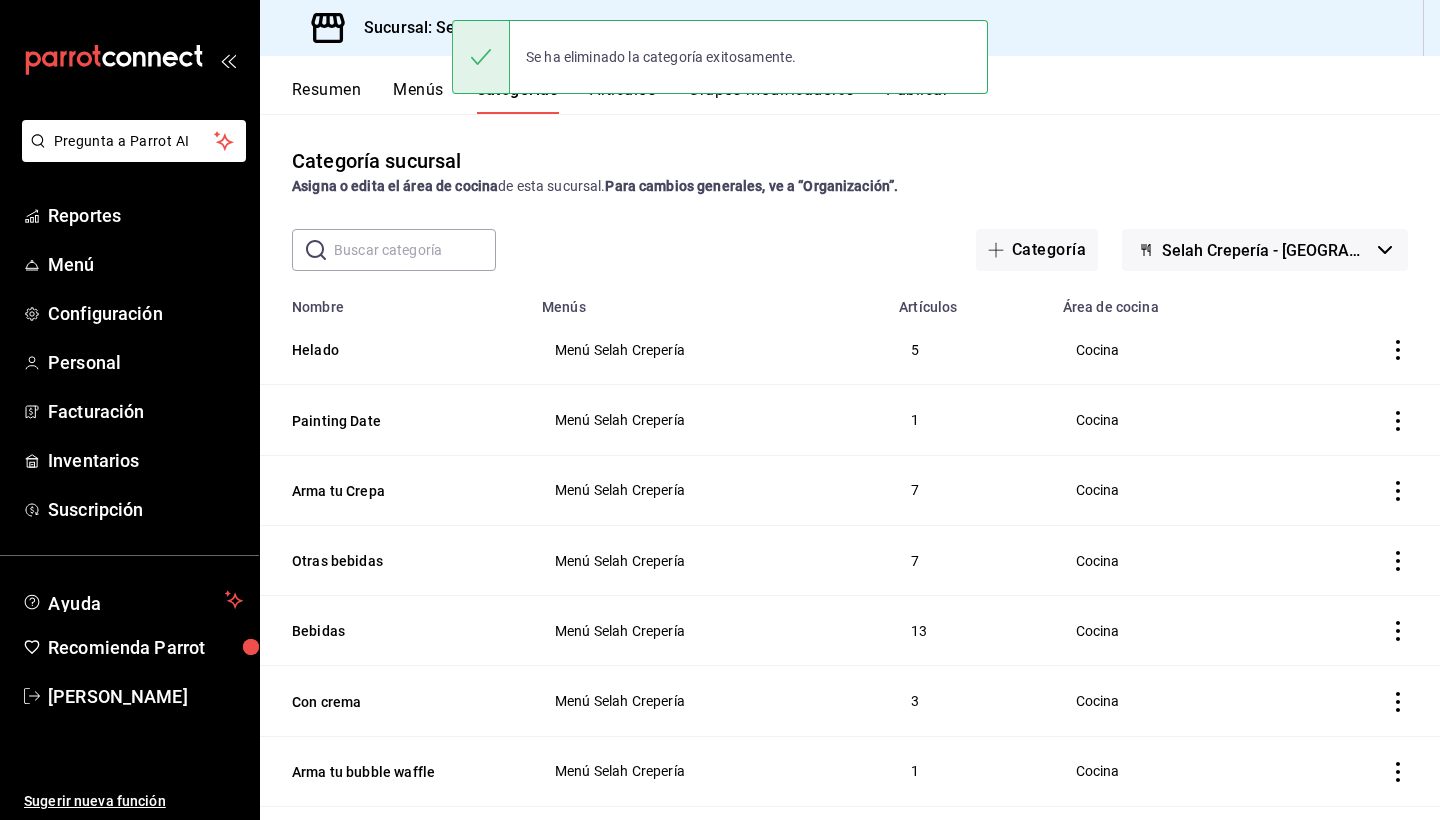 scroll, scrollTop: 0, scrollLeft: 0, axis: both 